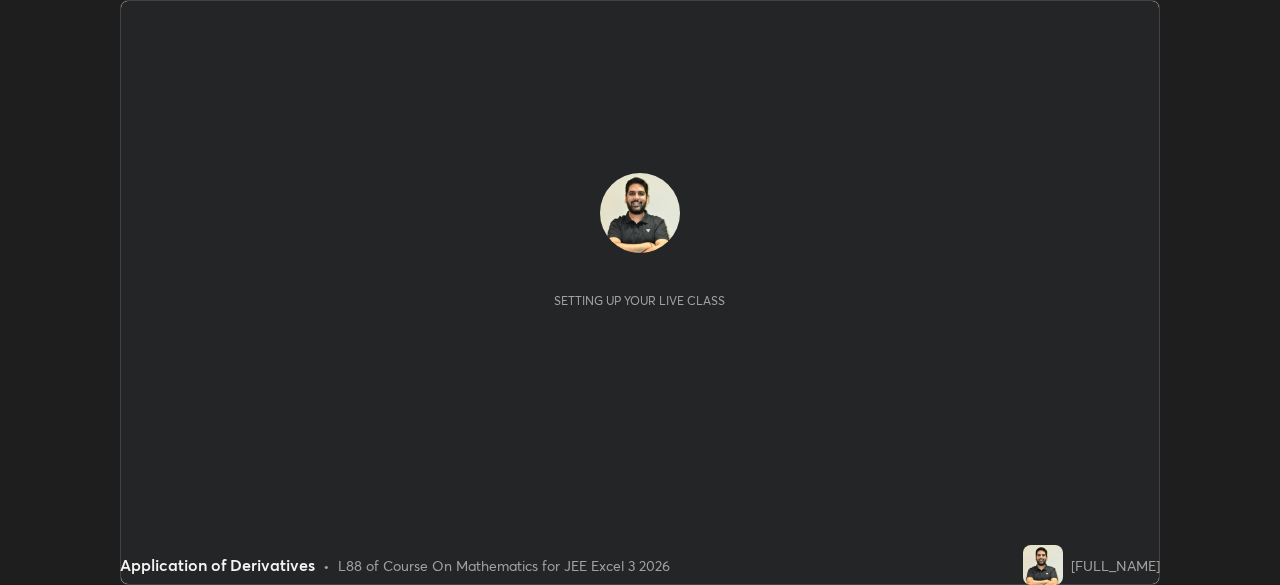 scroll, scrollTop: 0, scrollLeft: 0, axis: both 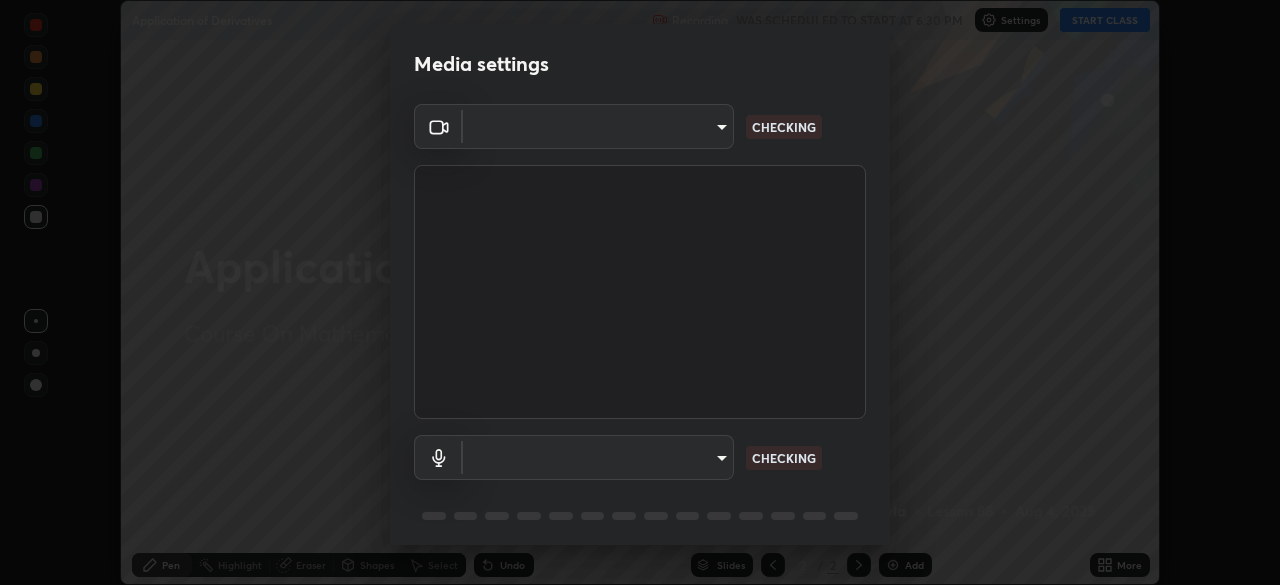 type on "[HASH]" 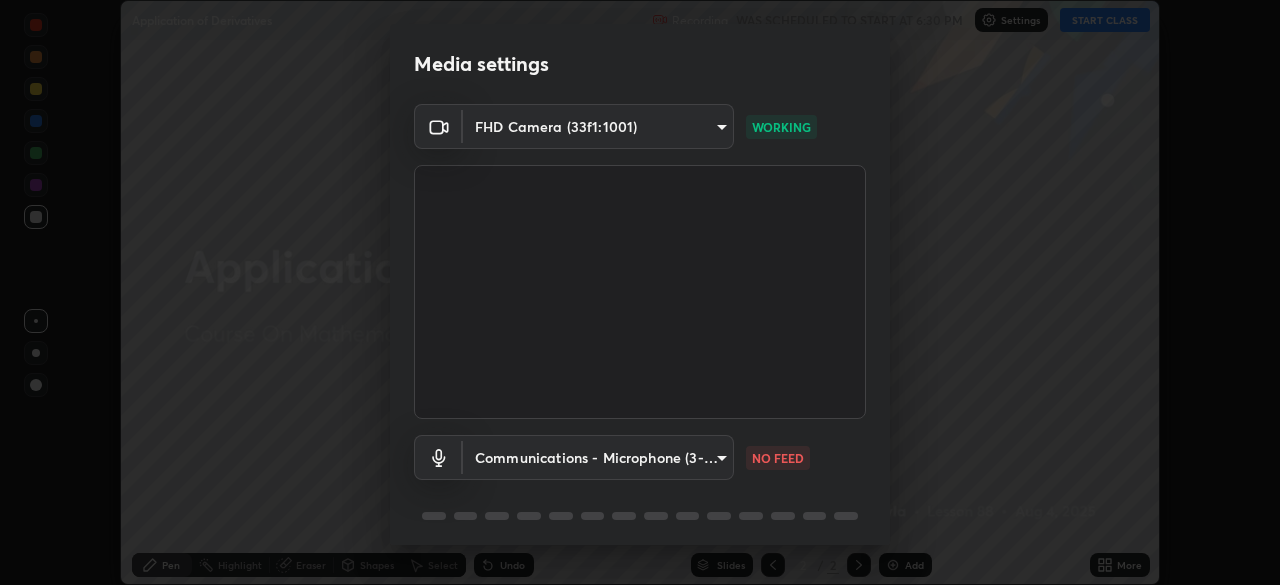 click on "Erase all Application of Derivatives Recording WAS SCHEDULED TO START AT  6:30 PM Settings START CLASS Setting up your live class Application of Derivatives • L88 of Course On Mathematics for JEE Excel 3 2026 [FULL_NAME] Pen Highlight Eraser Shapes Select Undo Slides 2 / 2 Add More No doubts shared Encourage your learners to ask a doubt for better clarity Report an issue Reason for reporting Buffering Chat not working Audio - Video sync issue Educator video quality low ​ Attach an image Report Media settings FHD Camera (33f1:1001) [HASH] WORKING Communications - Microphone (3- USB Audio Device) communications NO FEED 1 / 5 Next" at bounding box center (640, 292) 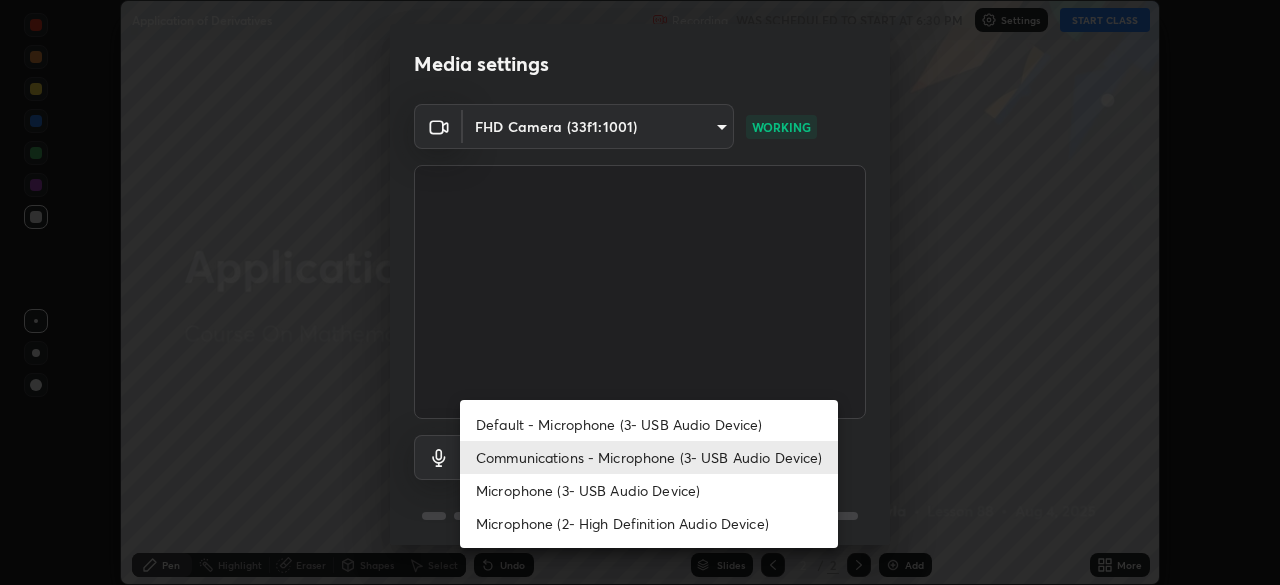 click on "Microphone (3- USB Audio Device)" at bounding box center [649, 490] 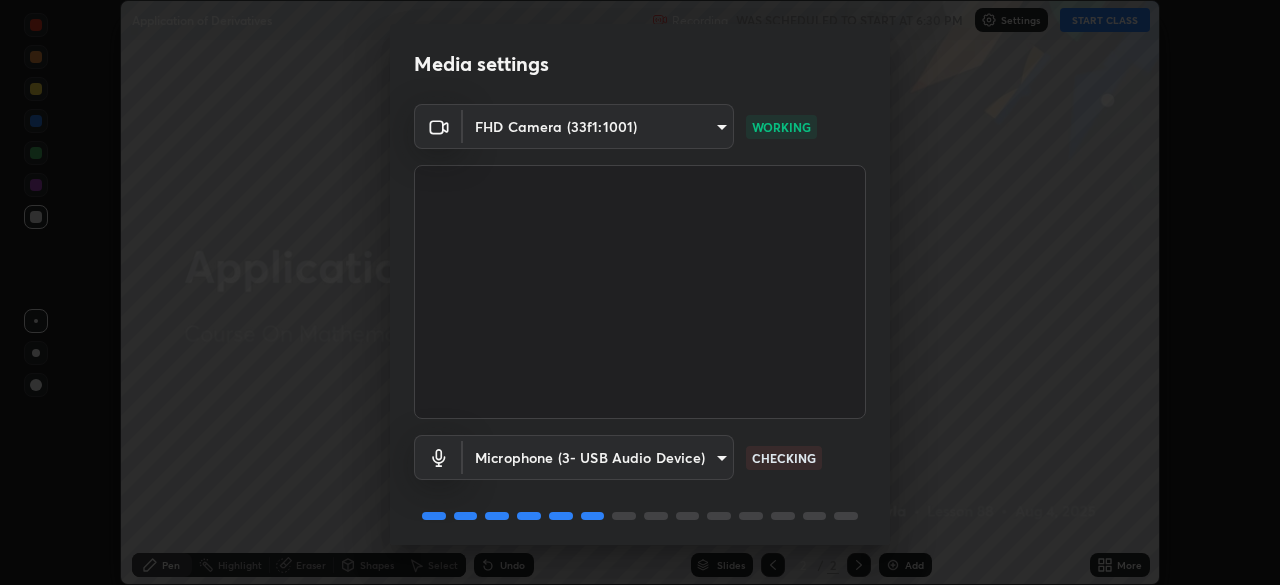 scroll, scrollTop: 70, scrollLeft: 0, axis: vertical 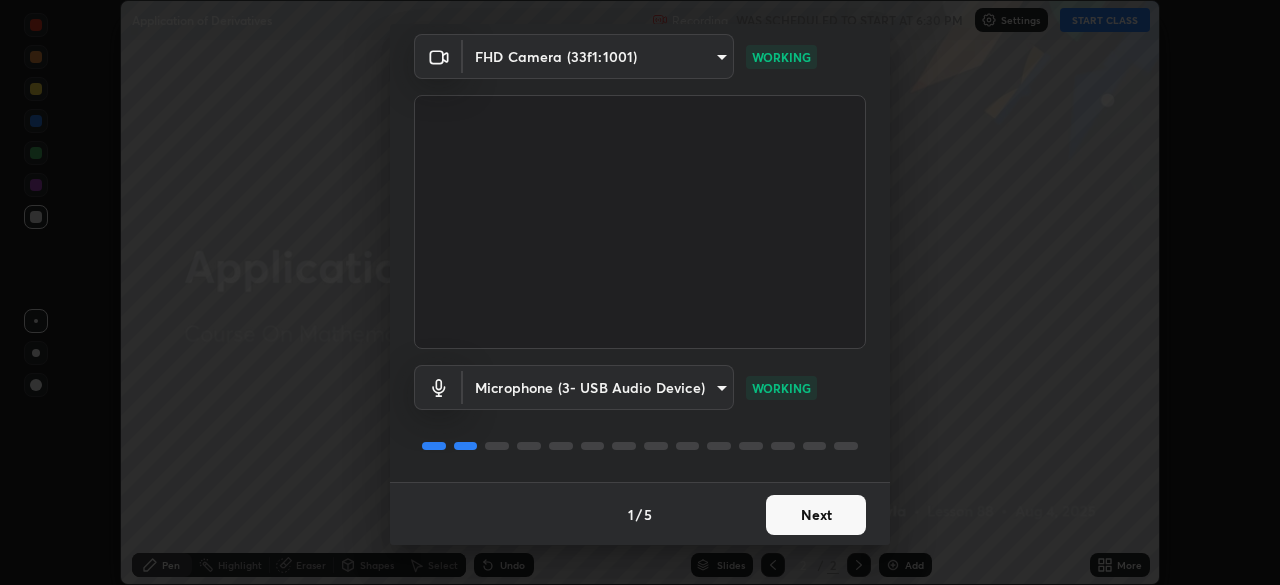 click on "Next" at bounding box center (816, 515) 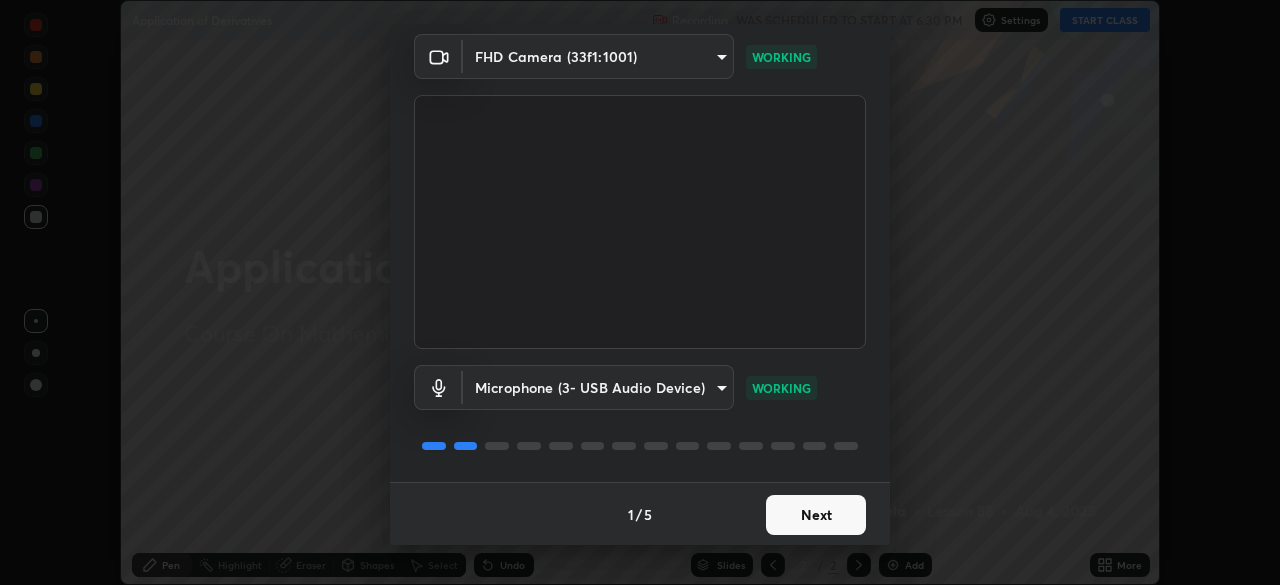 scroll, scrollTop: 0, scrollLeft: 0, axis: both 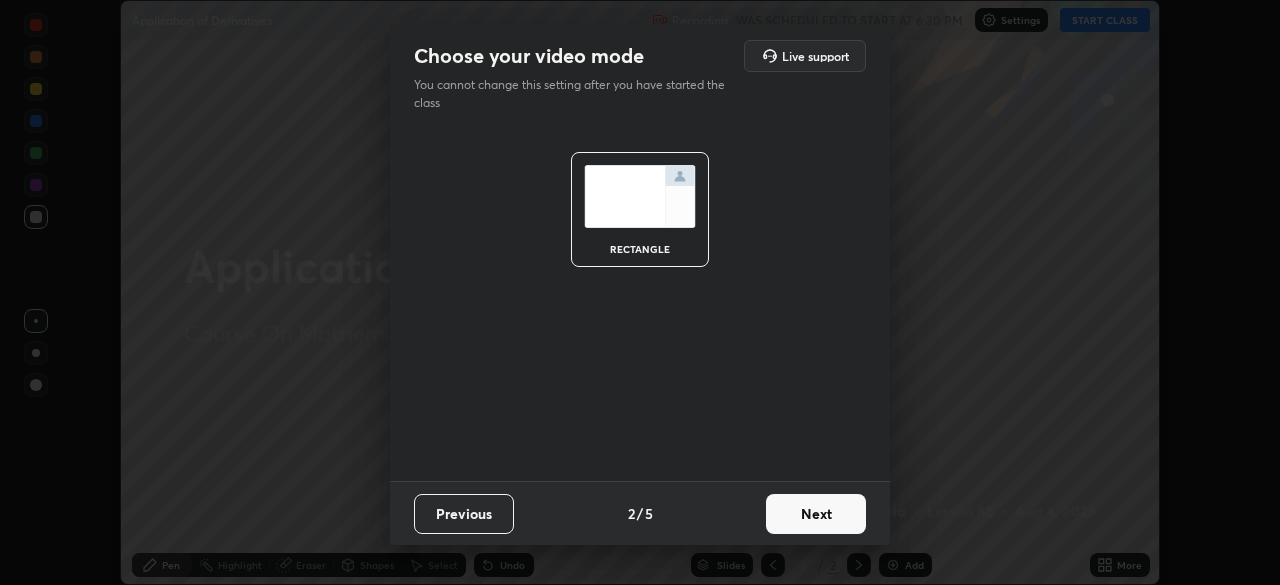 click on "Next" at bounding box center [816, 514] 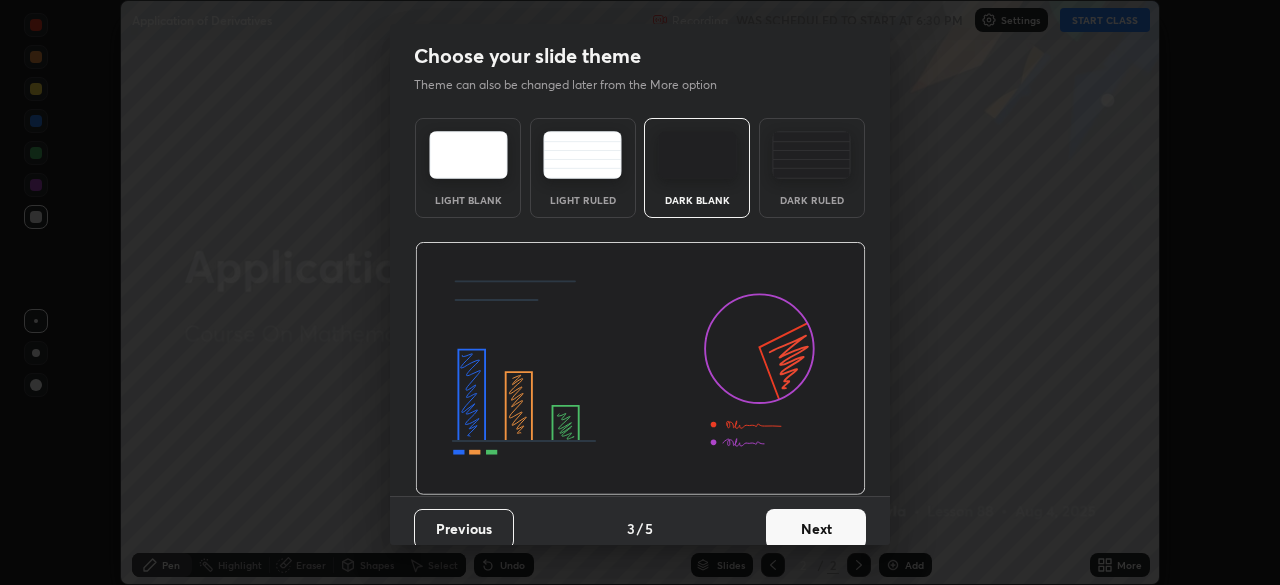 click on "Next" at bounding box center [816, 529] 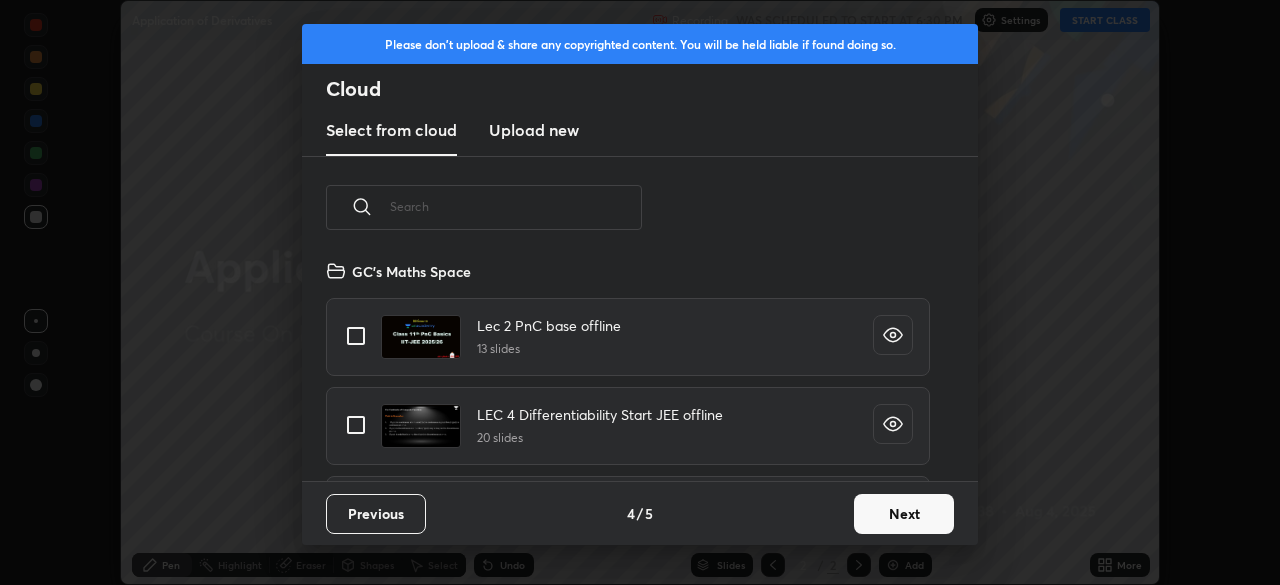 scroll, scrollTop: 6, scrollLeft: 11, axis: both 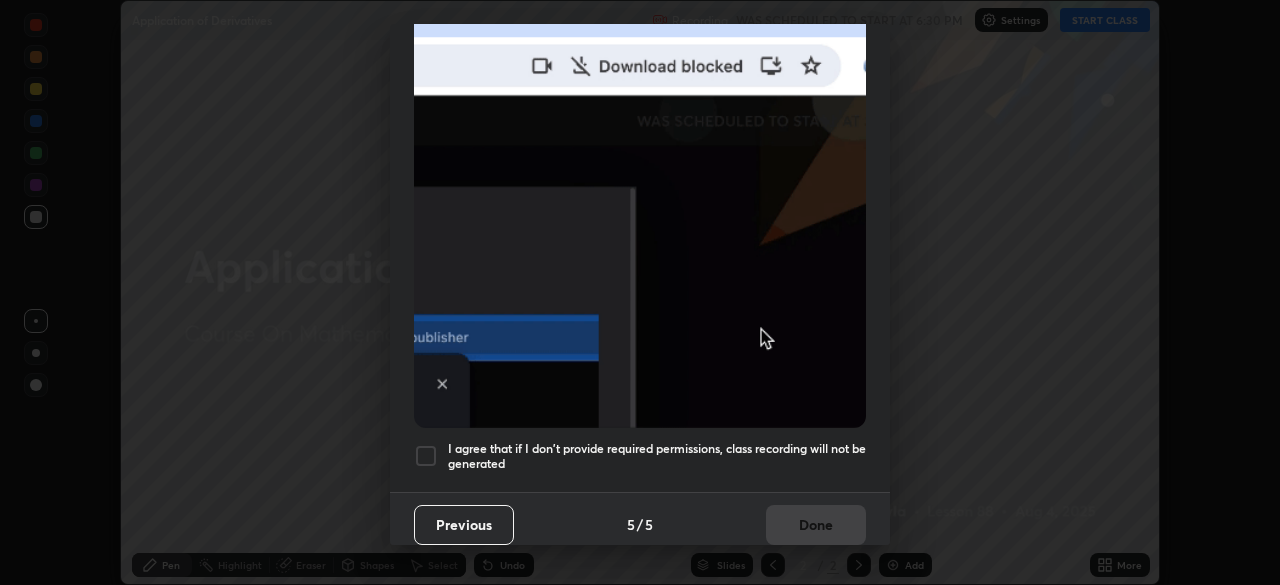 click at bounding box center (426, 456) 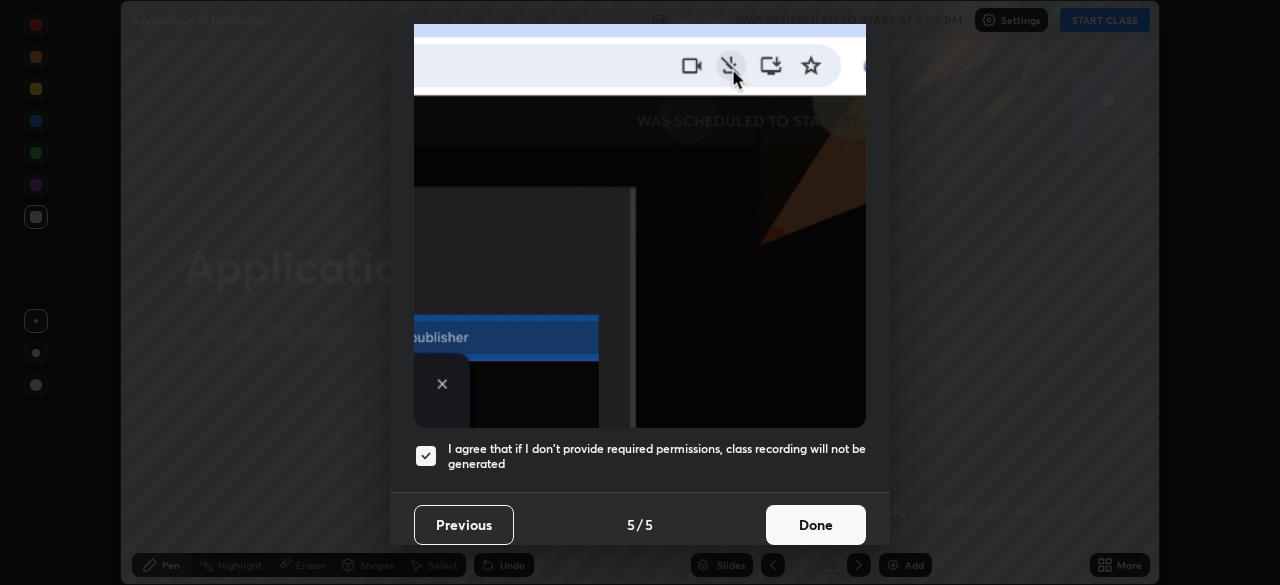click on "Done" at bounding box center (816, 525) 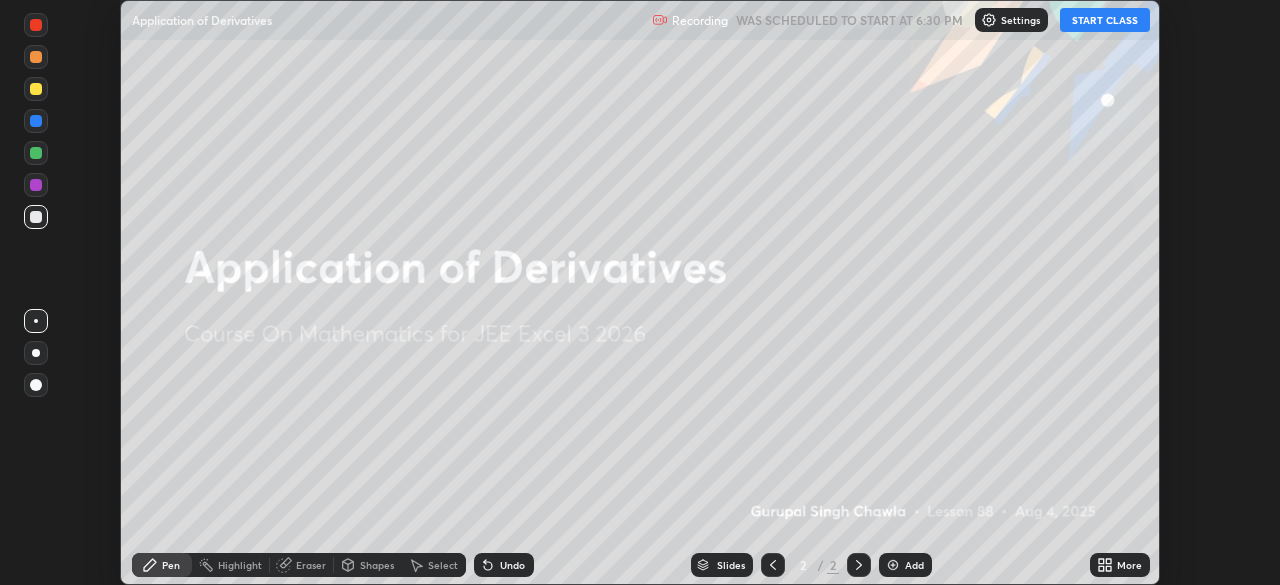 click on "START CLASS" at bounding box center (1105, 20) 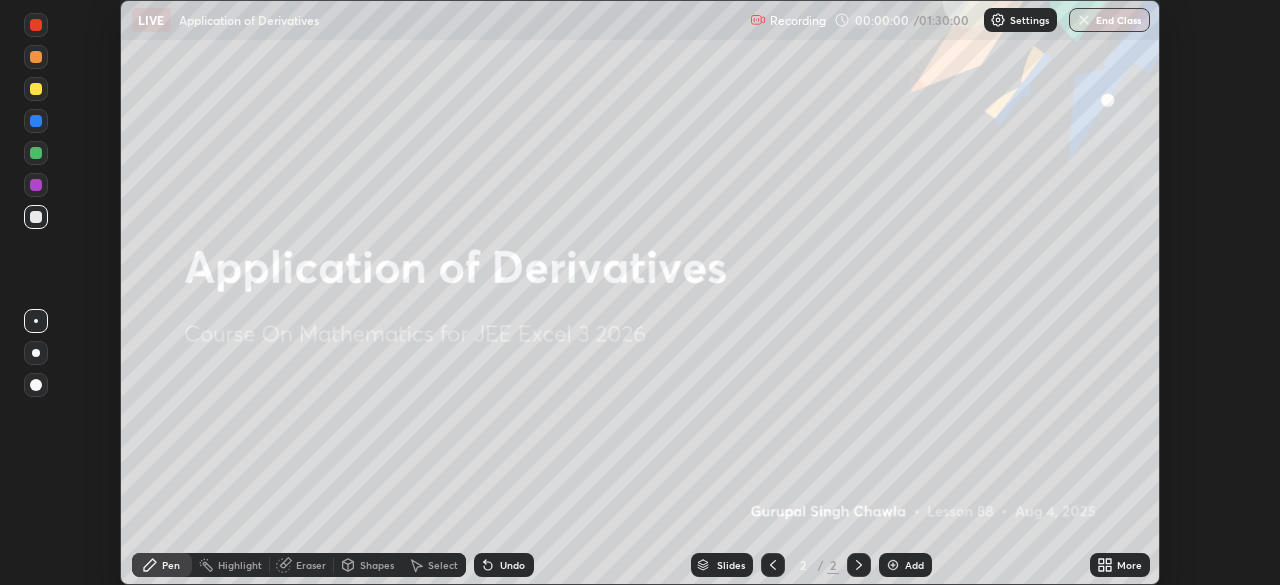 click on "More" at bounding box center [1129, 565] 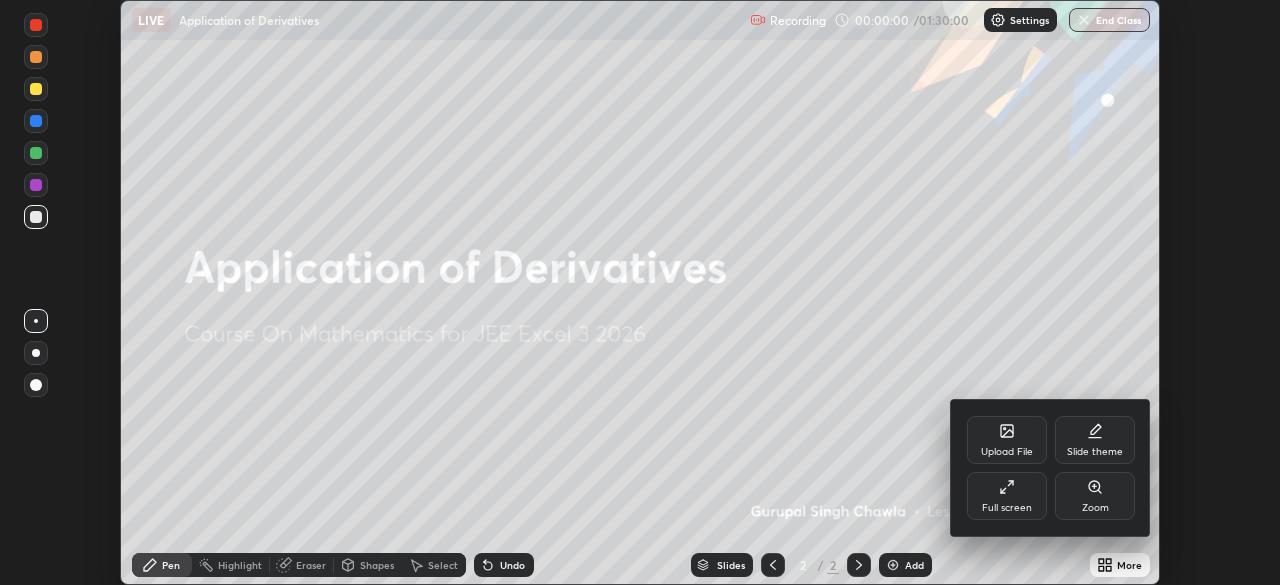 click on "Full screen" at bounding box center [1007, 496] 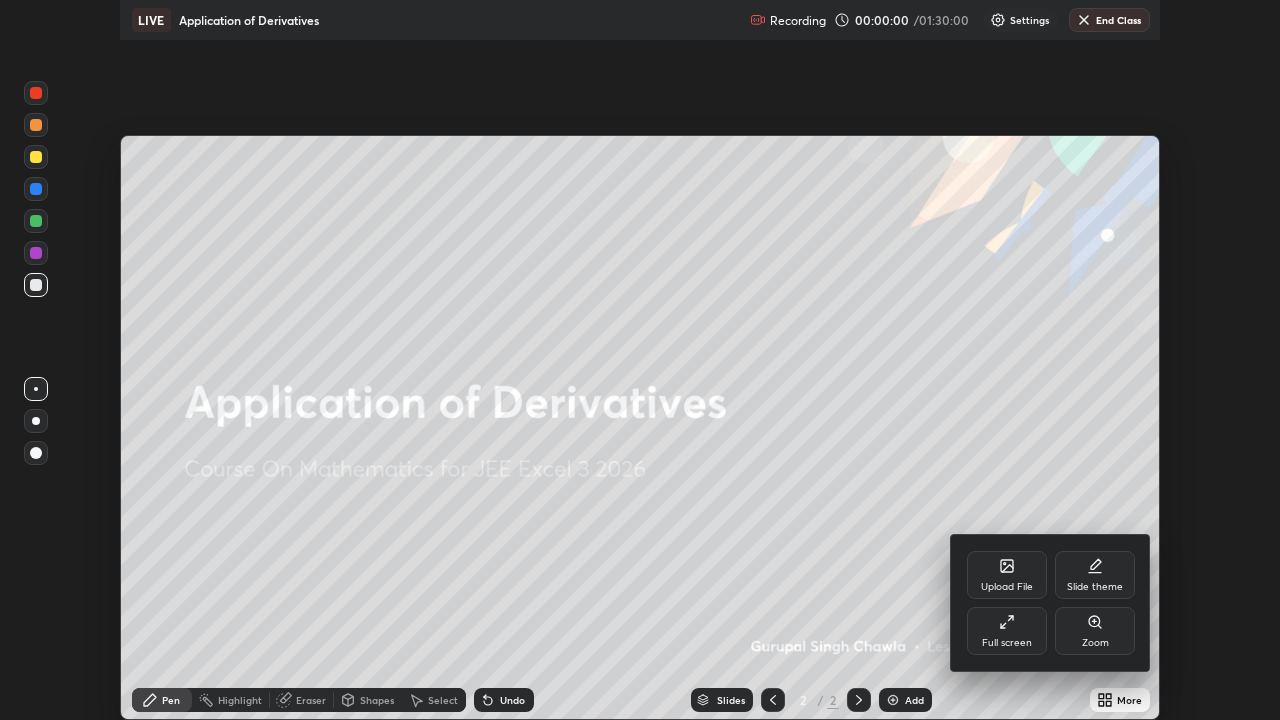 scroll, scrollTop: 99280, scrollLeft: 98720, axis: both 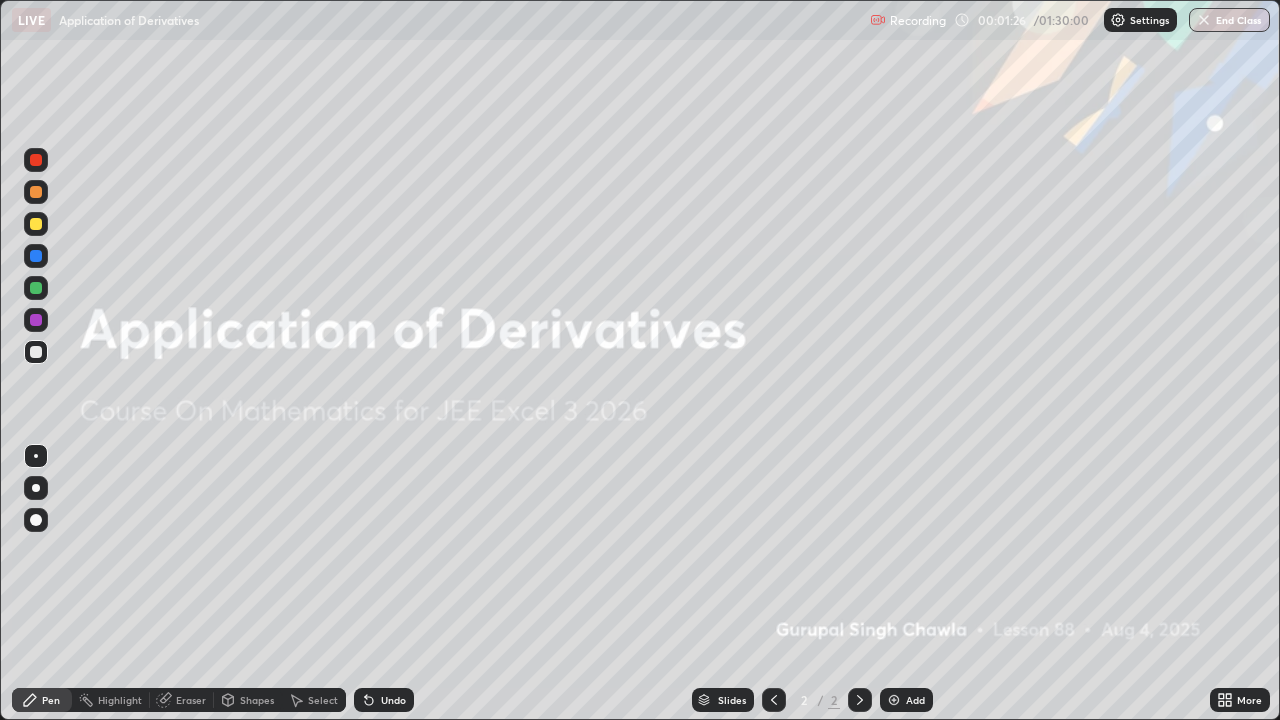 click at bounding box center [894, 700] 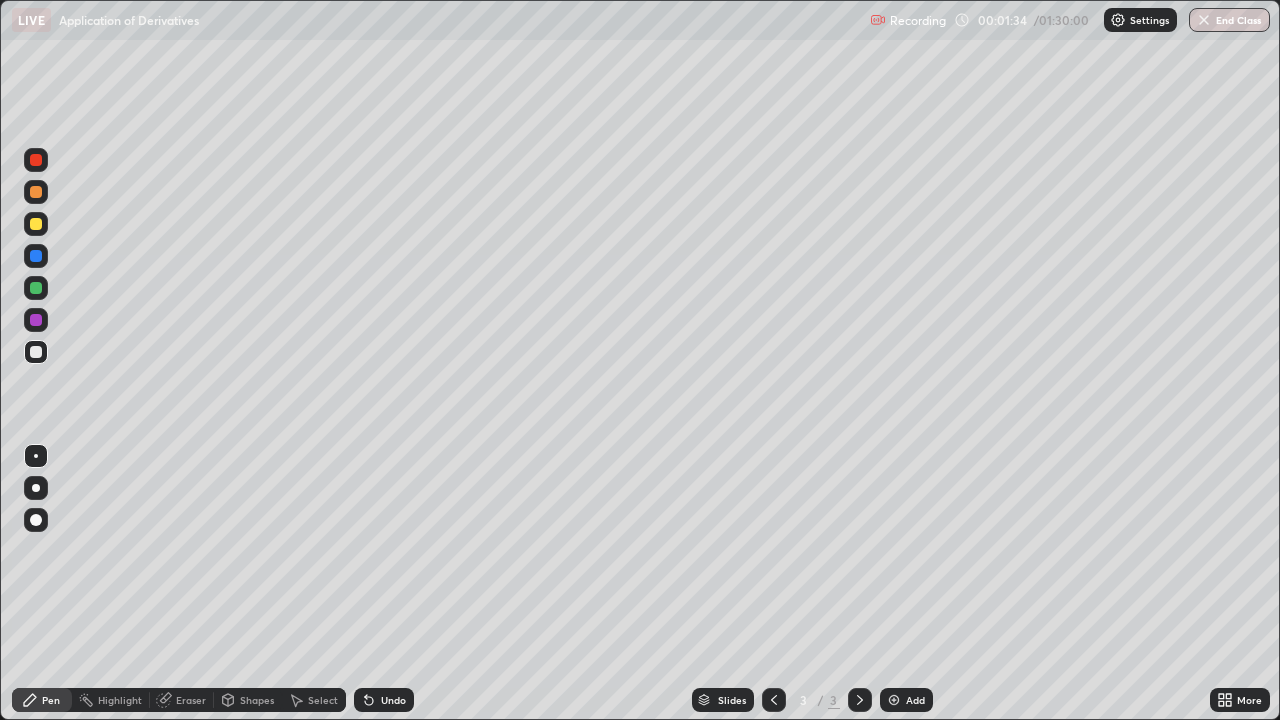 click on "Shapes" at bounding box center (257, 700) 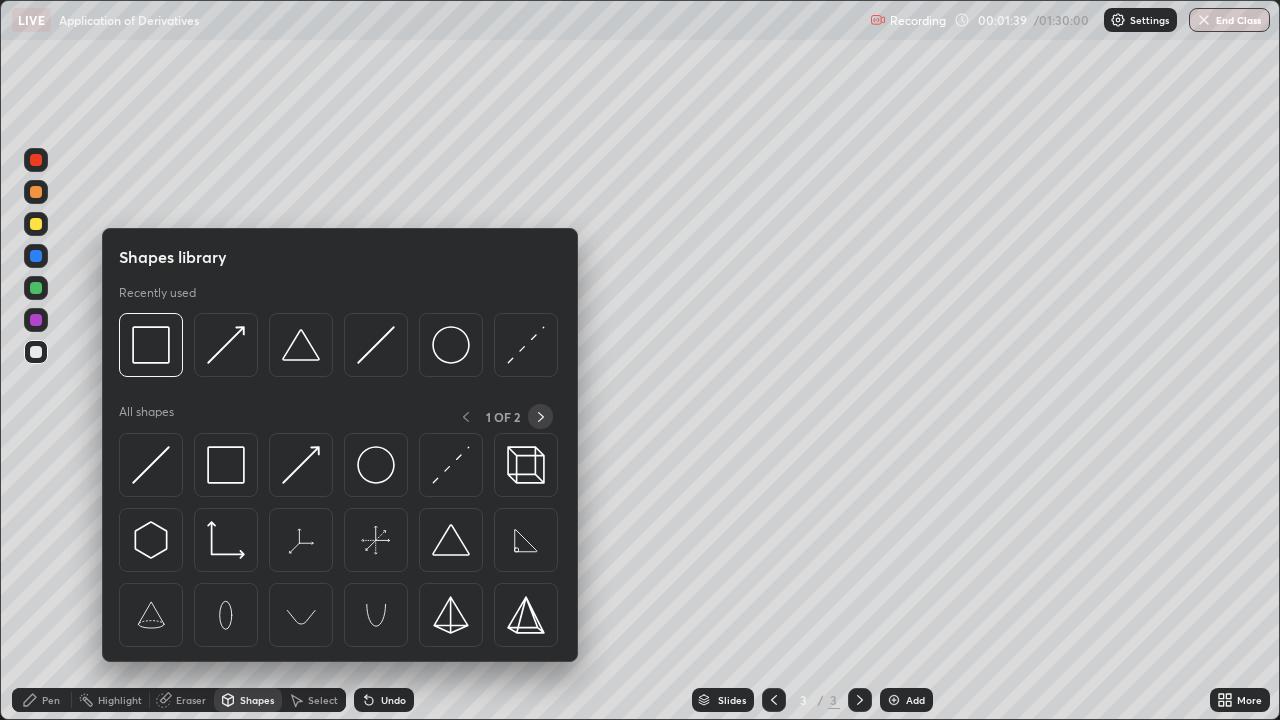 click 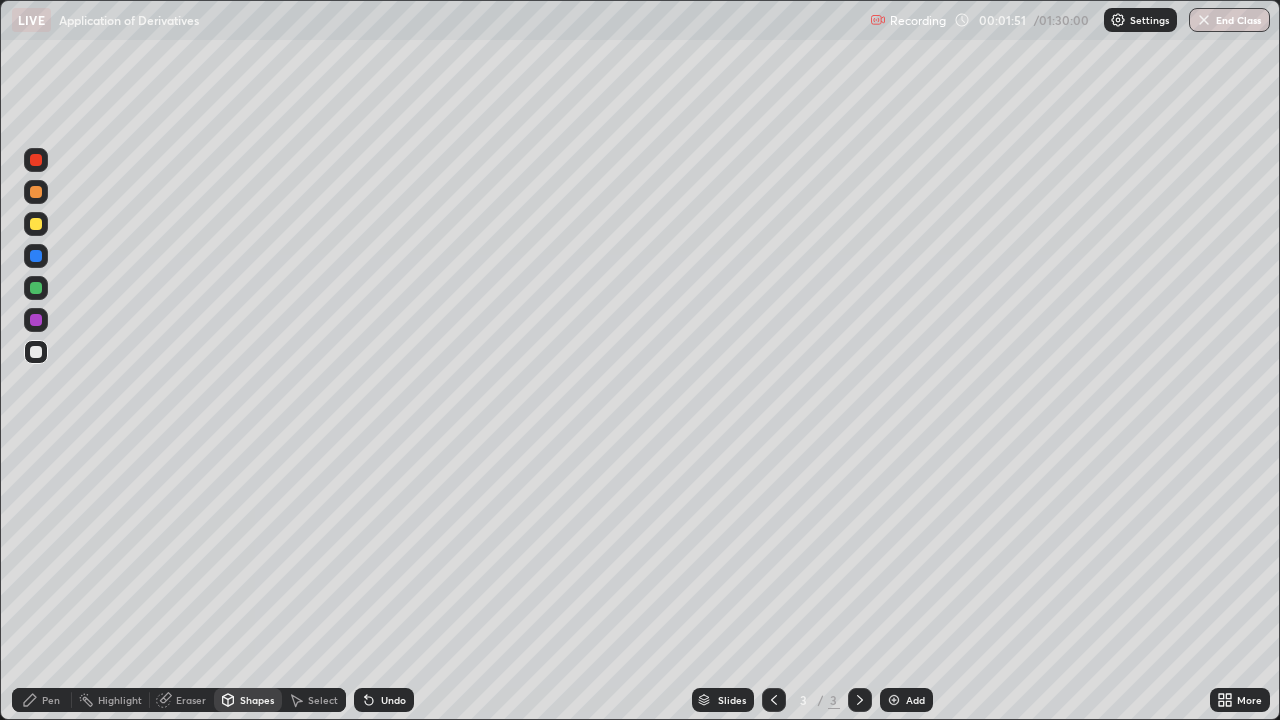 click on "Pen" at bounding box center [42, 700] 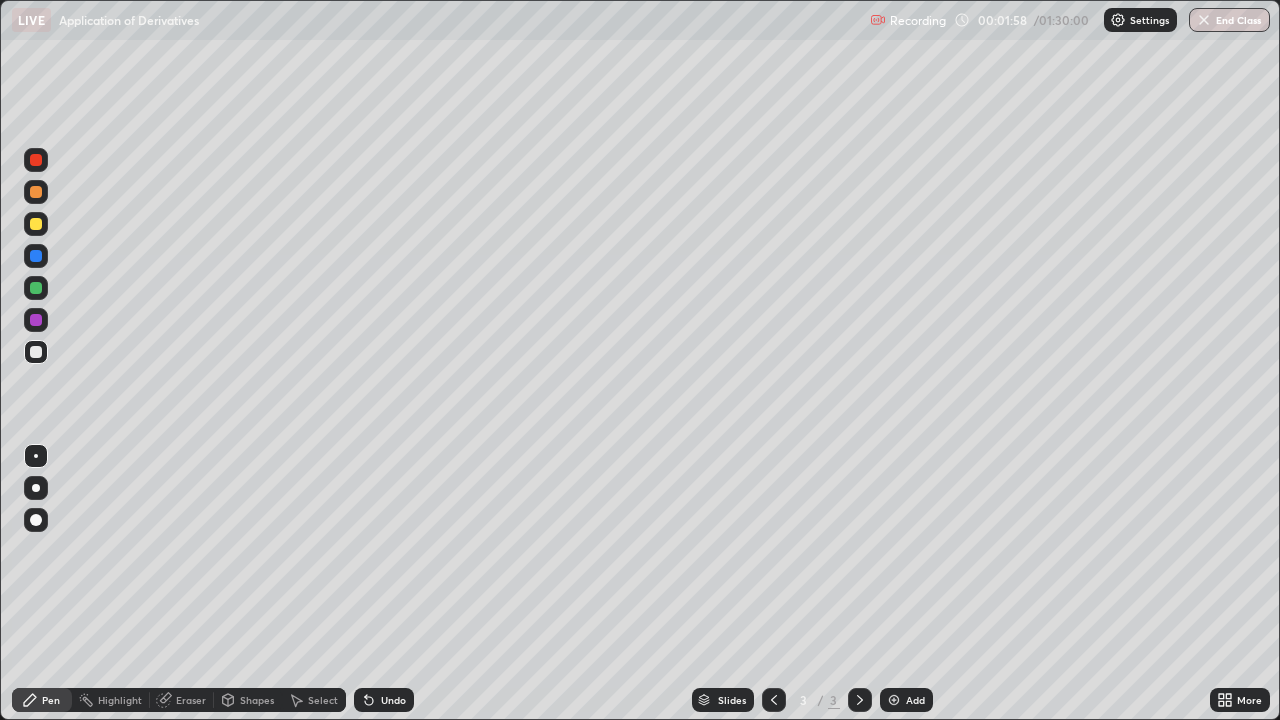 click on "Shapes" at bounding box center (248, 700) 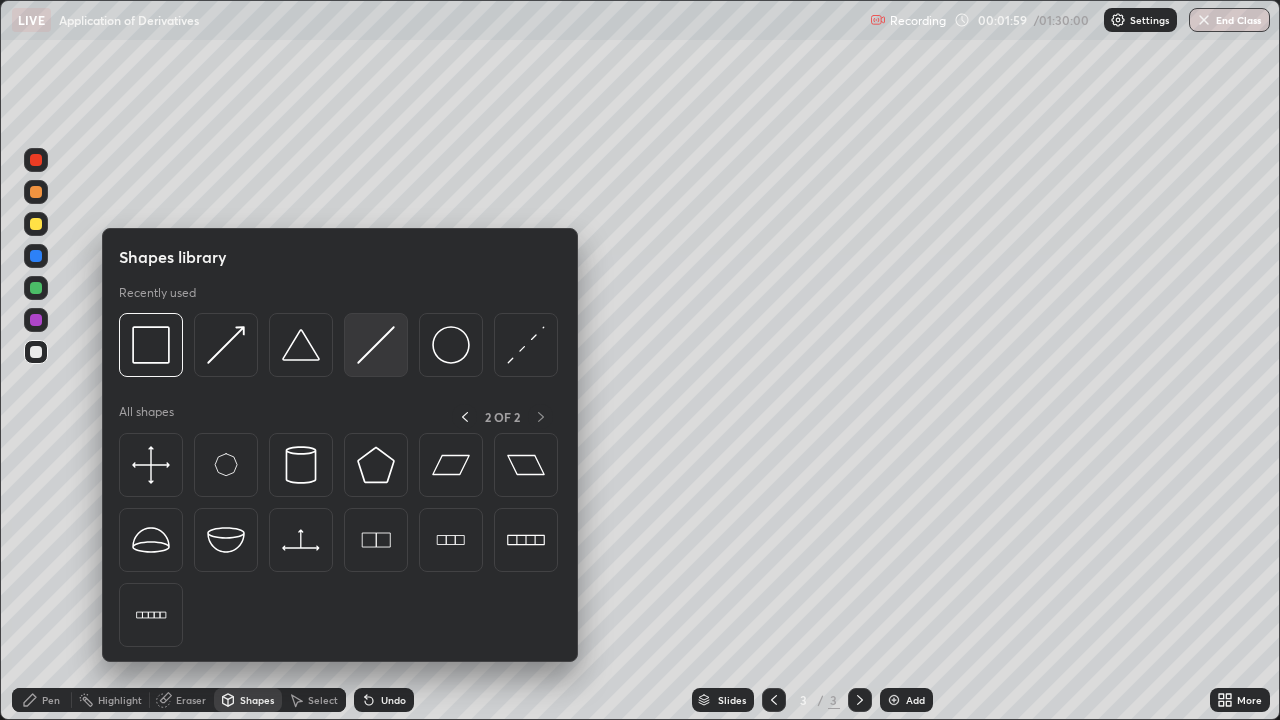 click at bounding box center [376, 345] 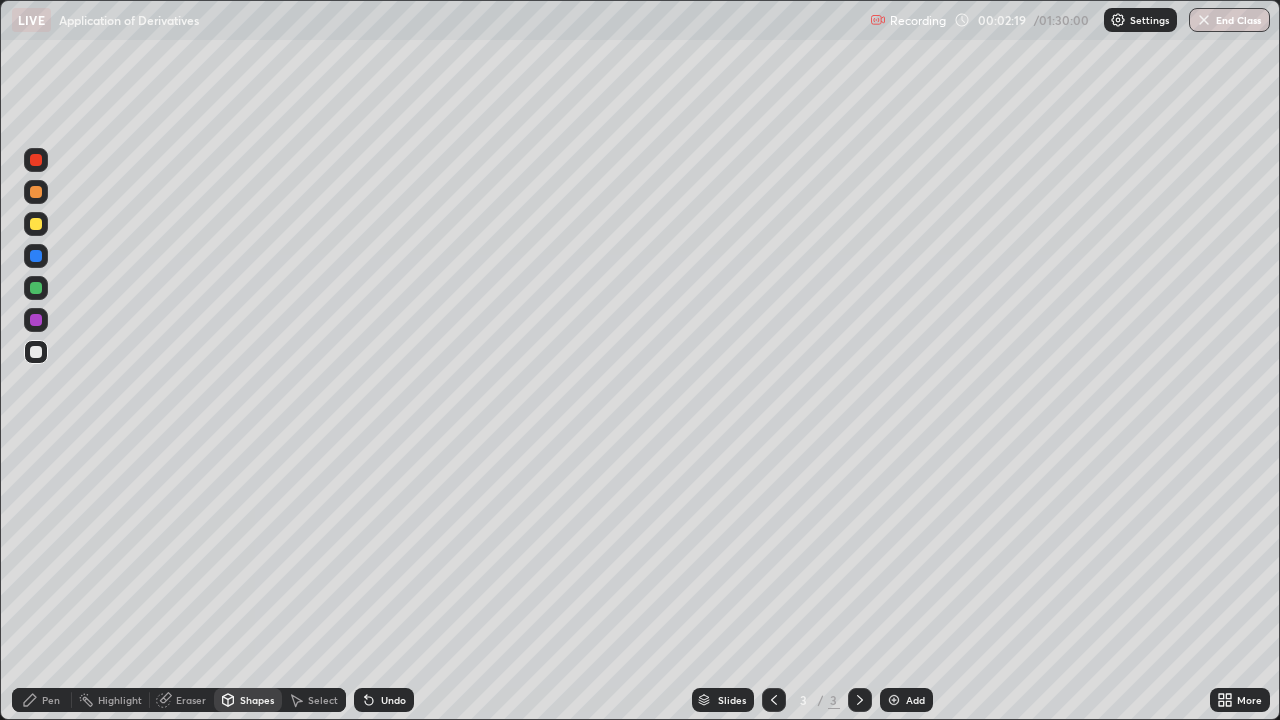 click 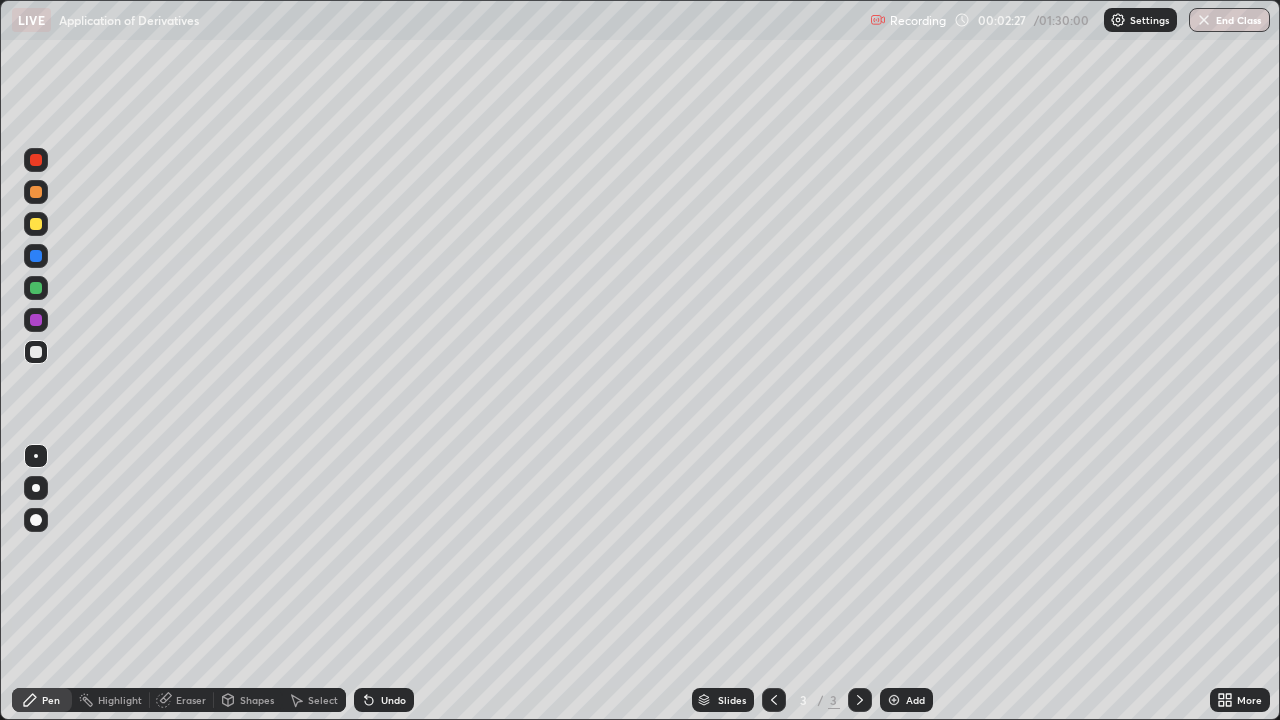 click on "Shapes" at bounding box center [257, 700] 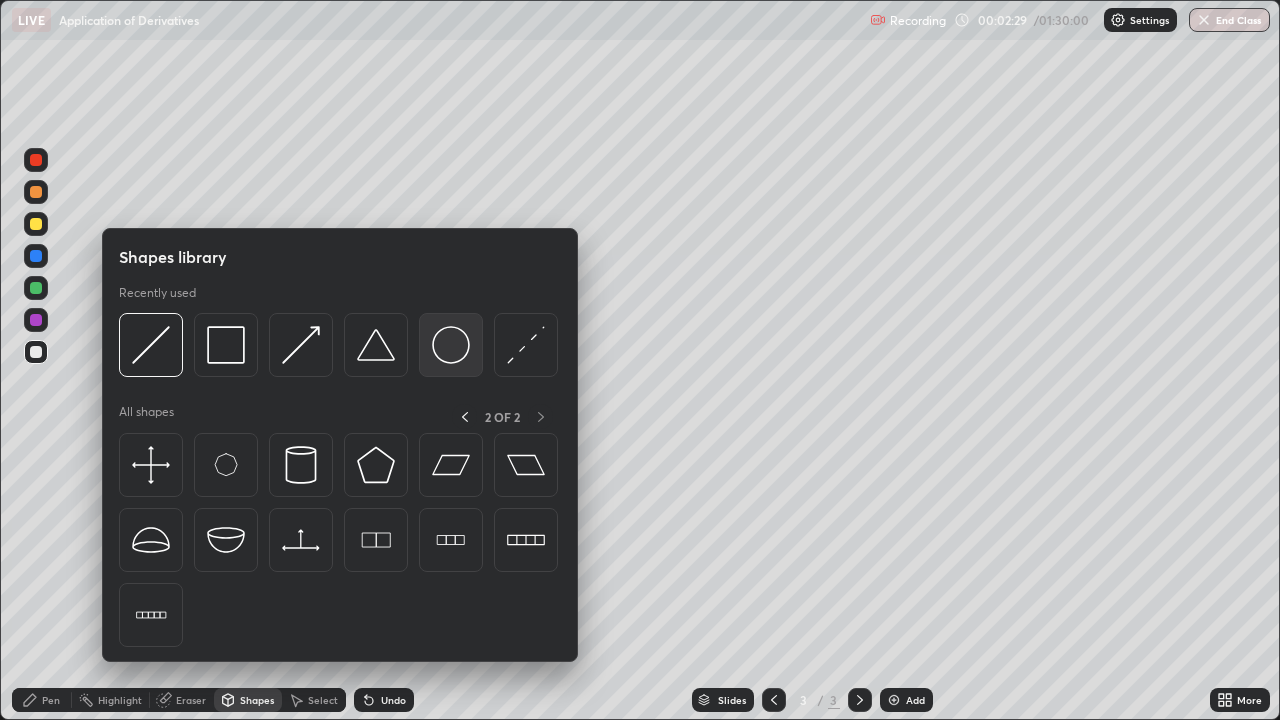 click at bounding box center [451, 345] 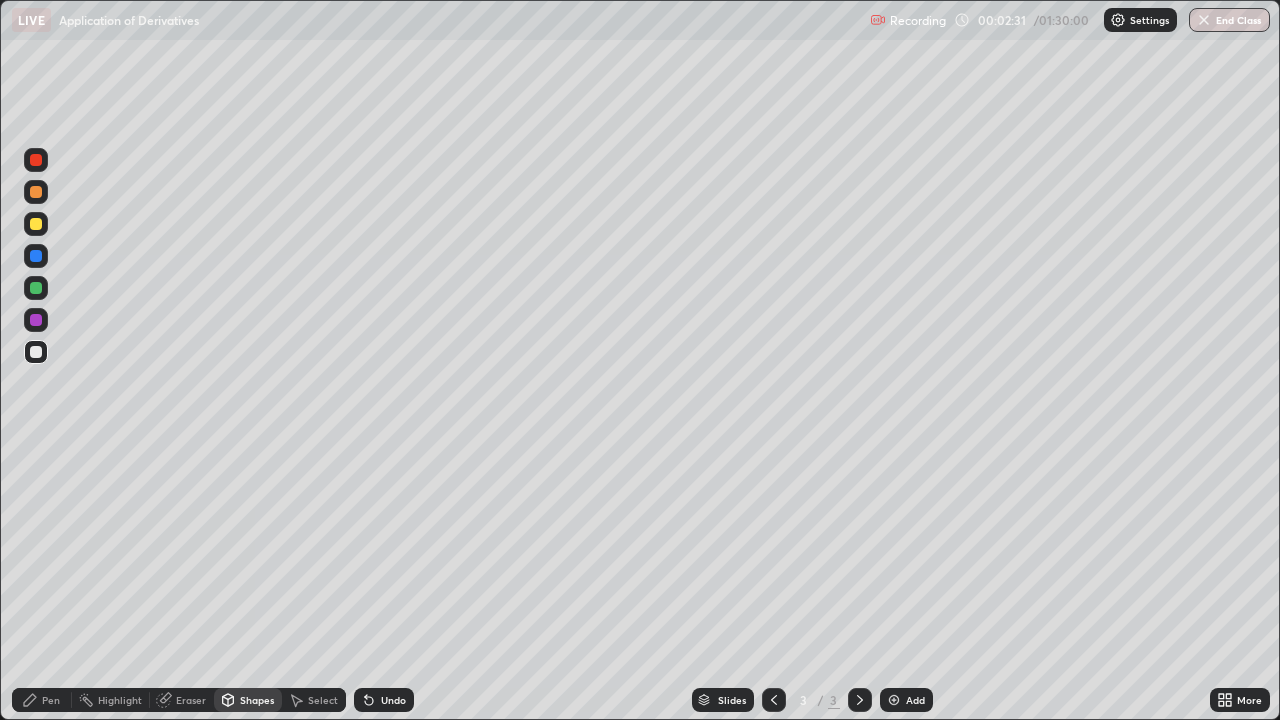 click at bounding box center (36, 288) 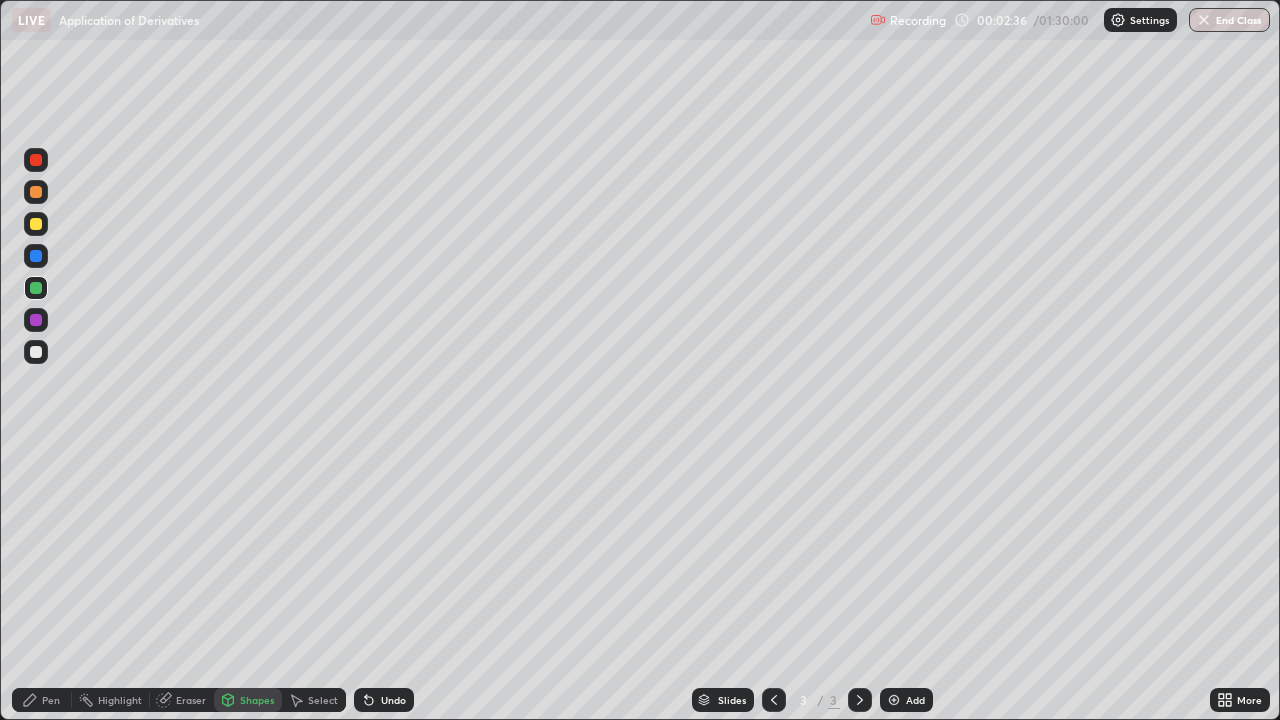 click at bounding box center (36, 256) 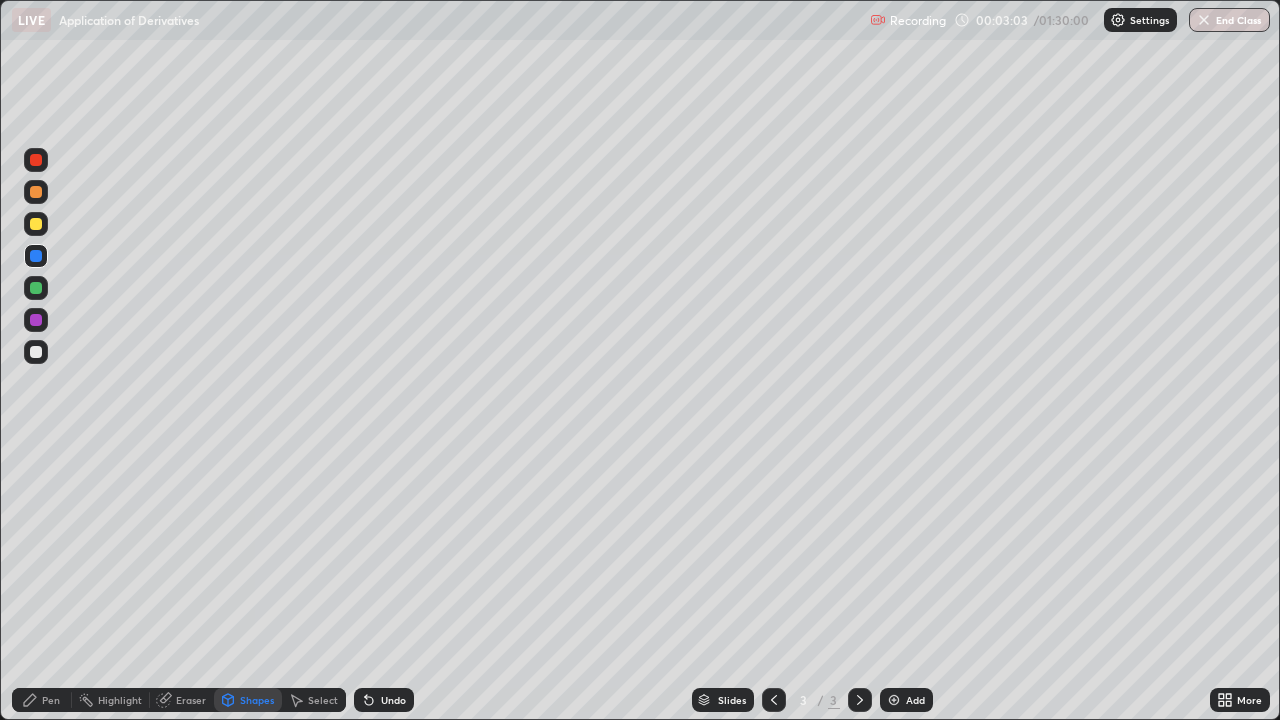 click at bounding box center [36, 320] 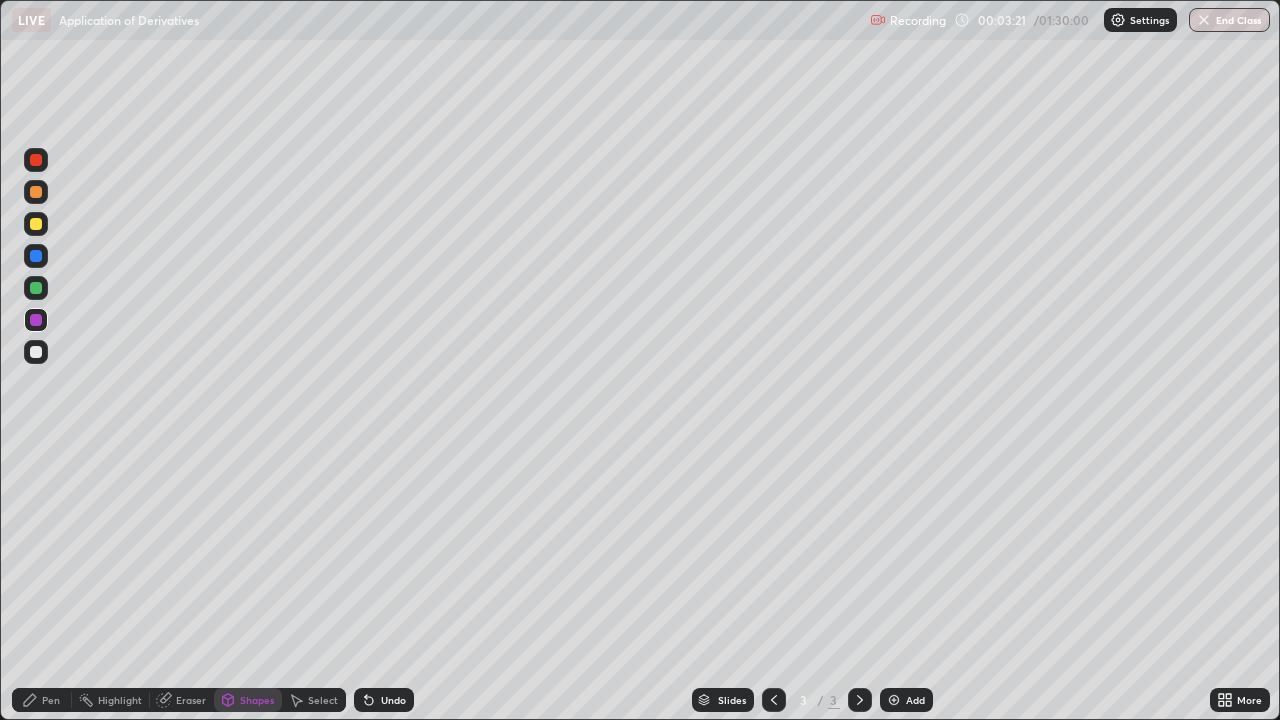 click at bounding box center [36, 352] 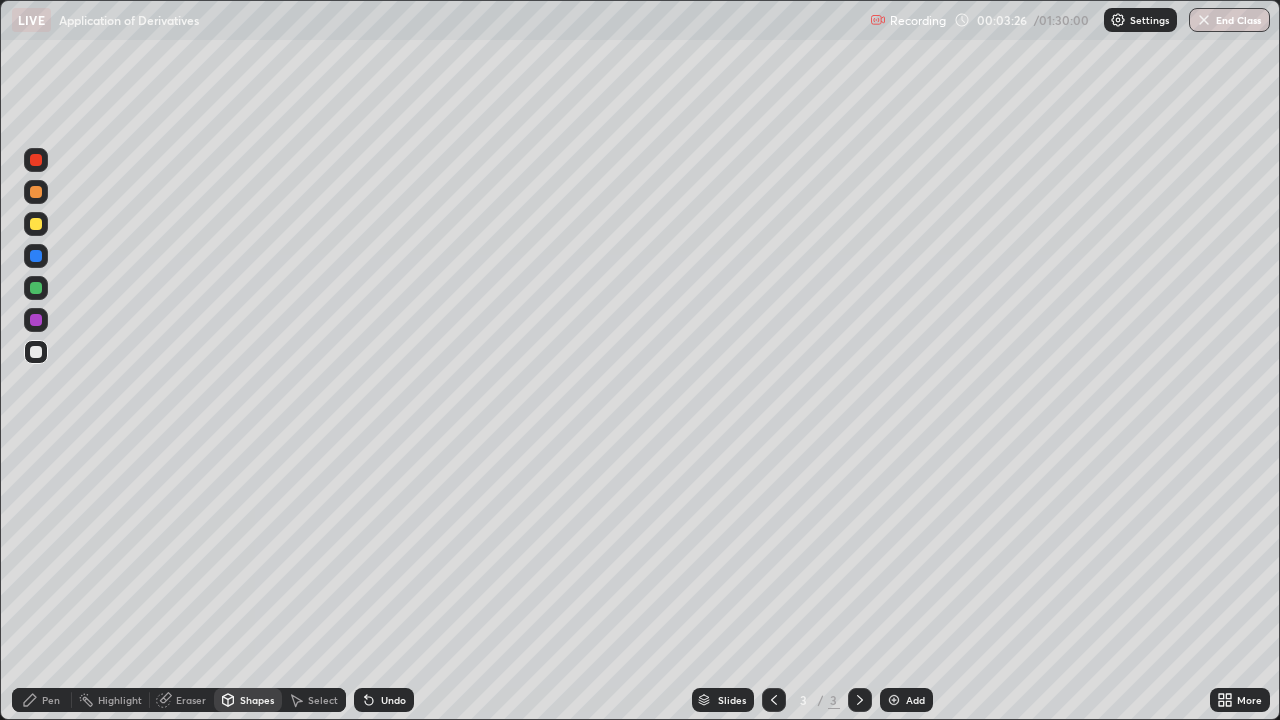 click on "Pen" at bounding box center (51, 700) 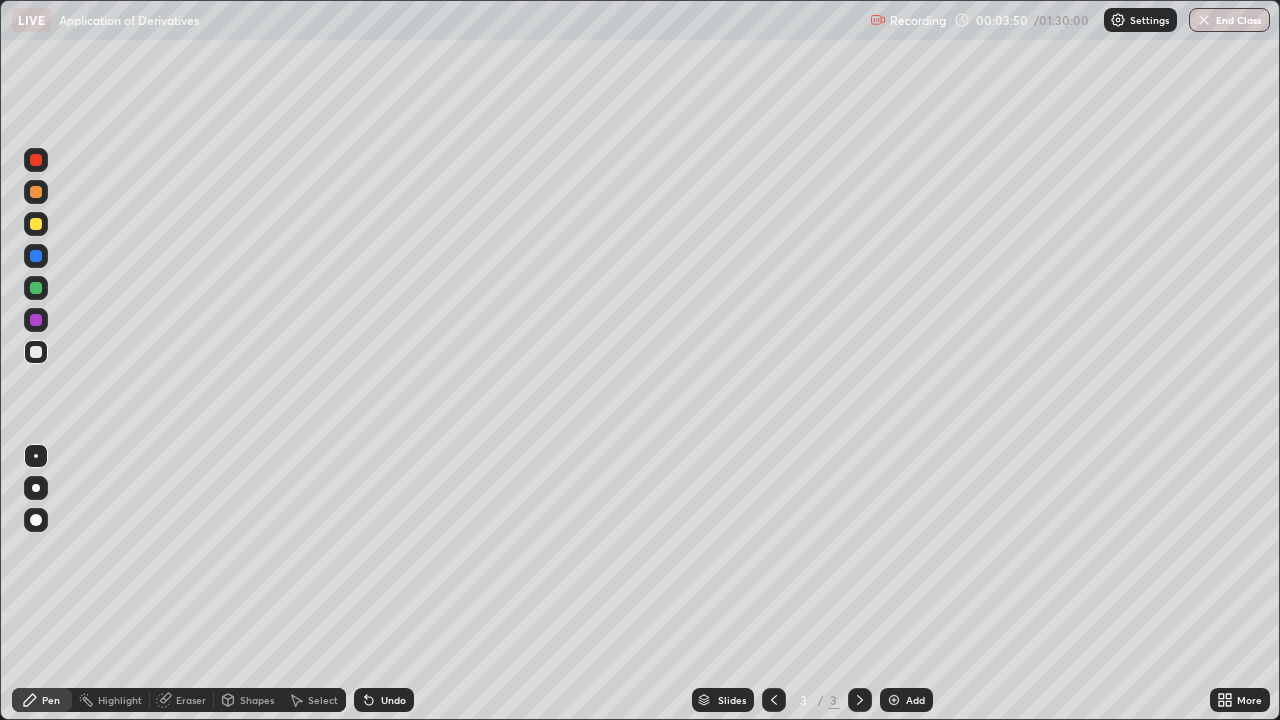 click at bounding box center (36, 352) 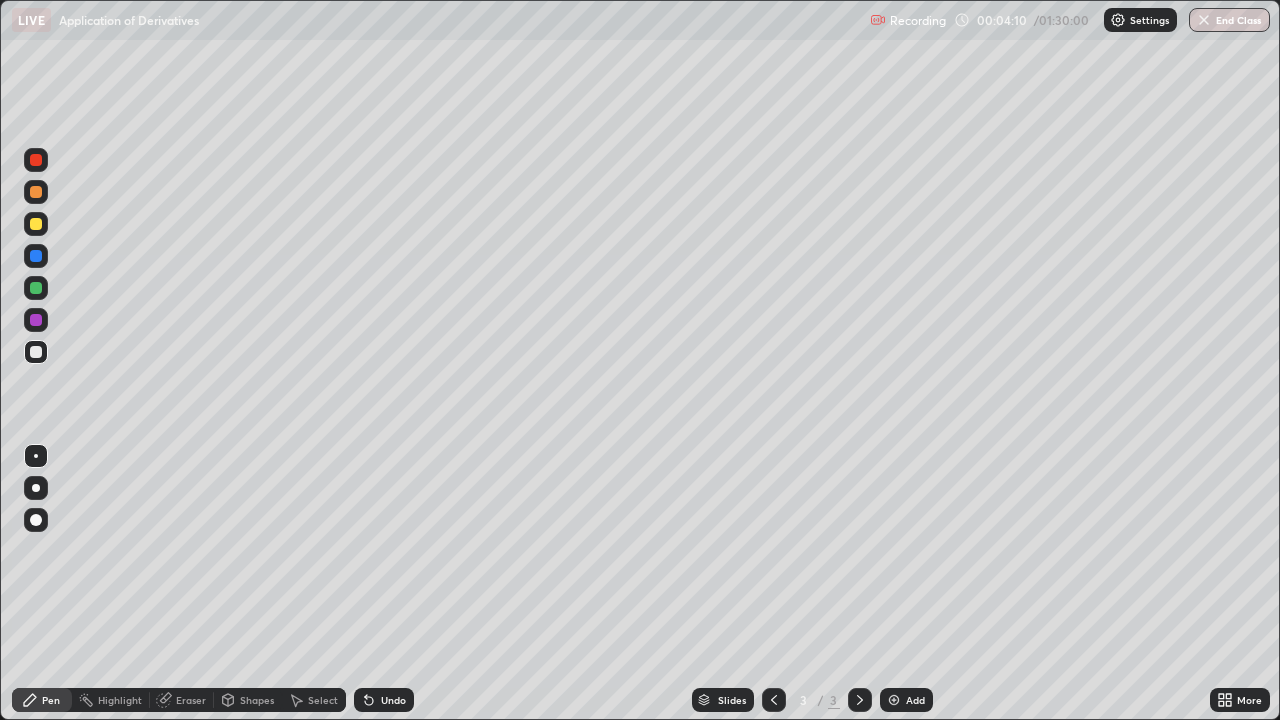 click at bounding box center (36, 488) 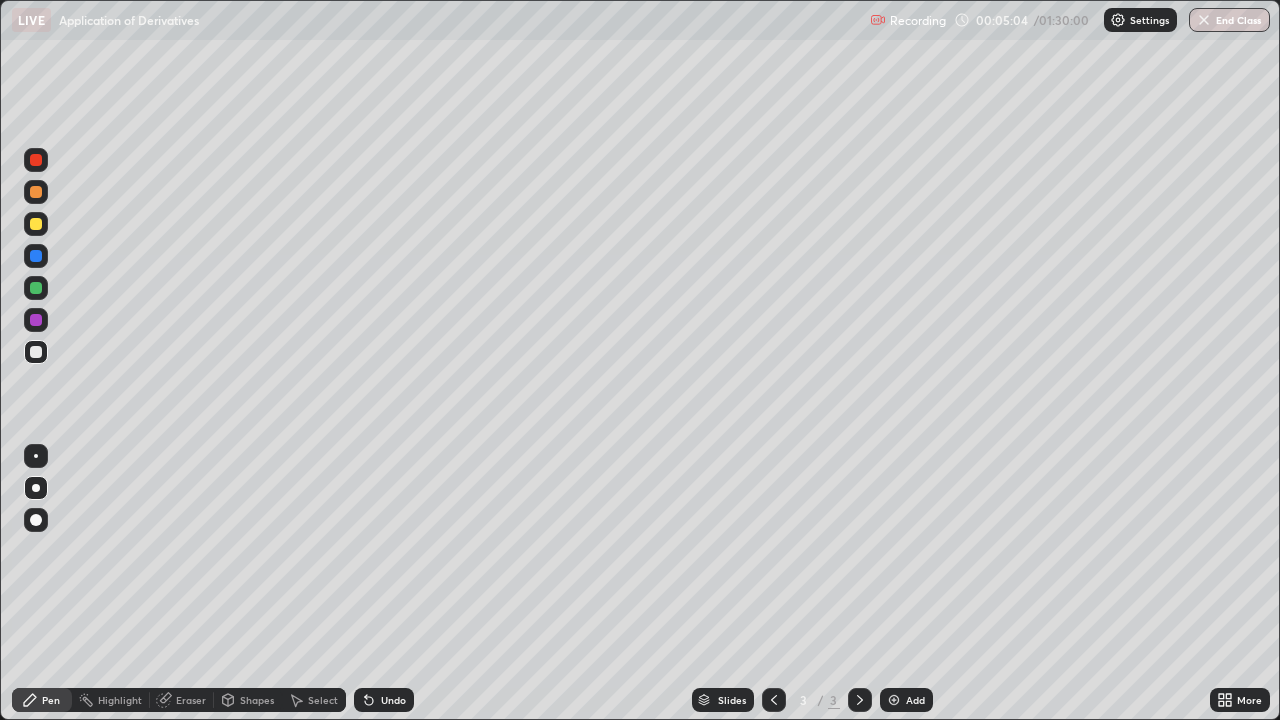 click on "Pen" at bounding box center (42, 700) 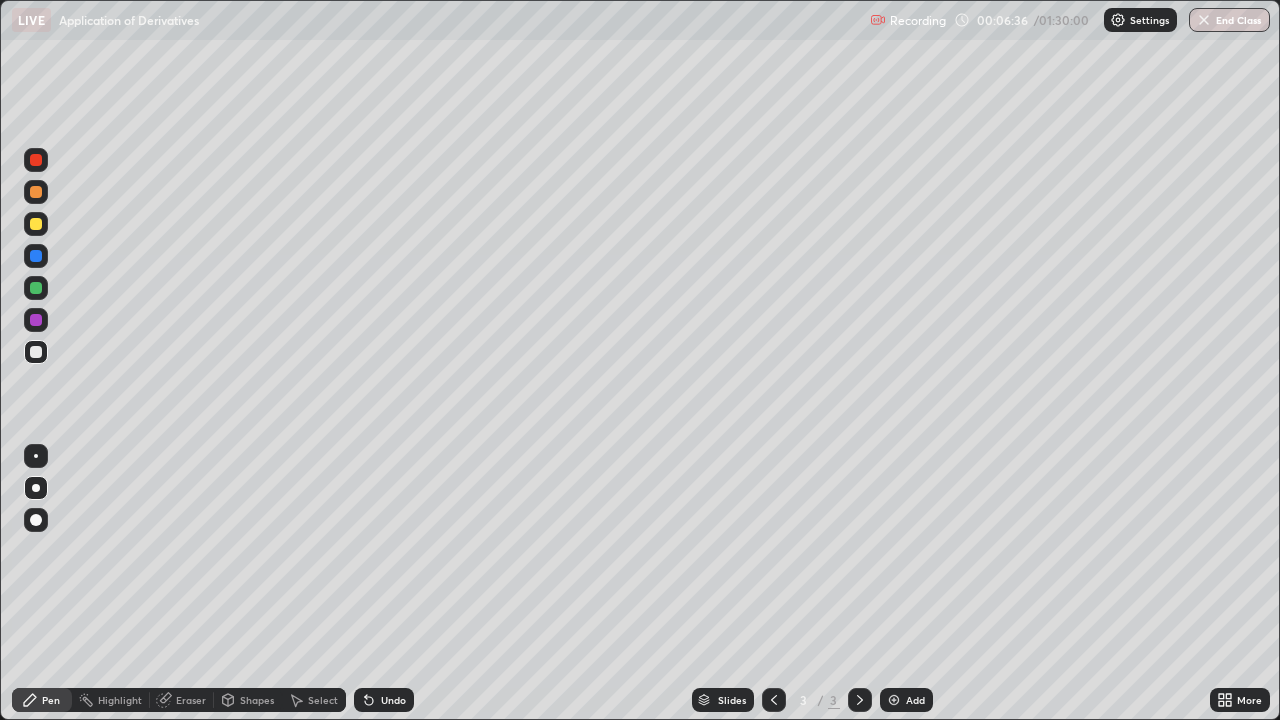 click 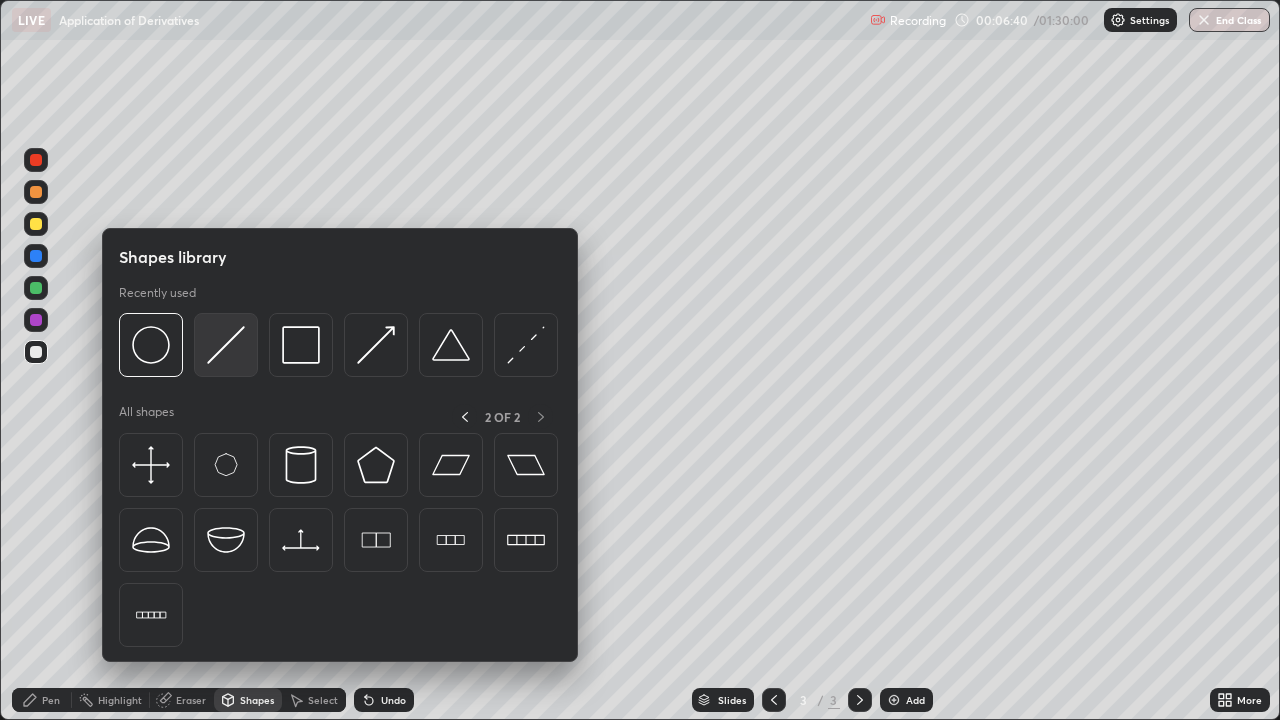 click at bounding box center (226, 345) 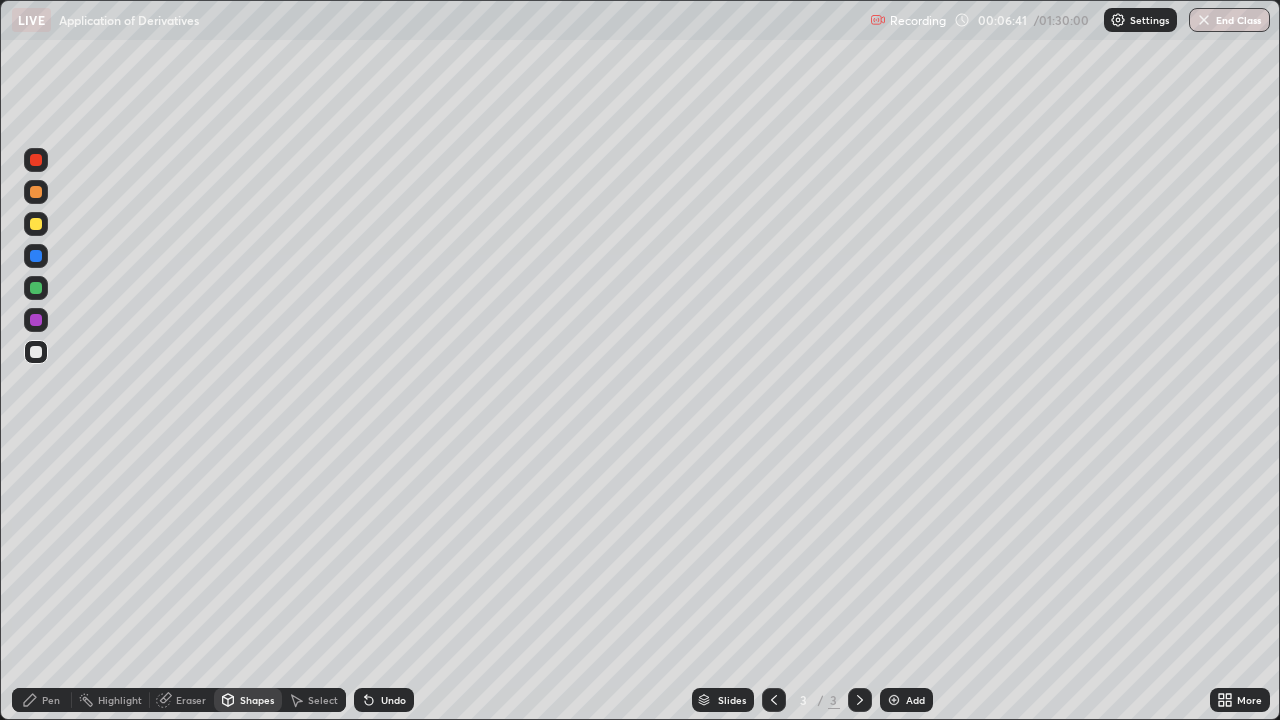 click at bounding box center [36, 288] 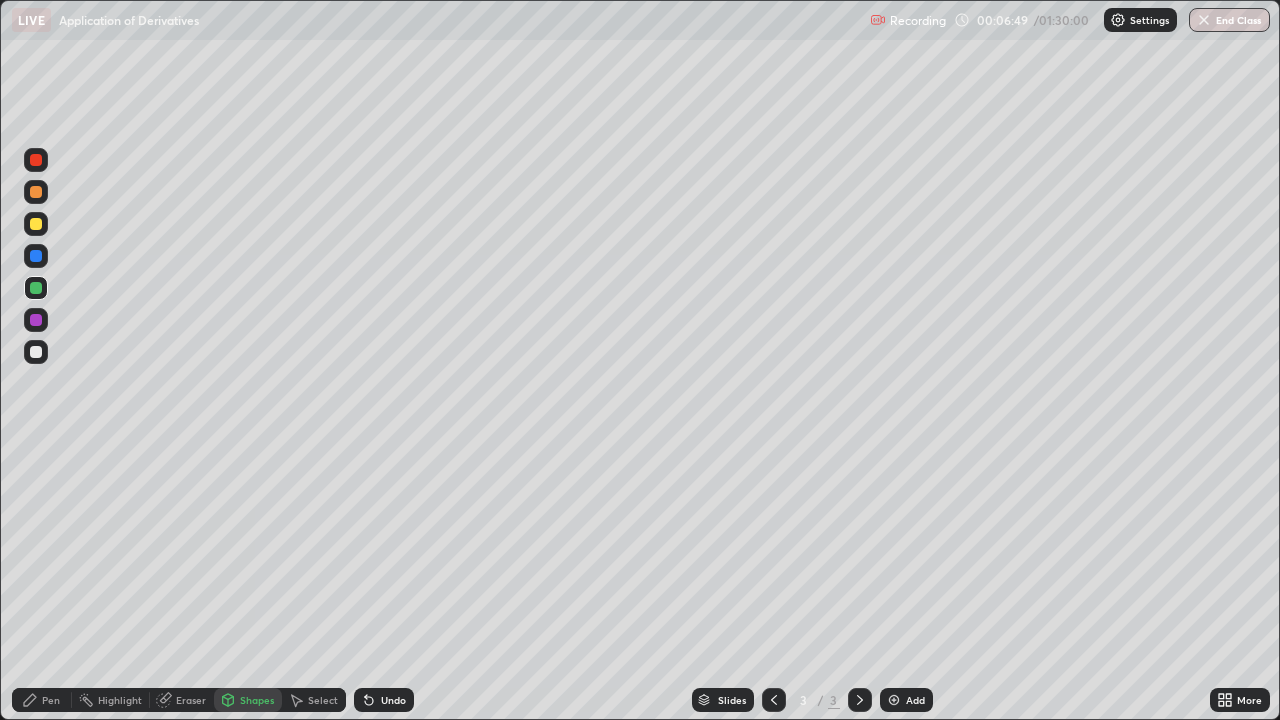 click on "Pen" at bounding box center (51, 700) 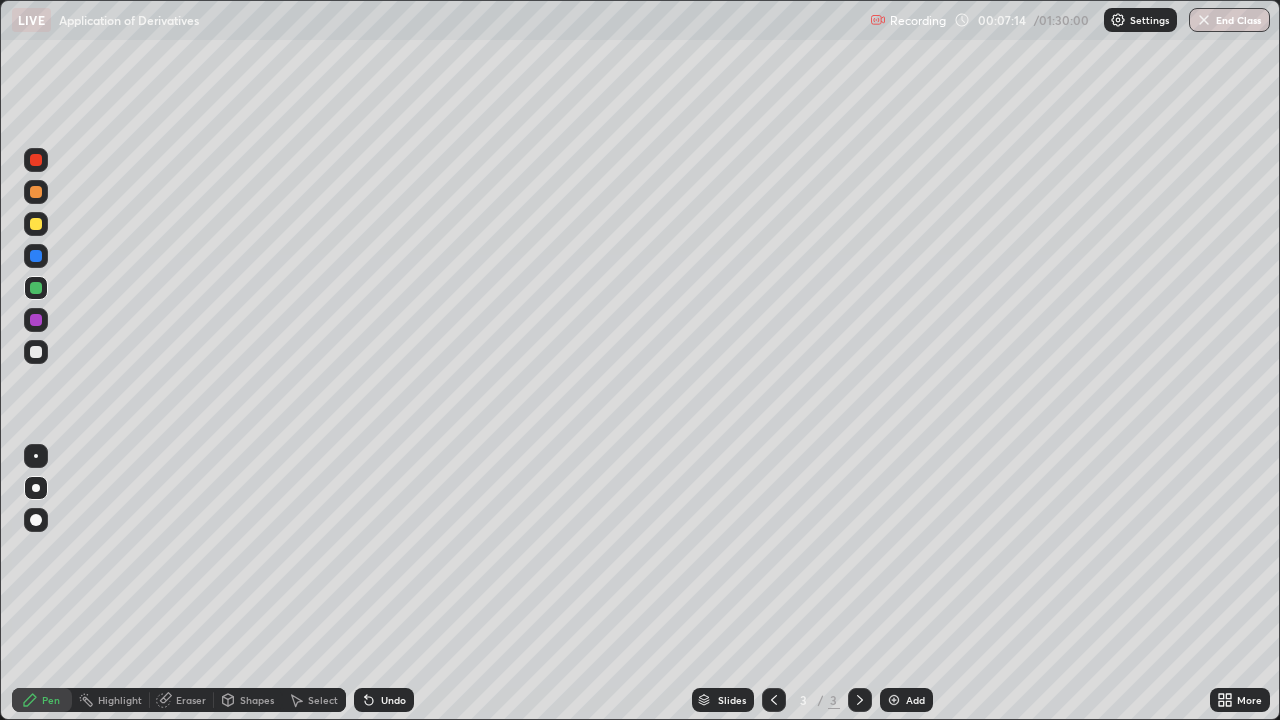 click at bounding box center (36, 352) 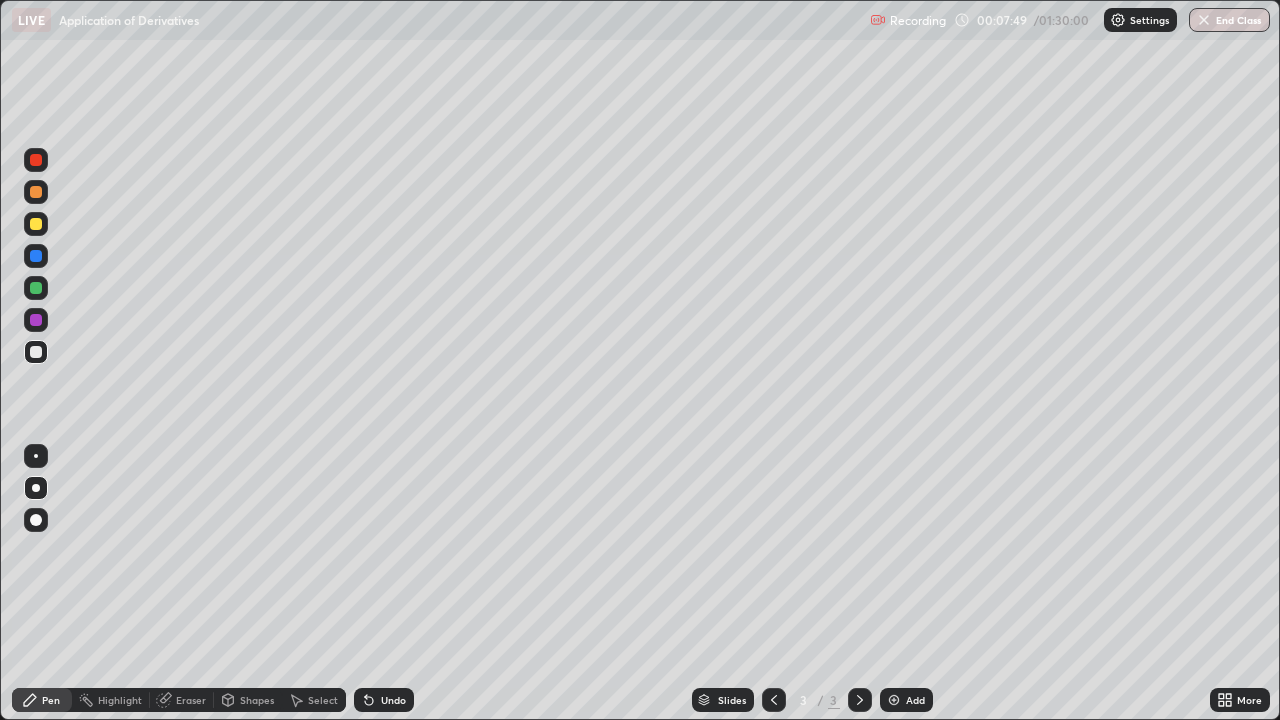 click at bounding box center [36, 320] 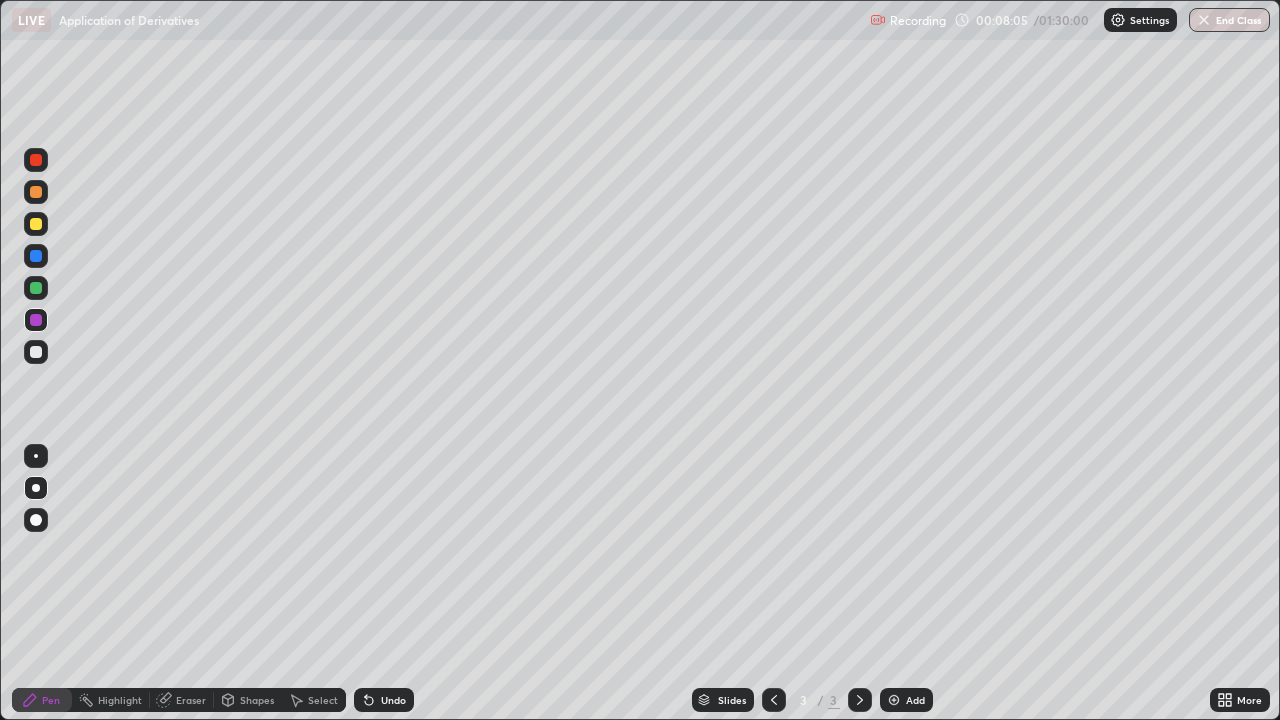 click on "Shapes" at bounding box center (248, 700) 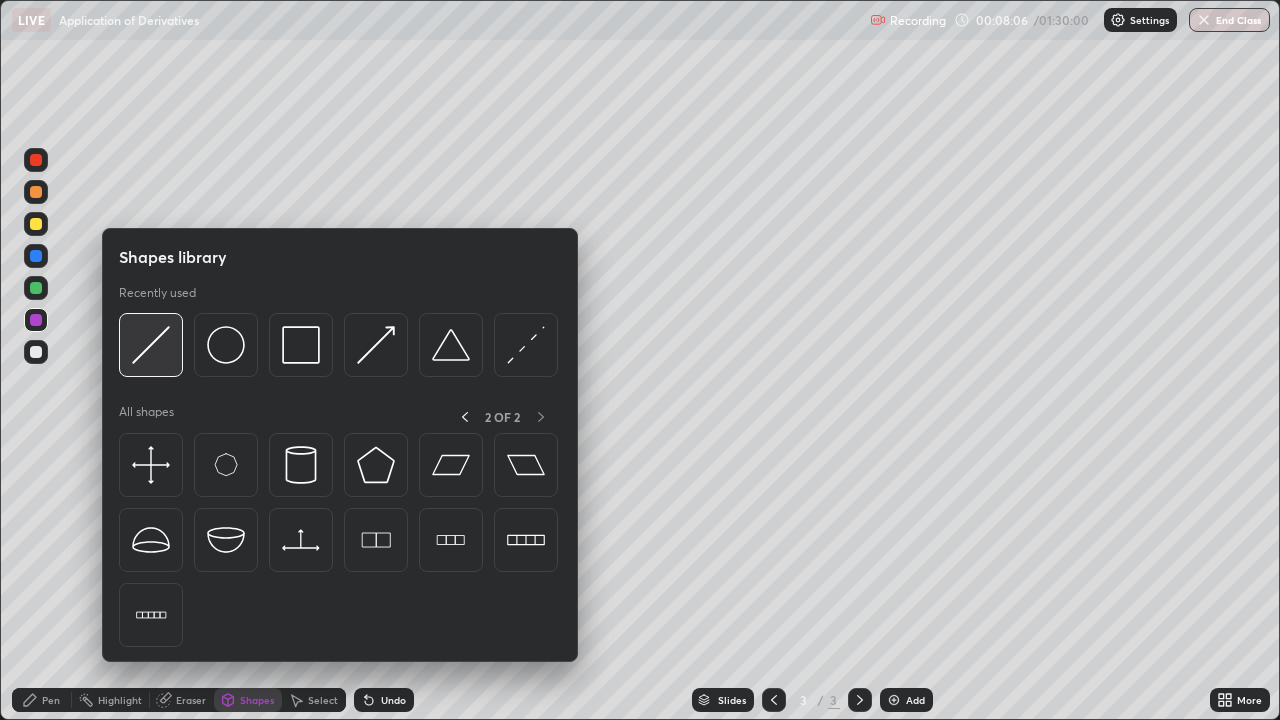 click at bounding box center (151, 345) 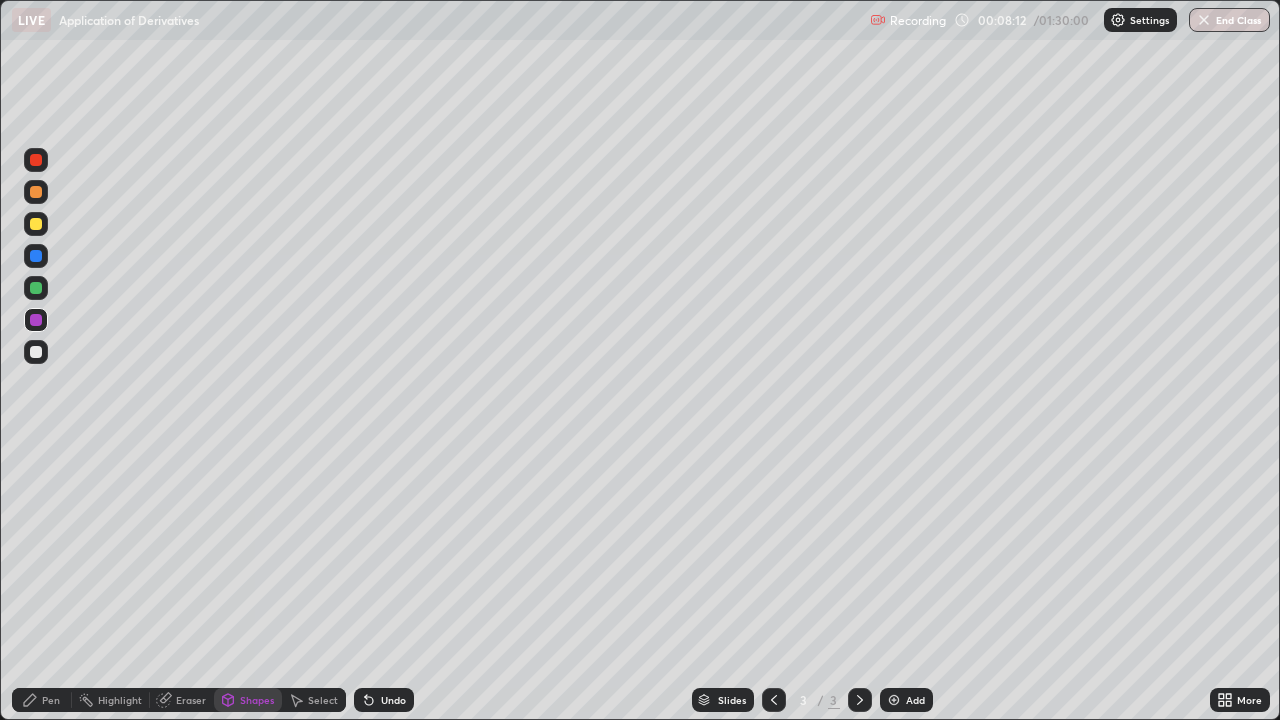 click on "Pen" at bounding box center (51, 700) 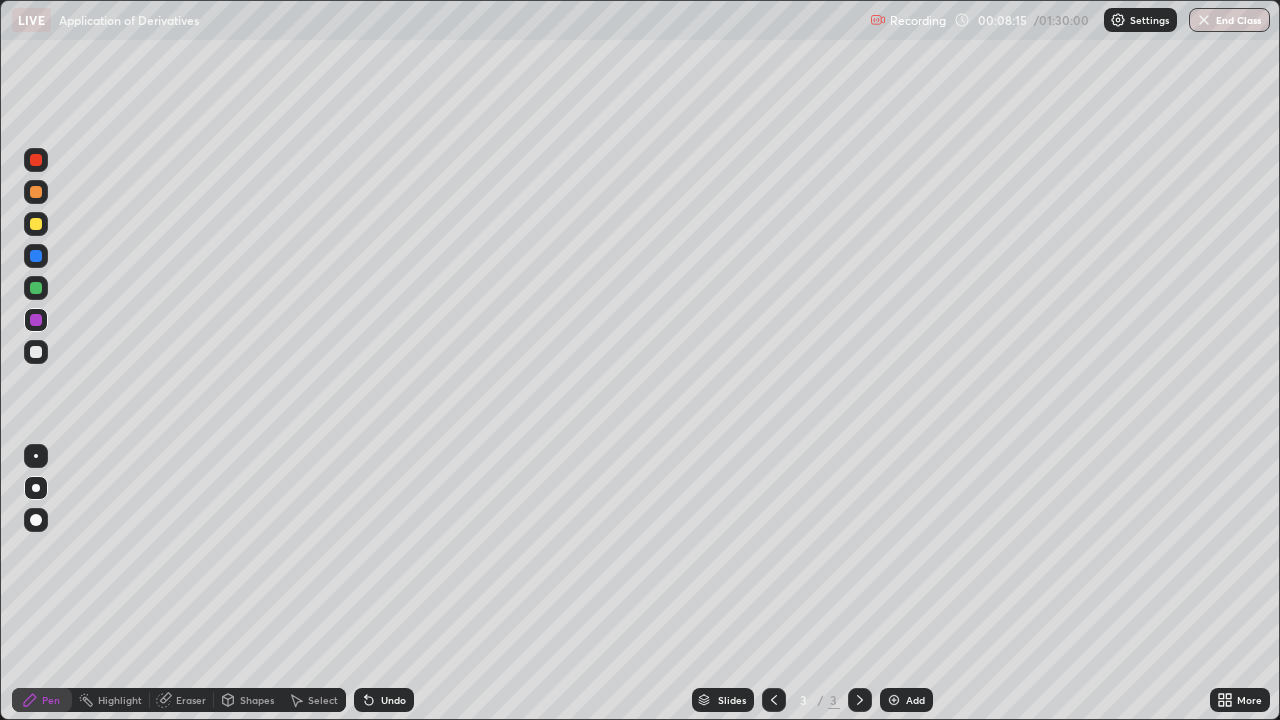 click on "Pen" at bounding box center [51, 700] 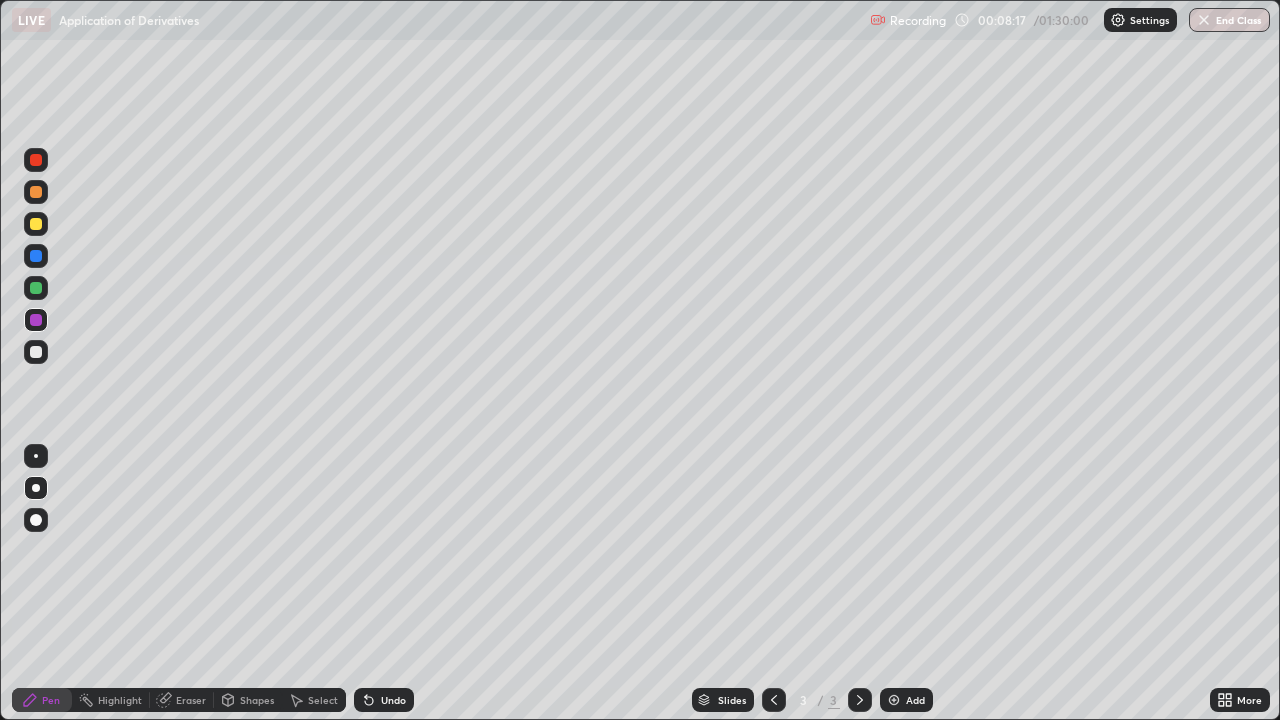 click at bounding box center (36, 352) 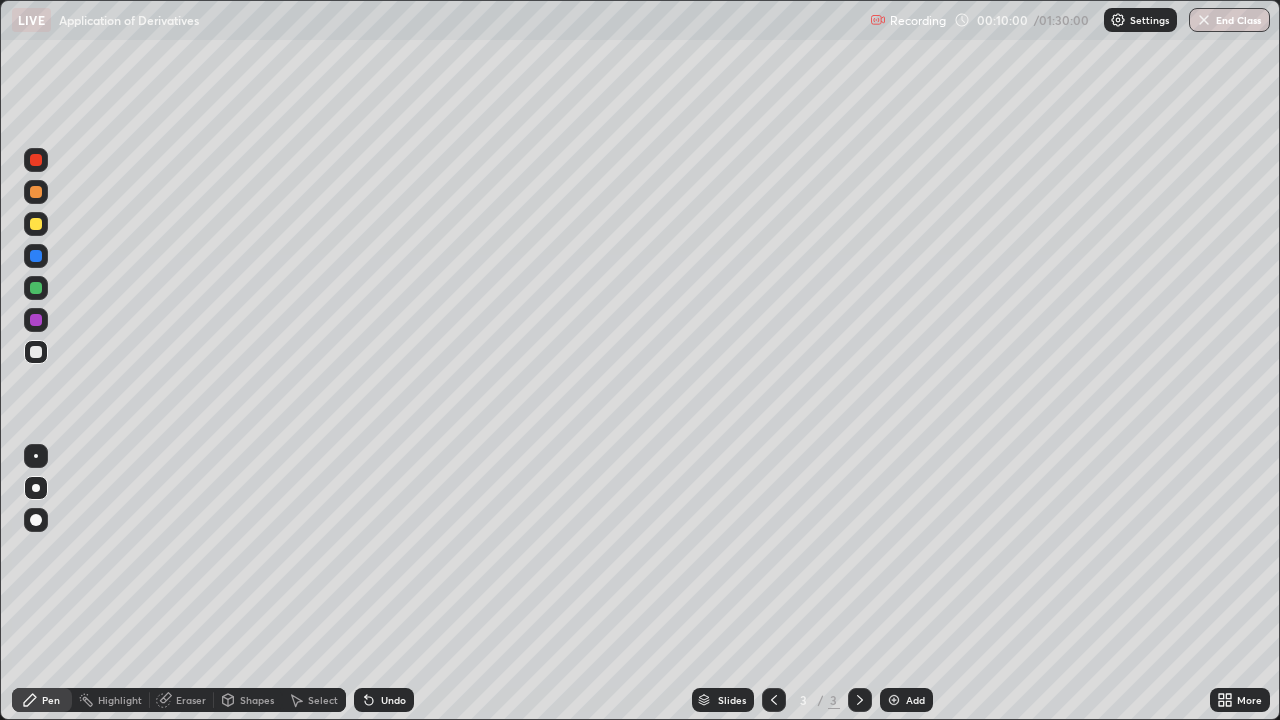 click on "Undo" at bounding box center (384, 700) 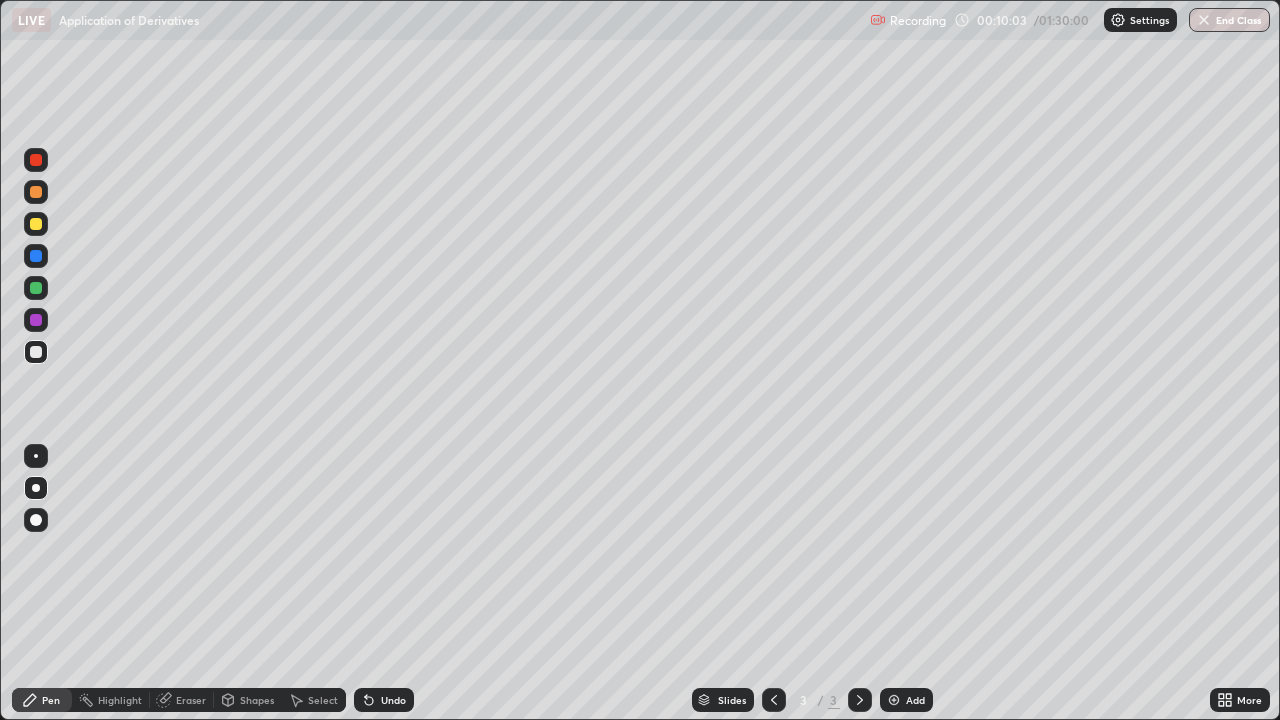 click on "Pen" at bounding box center [51, 700] 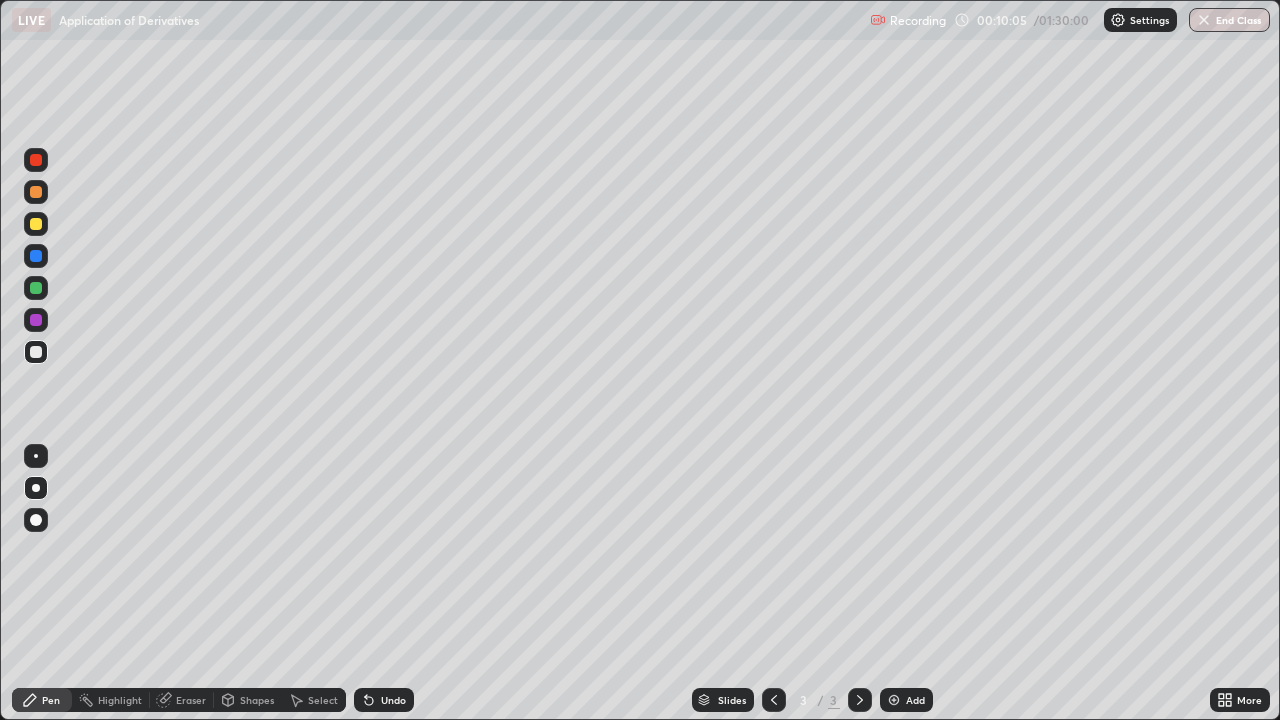 click on "Undo" at bounding box center [384, 700] 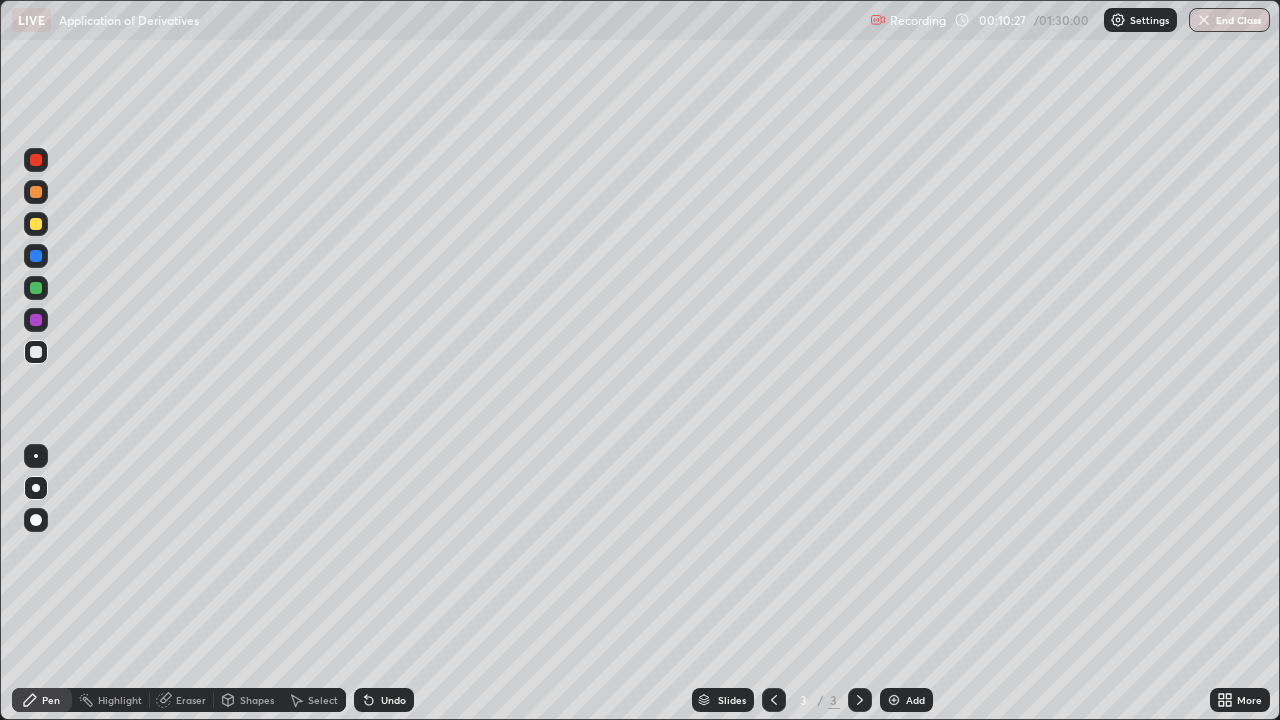 click on "Eraser" at bounding box center (191, 700) 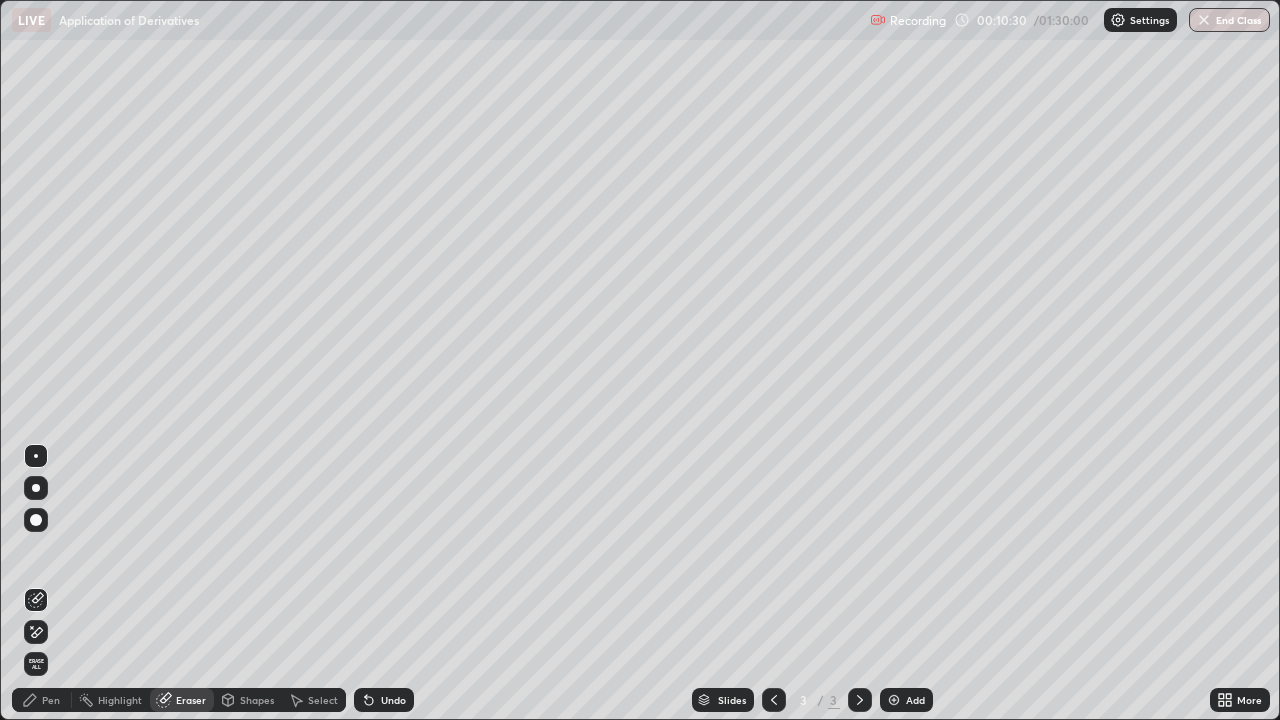 click on "Pen" at bounding box center [42, 700] 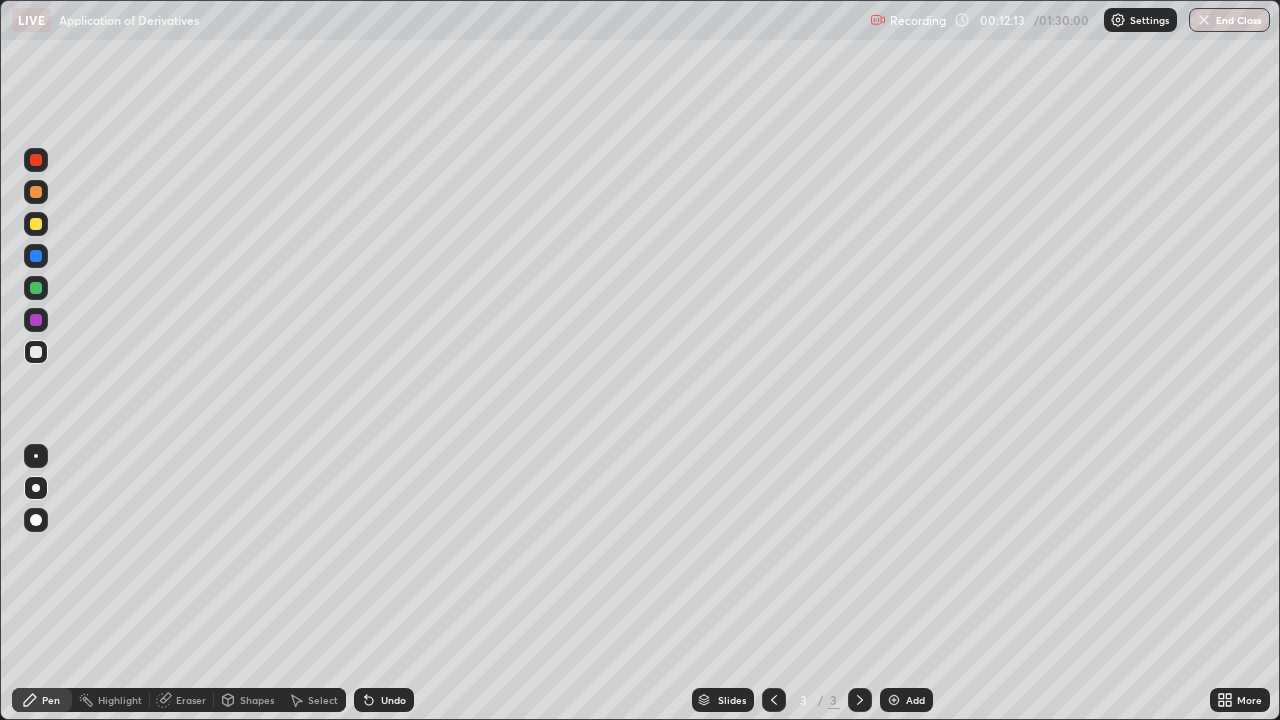click on "Eraser" at bounding box center [191, 700] 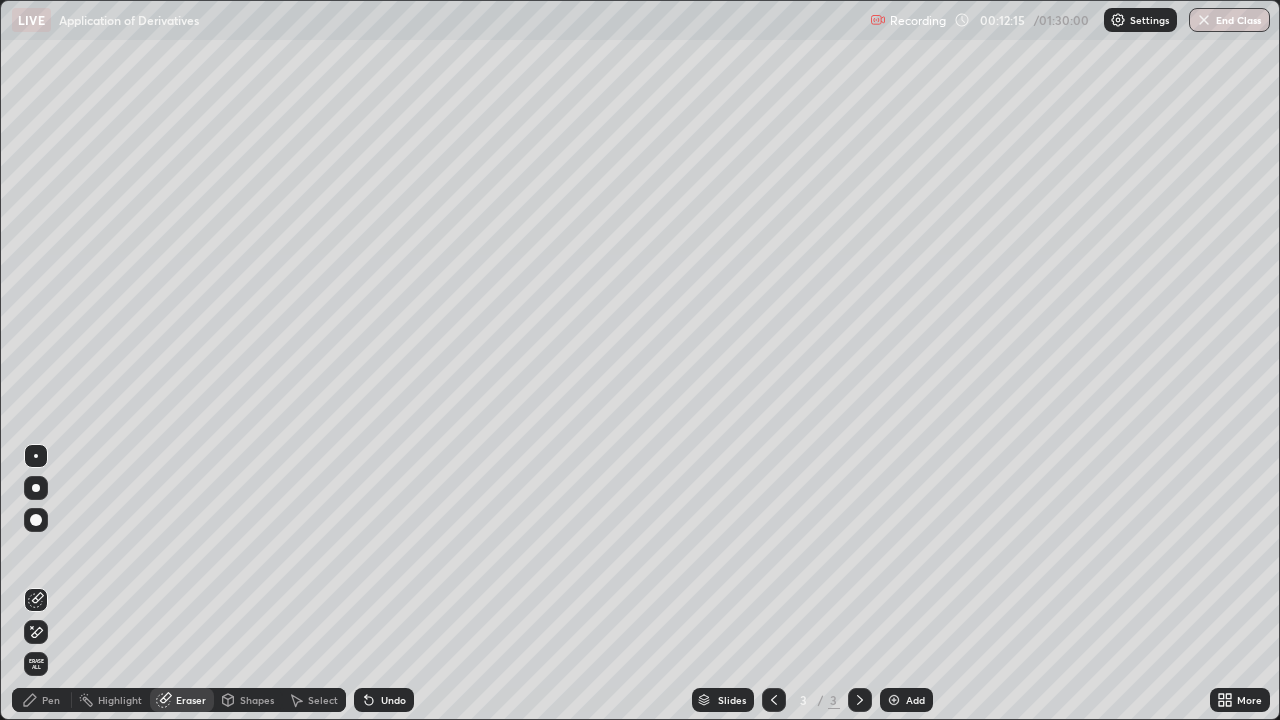 click on "Pen" at bounding box center [42, 700] 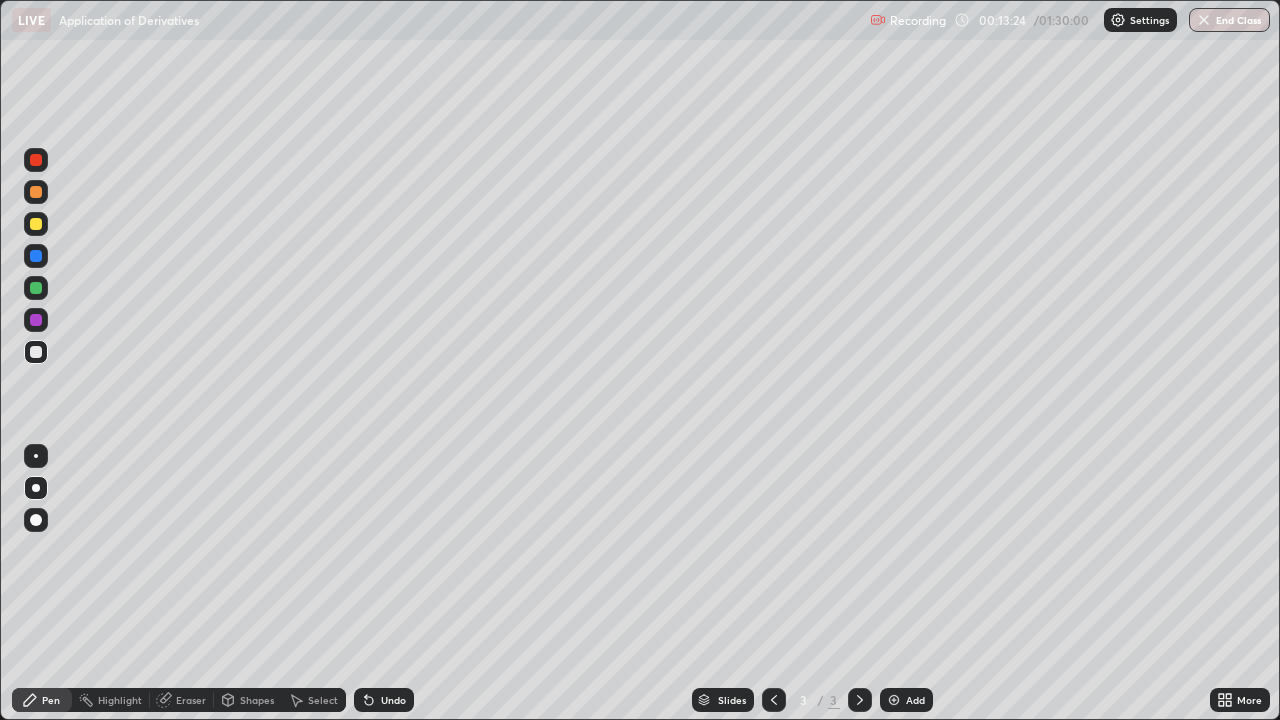 click at bounding box center (36, 320) 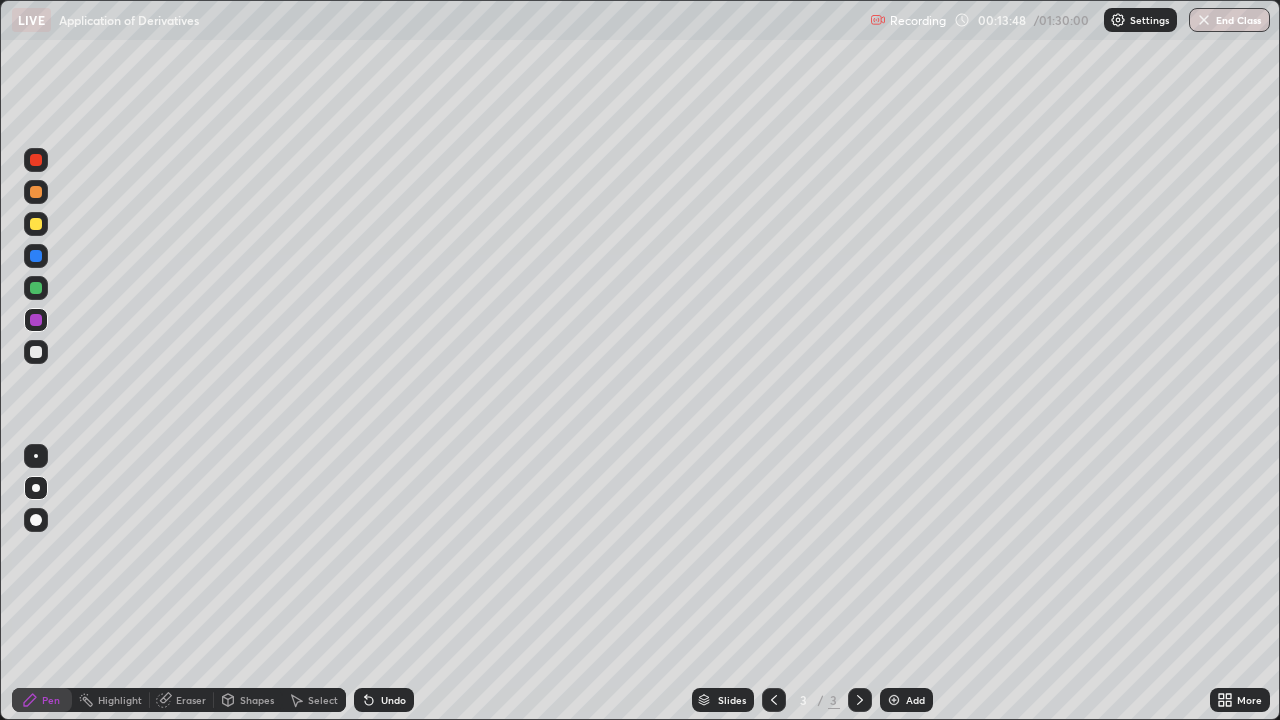 click at bounding box center [36, 352] 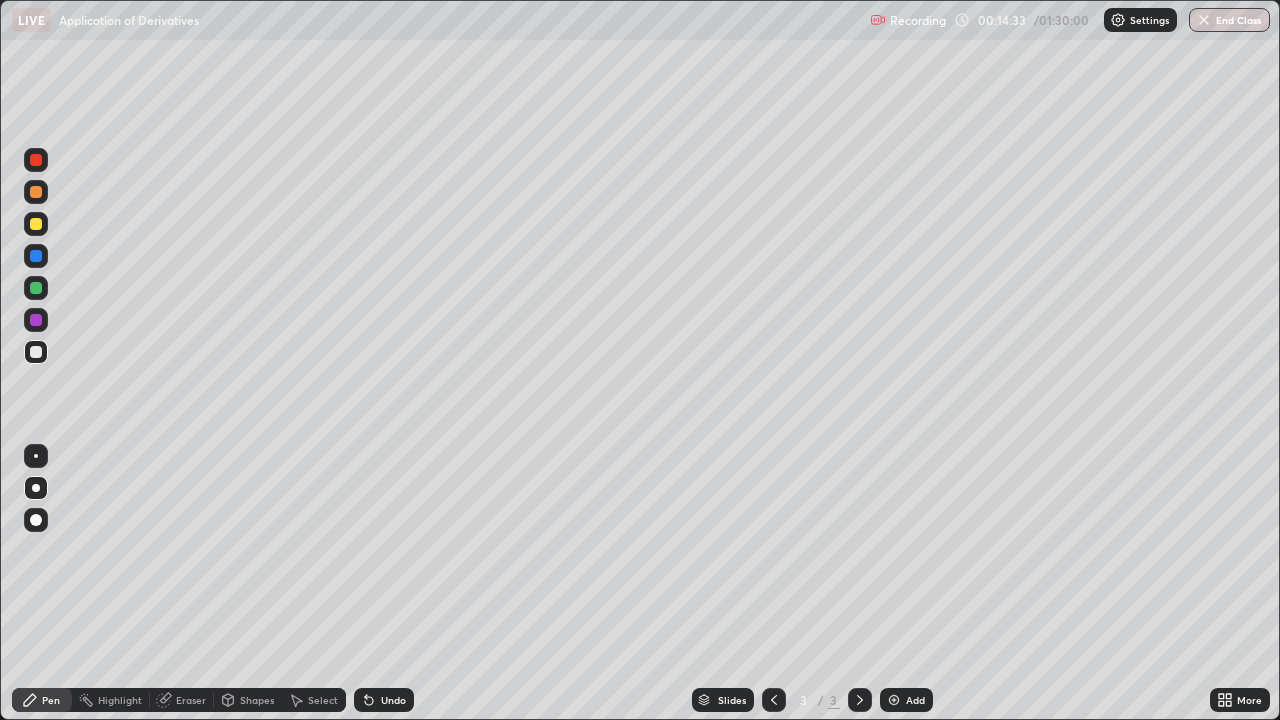 click at bounding box center (36, 224) 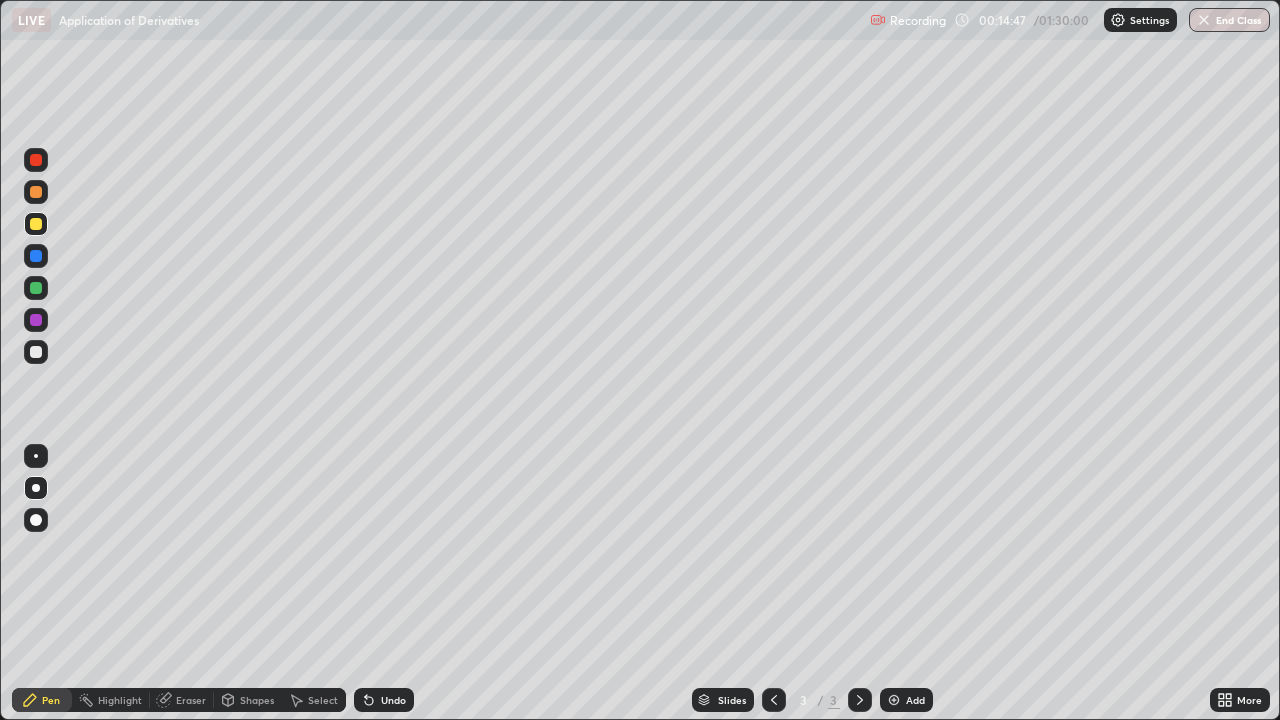 click at bounding box center (36, 160) 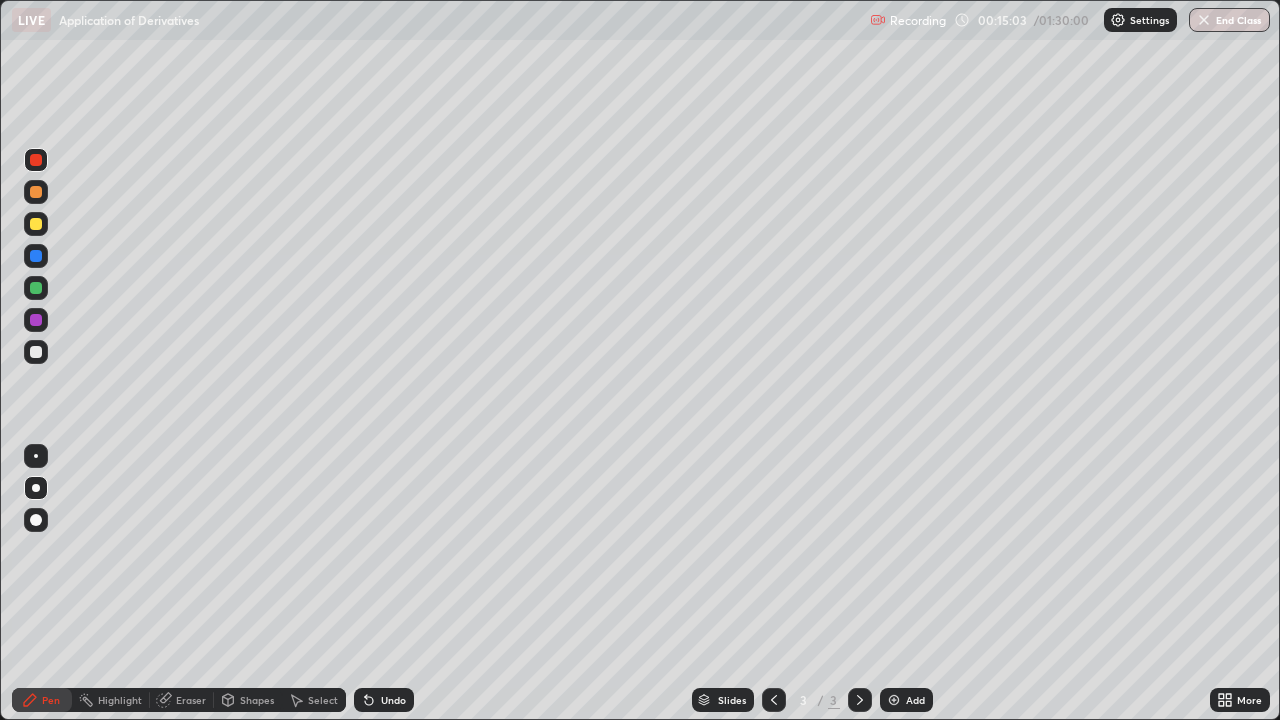 click on "Undo" at bounding box center (393, 700) 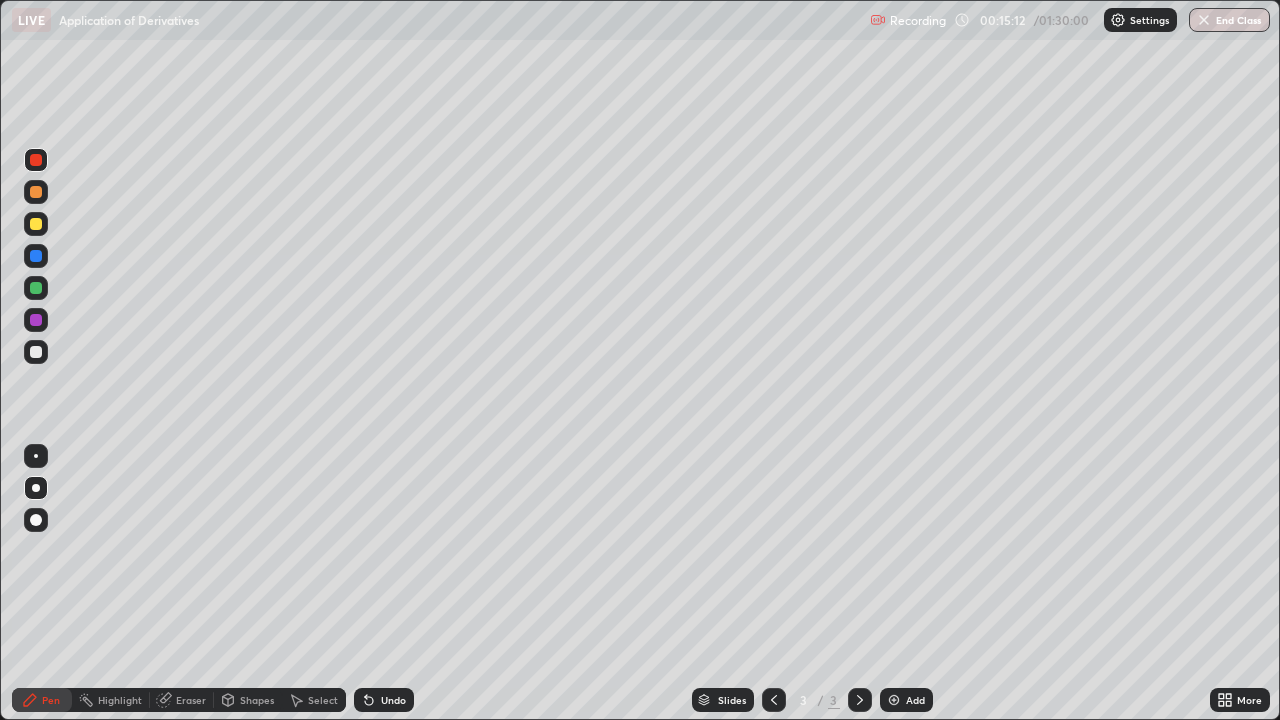 click on "Undo" at bounding box center (393, 700) 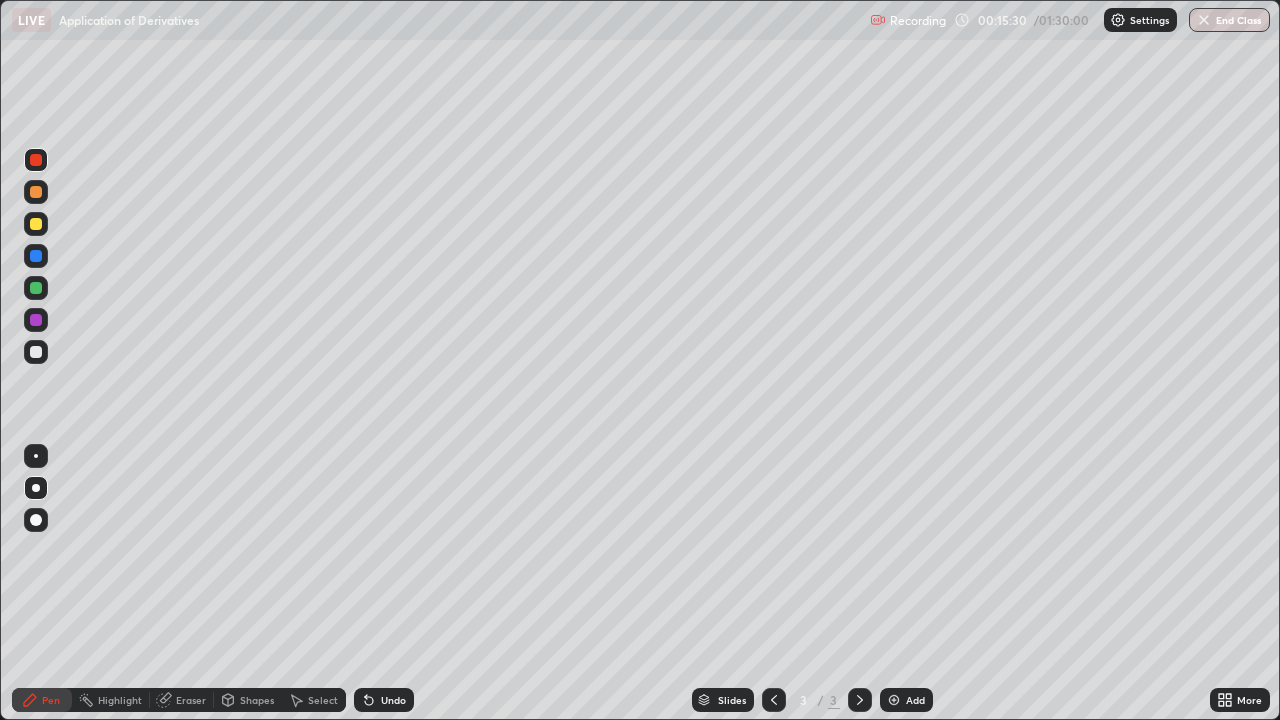 click on "Undo" at bounding box center (384, 700) 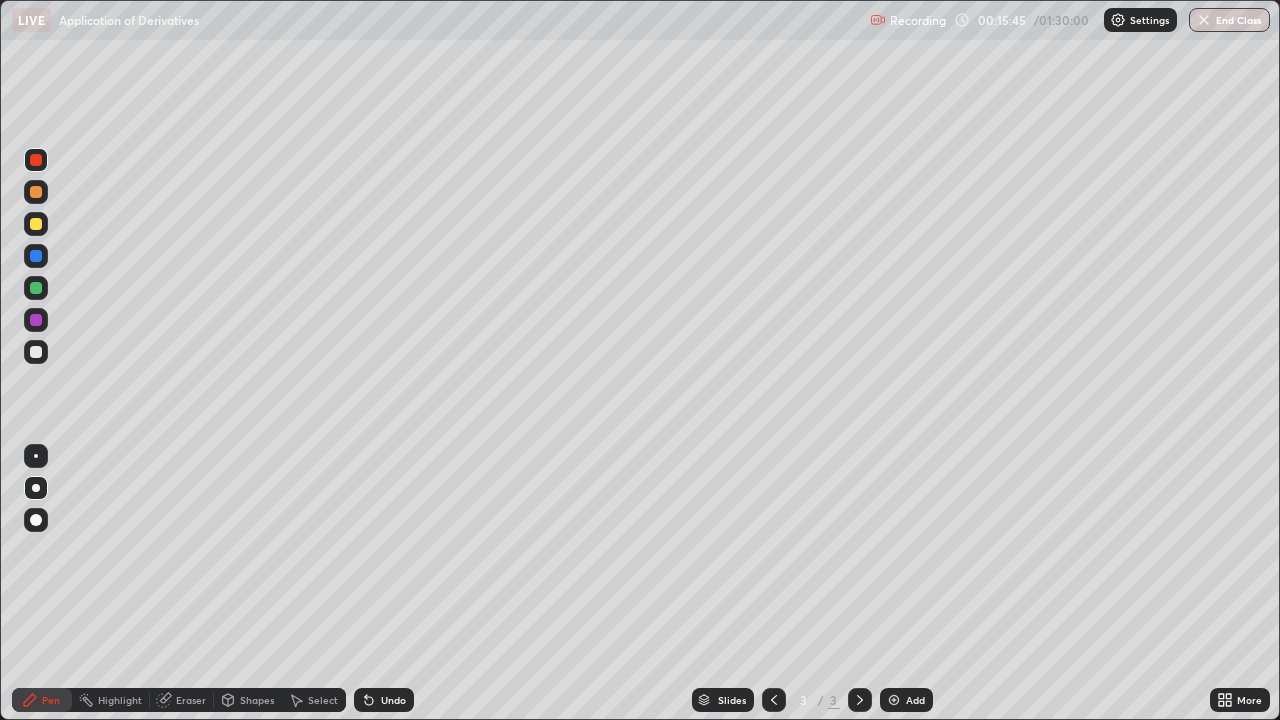 click on "Shapes" at bounding box center (248, 700) 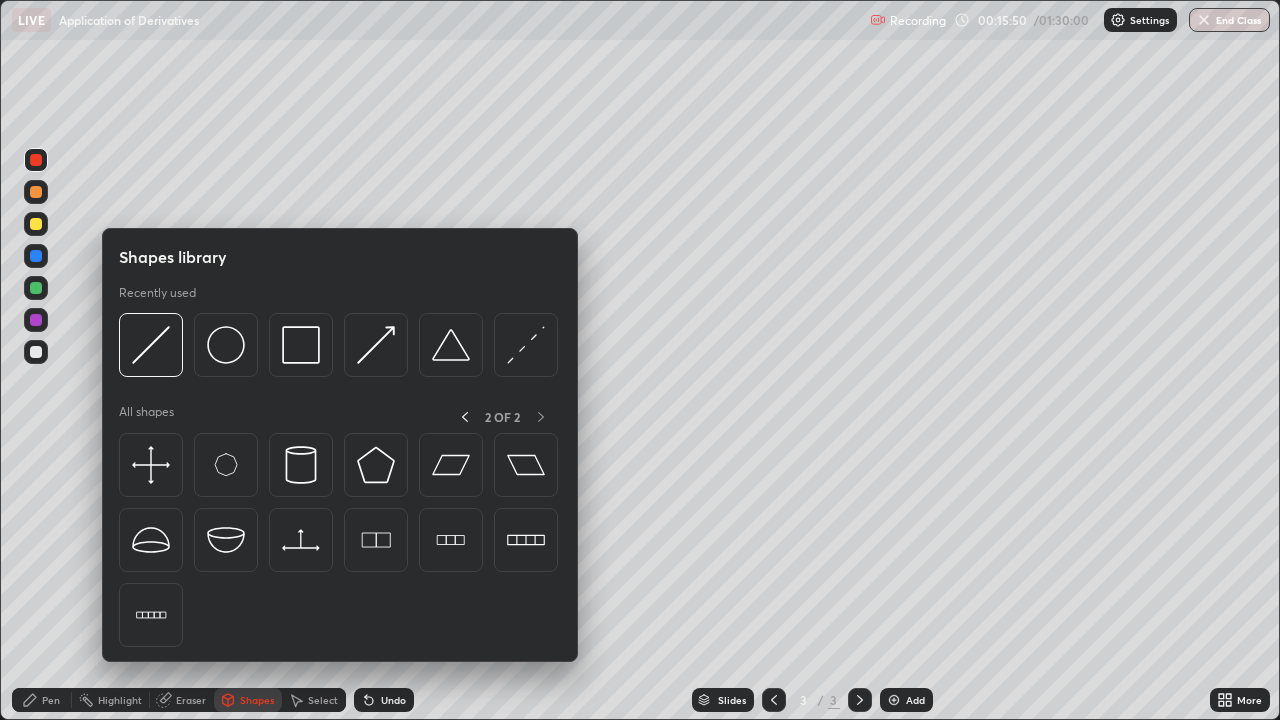 click on "Slides 3 / 3 Add" at bounding box center (812, 700) 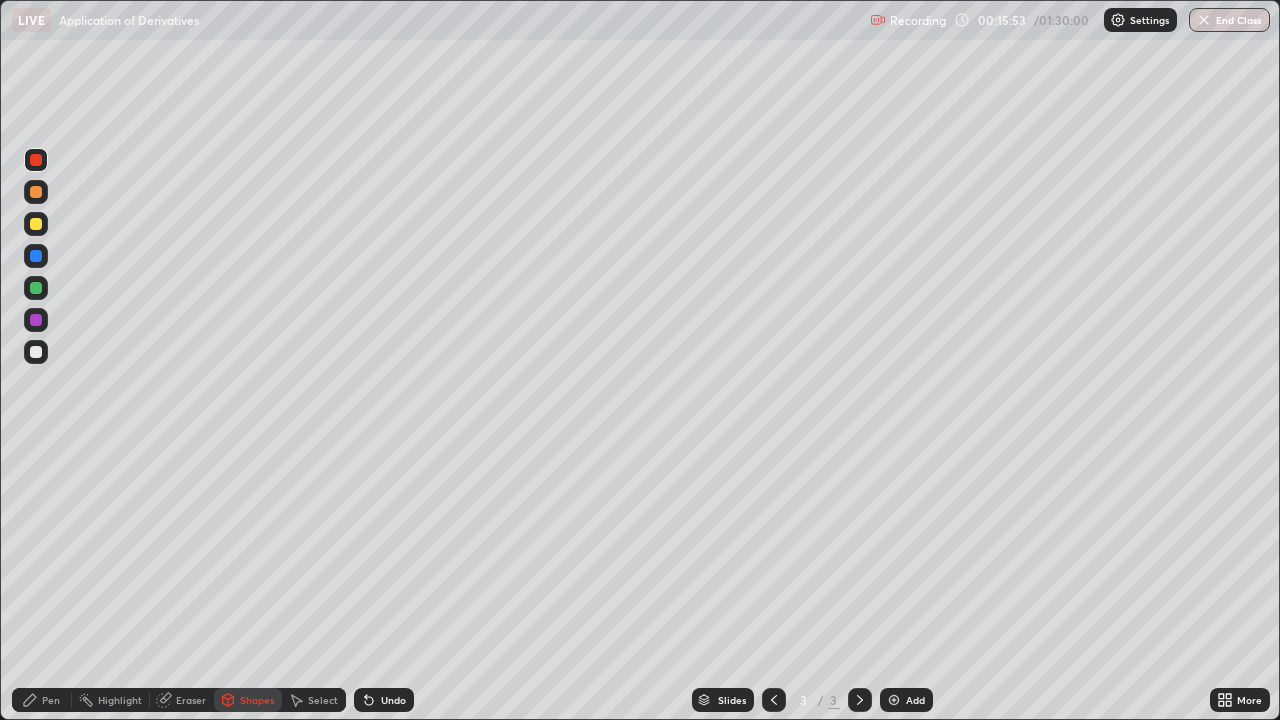 click on "Undo" at bounding box center (393, 700) 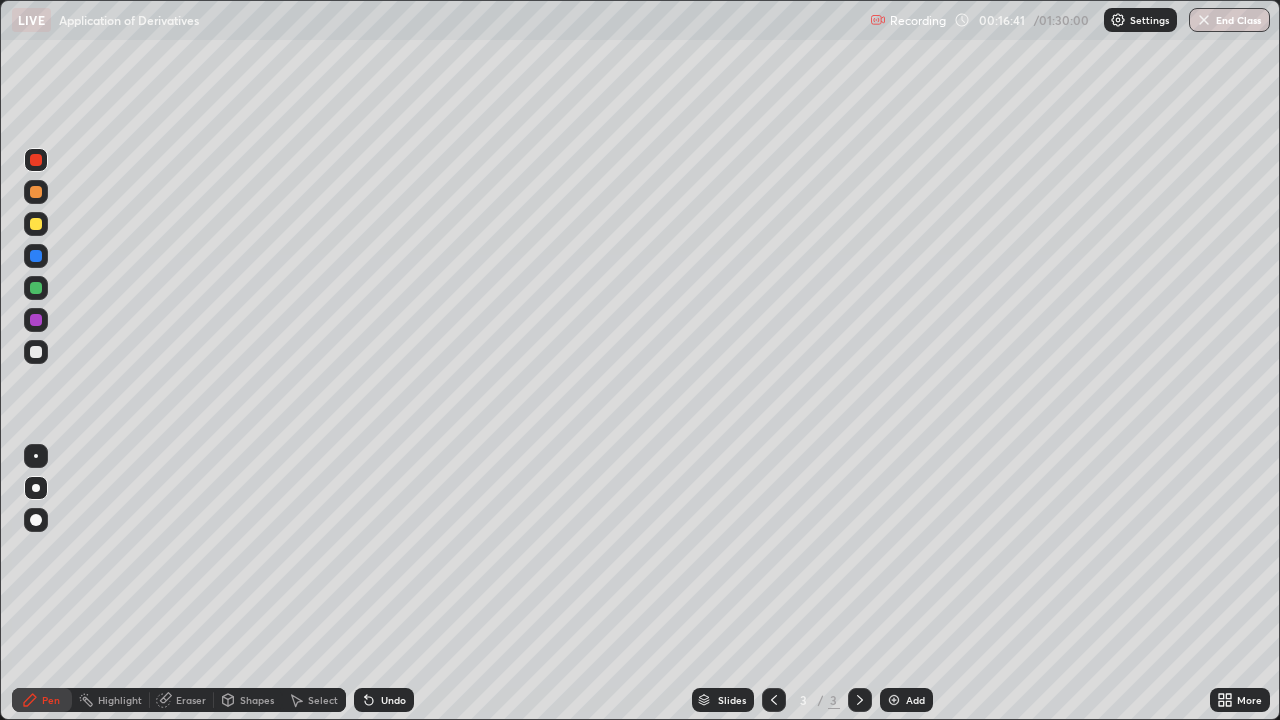 click at bounding box center [36, 352] 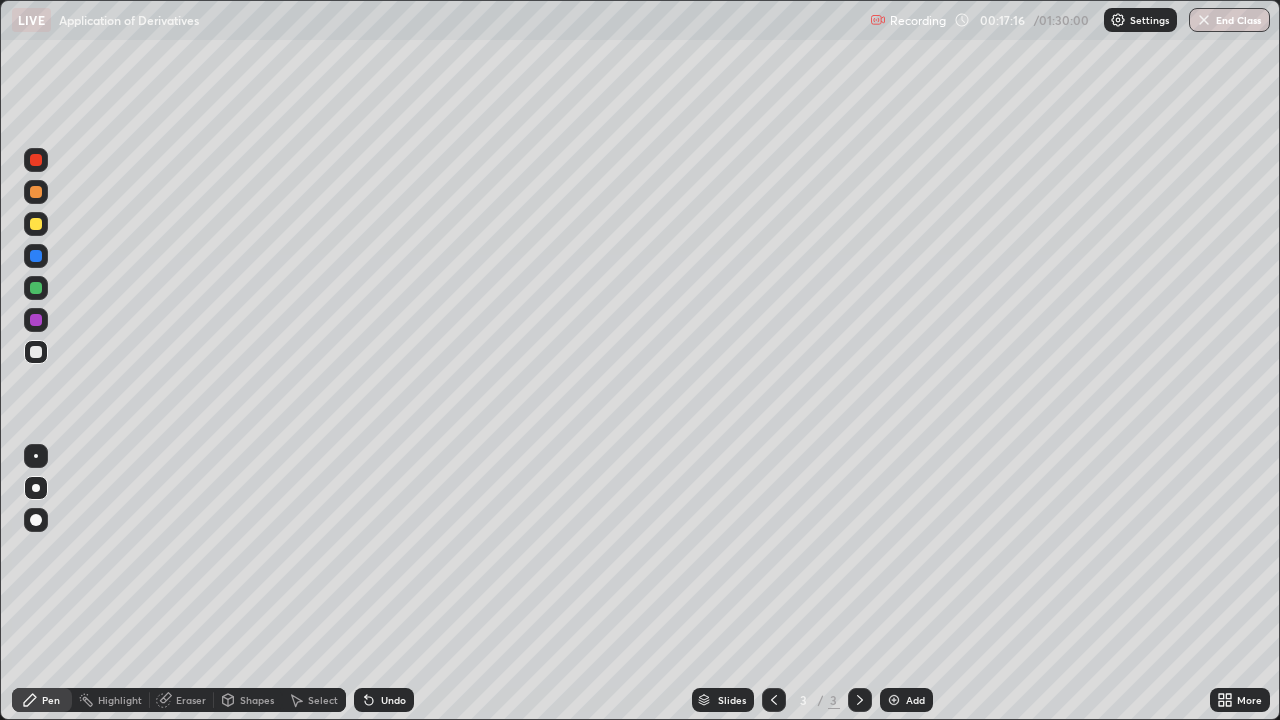 click at bounding box center (36, 288) 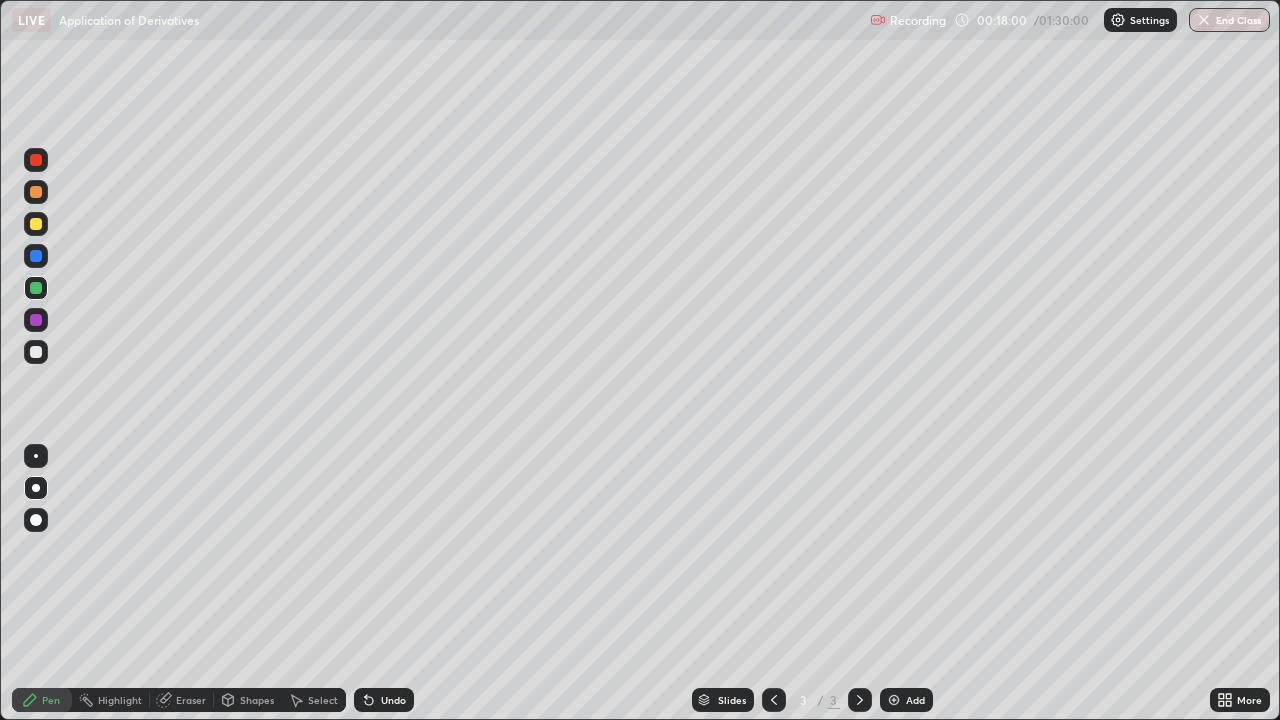 click at bounding box center [36, 352] 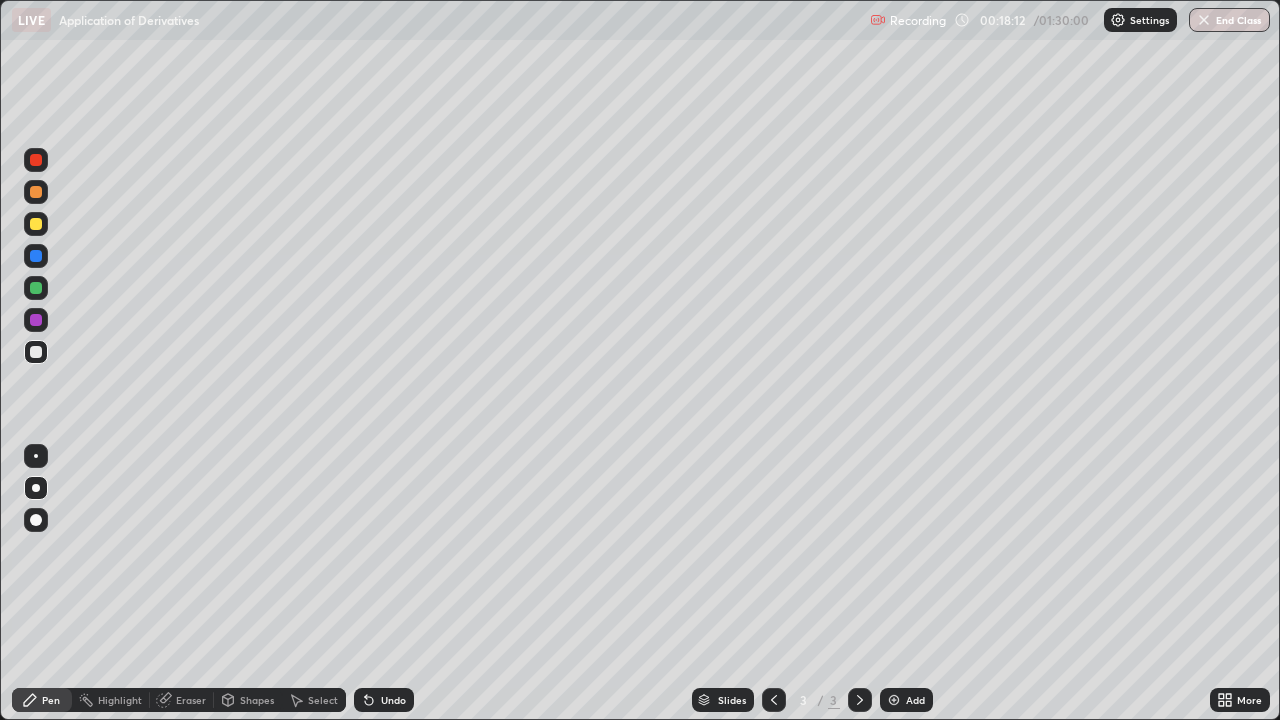 click at bounding box center [36, 352] 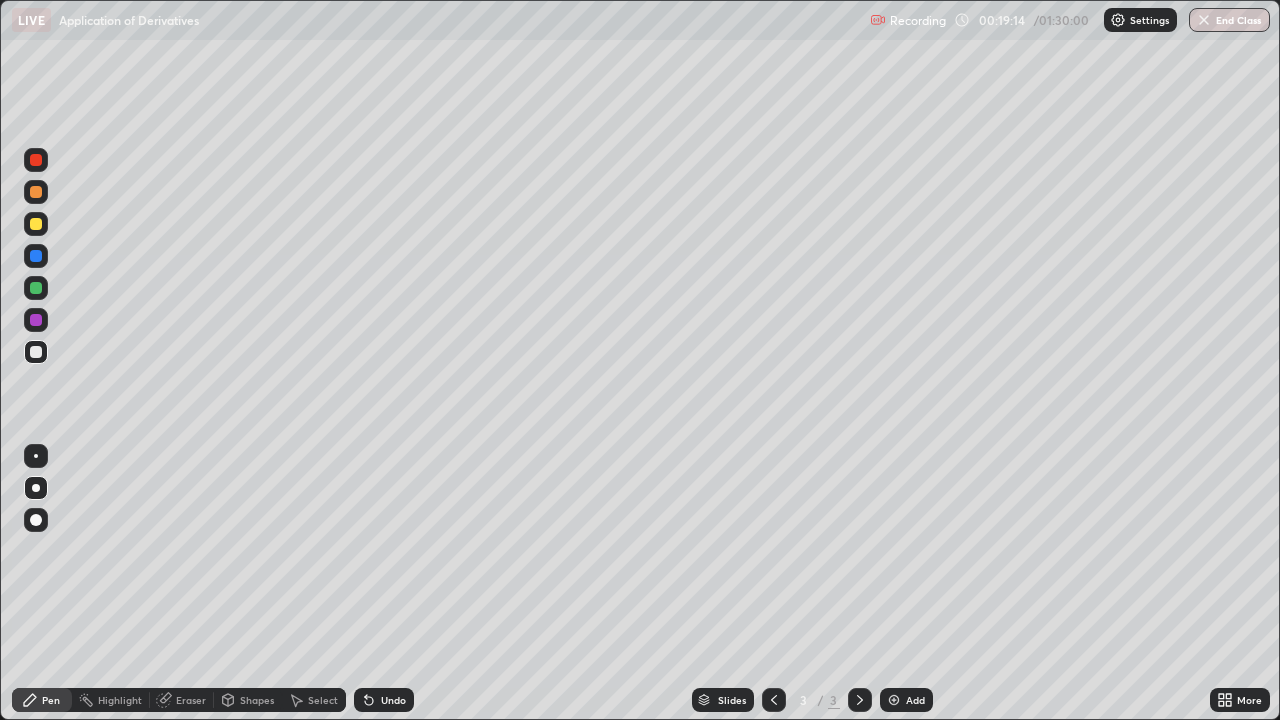 click on "Add" at bounding box center (906, 700) 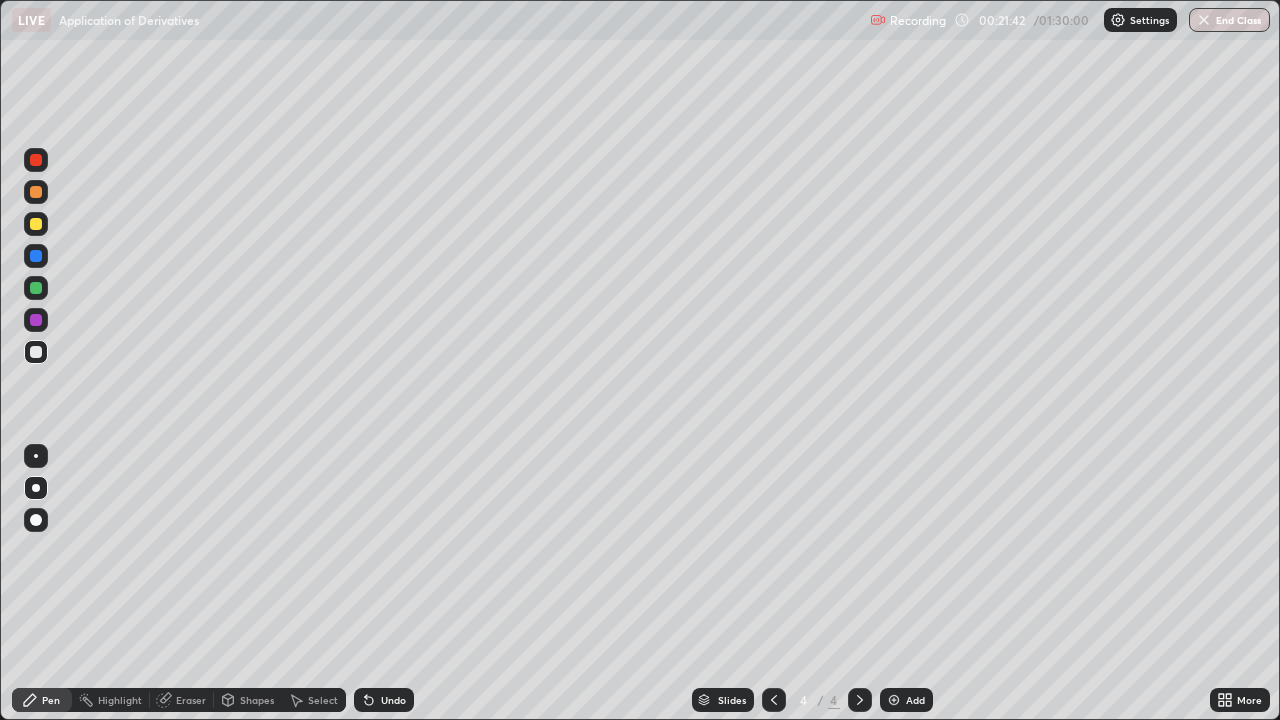 click at bounding box center [36, 224] 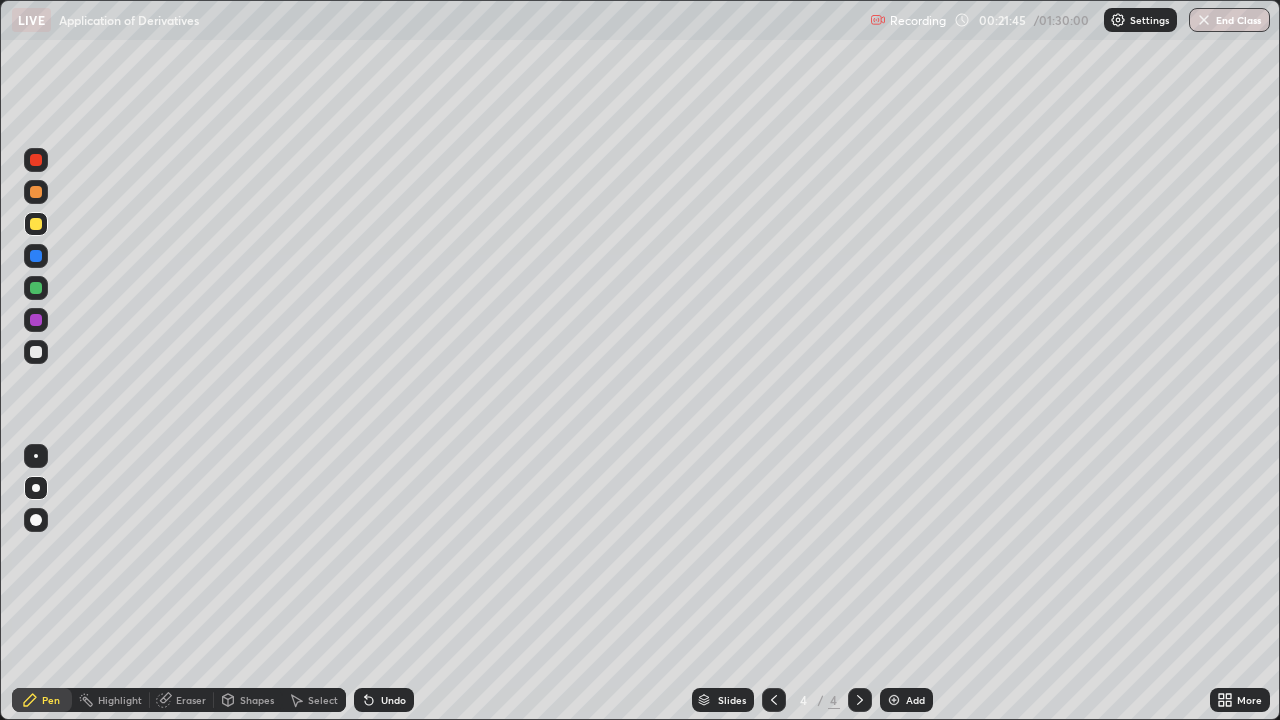 click at bounding box center [774, 700] 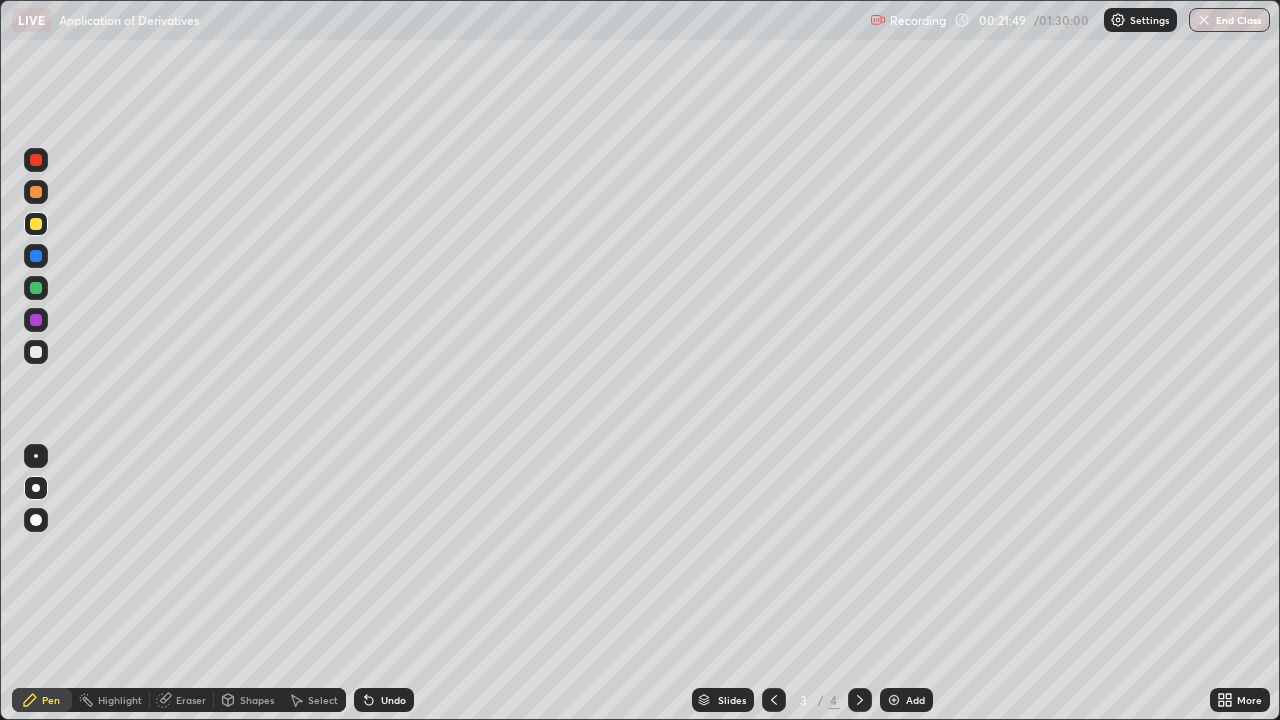 click 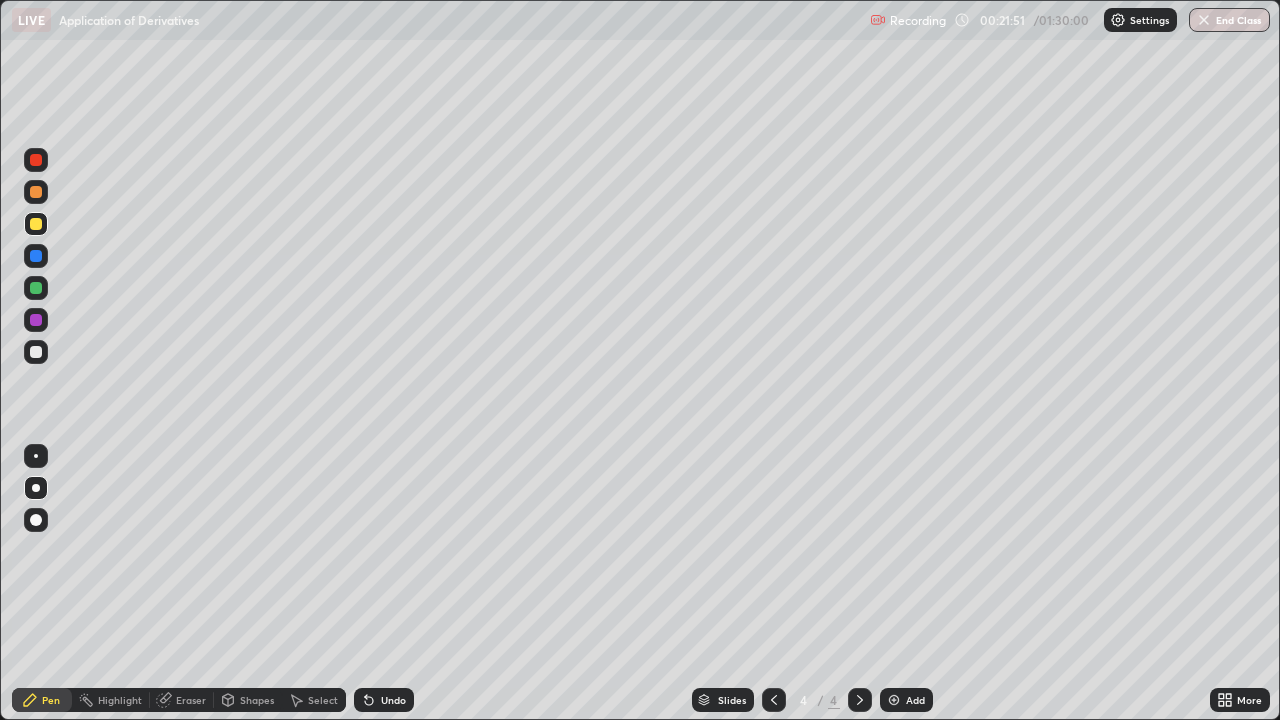 click on "Shapes" at bounding box center (257, 700) 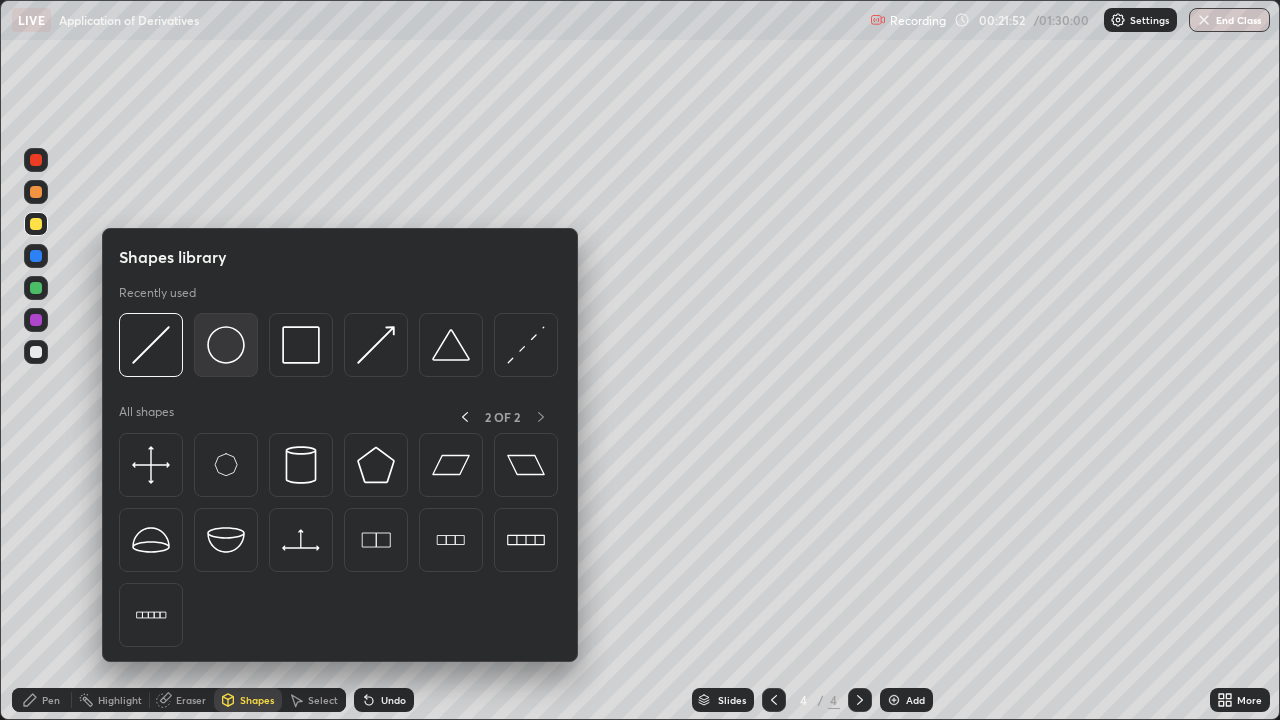click at bounding box center [226, 345] 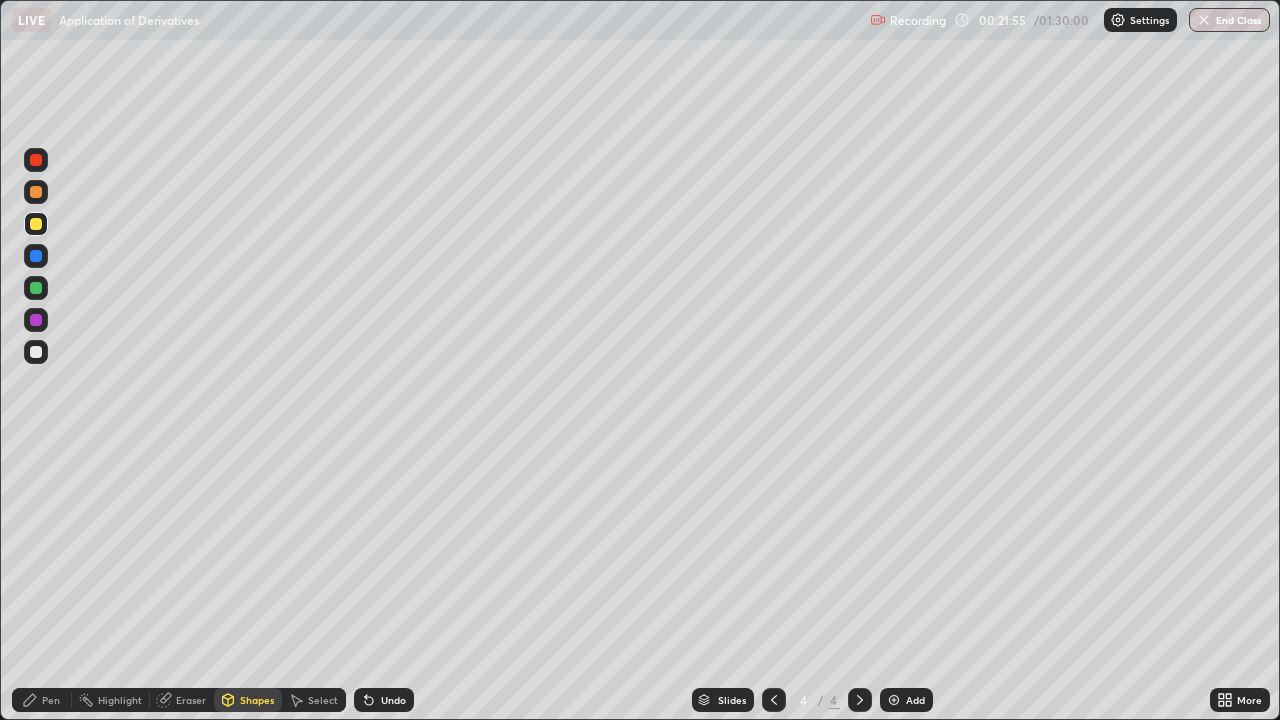 click on "Shapes" at bounding box center (257, 700) 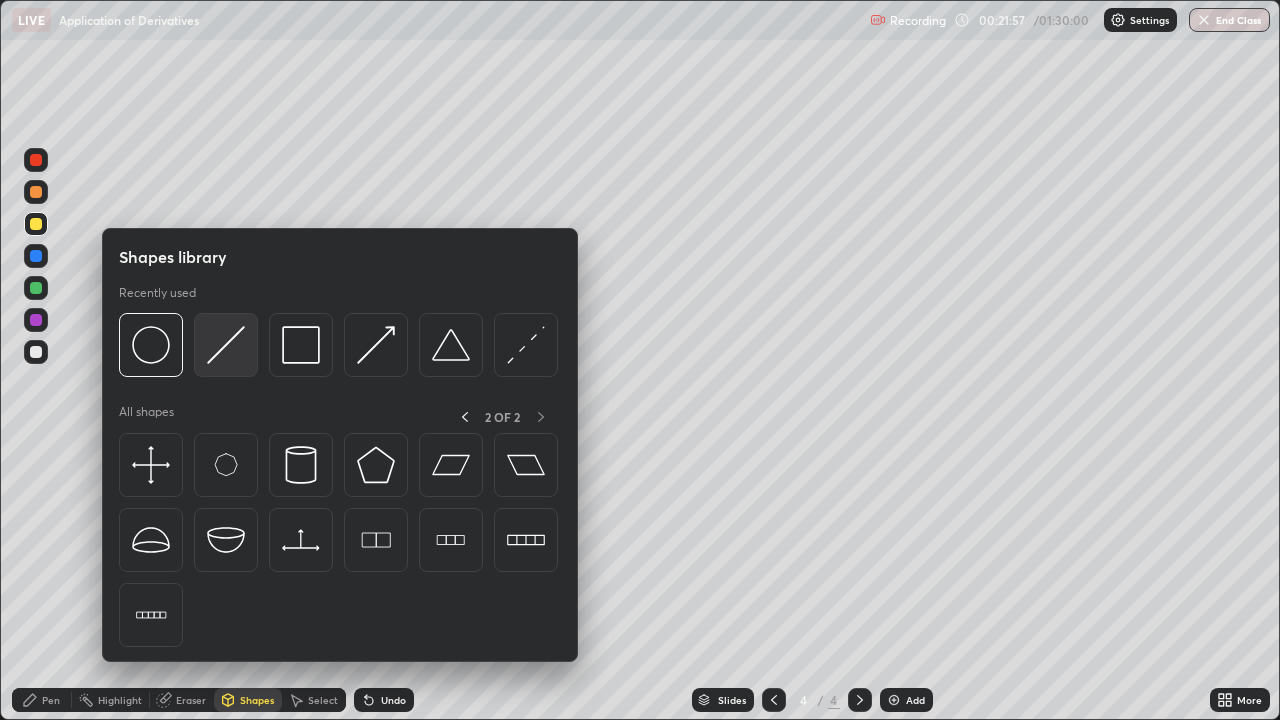 click at bounding box center [226, 345] 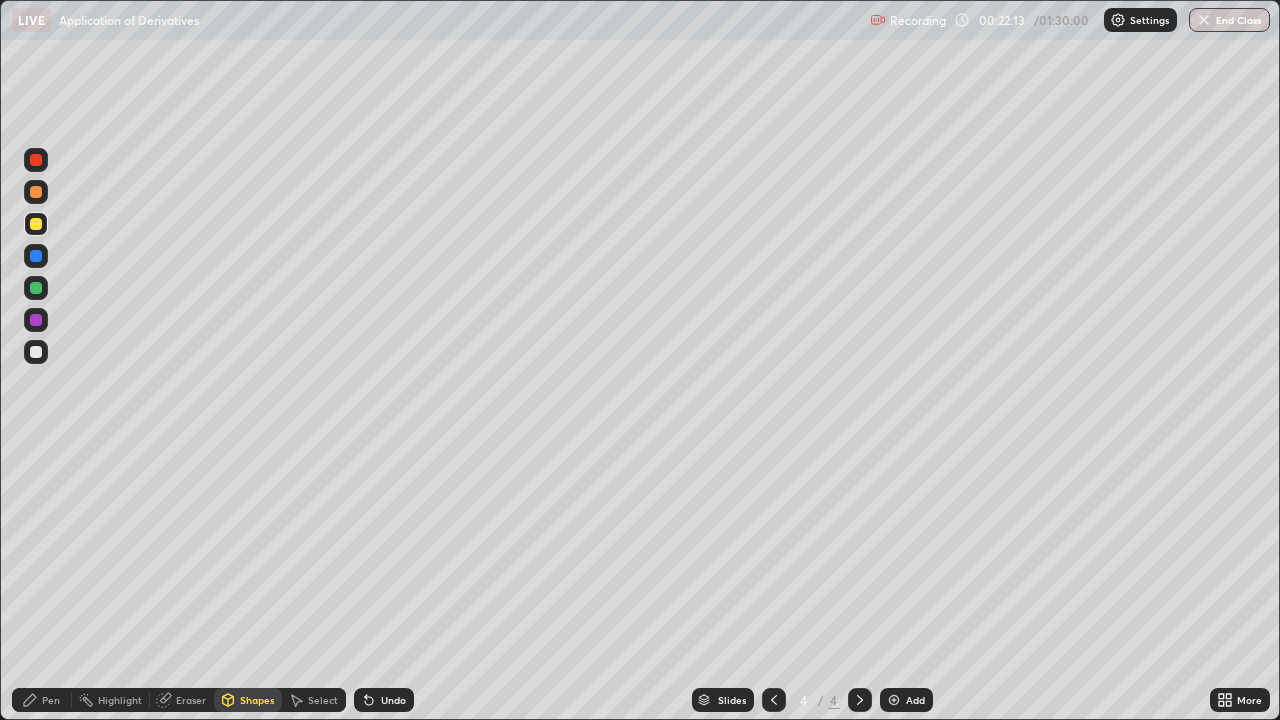 click on "Pen" at bounding box center (51, 700) 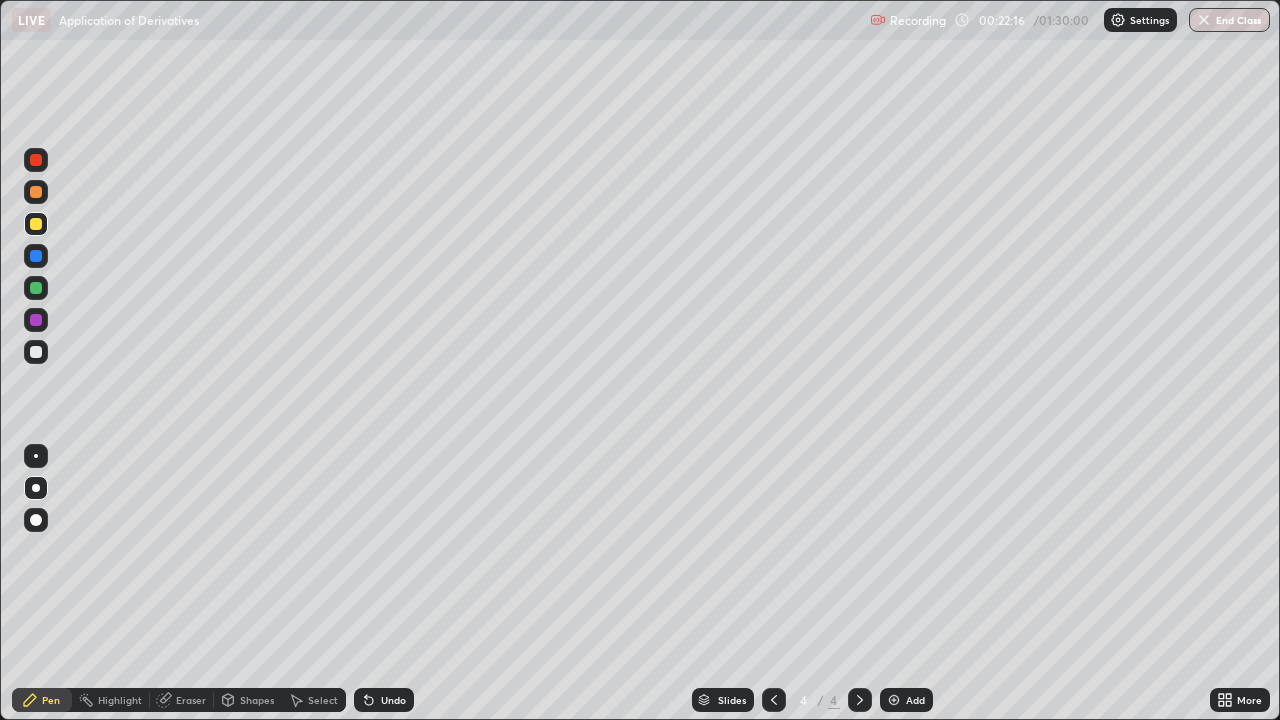 click at bounding box center [36, 160] 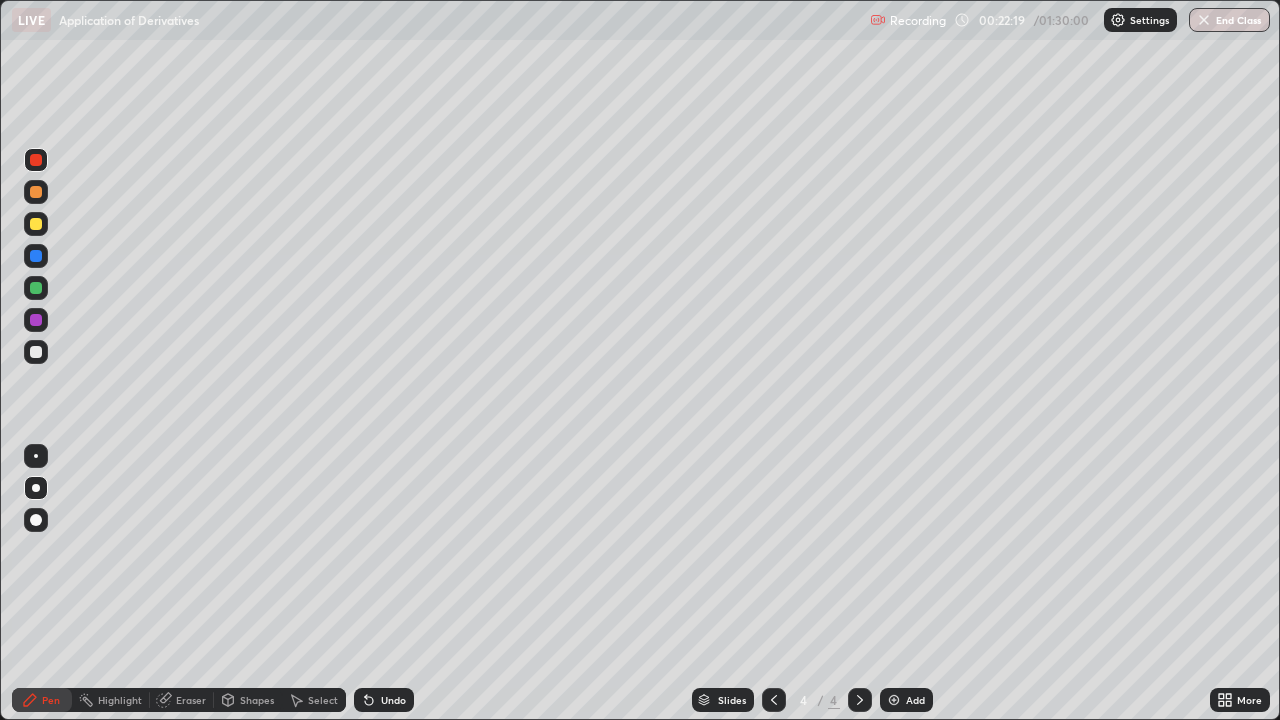 click at bounding box center (36, 256) 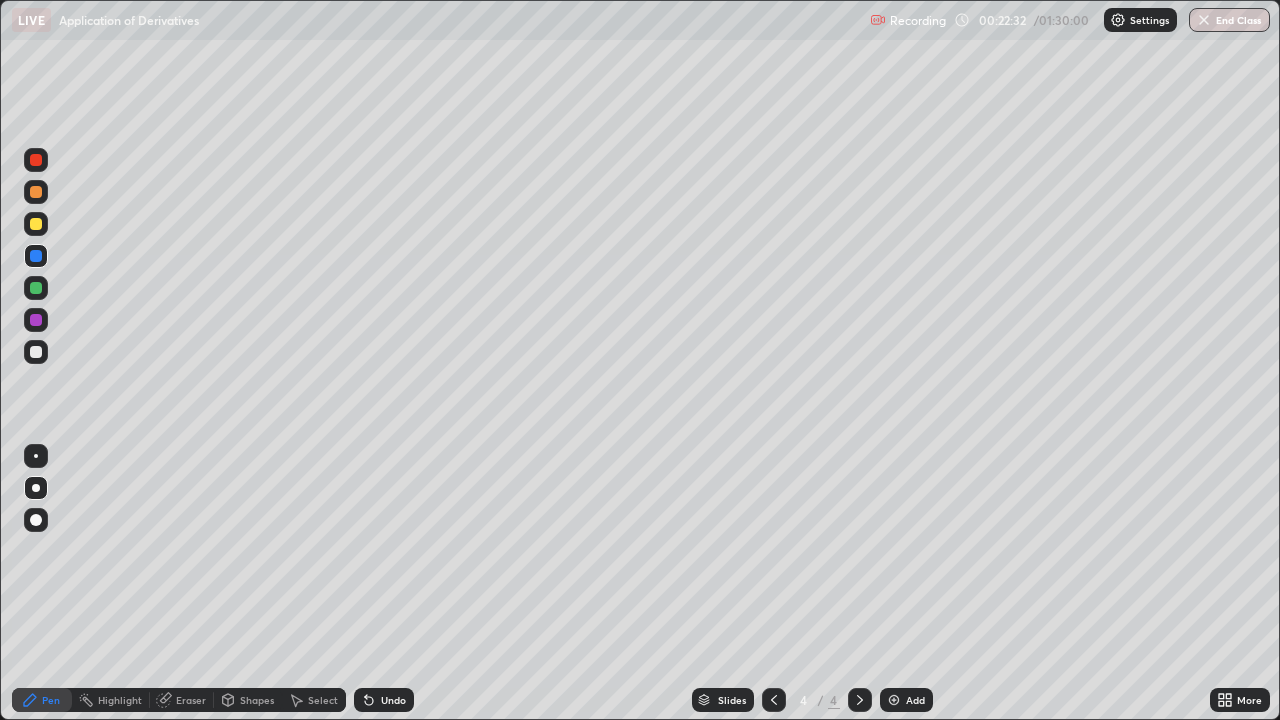 click on "Shapes" at bounding box center [257, 700] 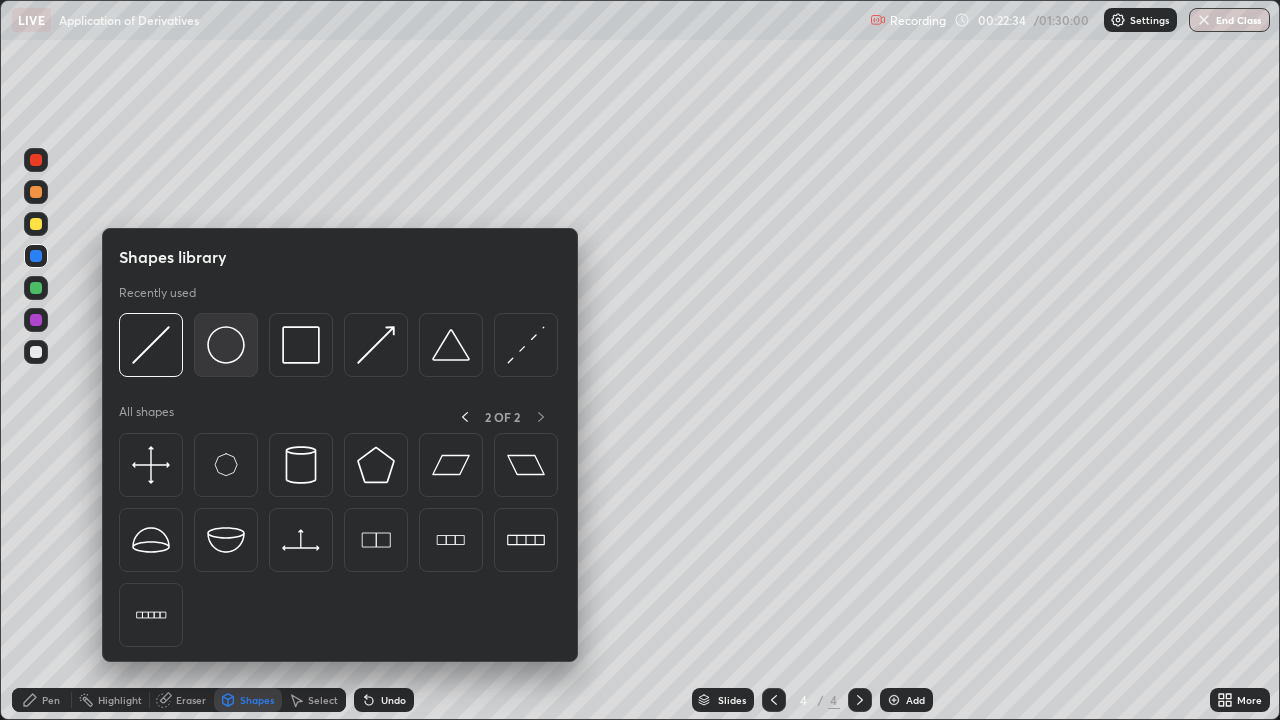click at bounding box center (226, 345) 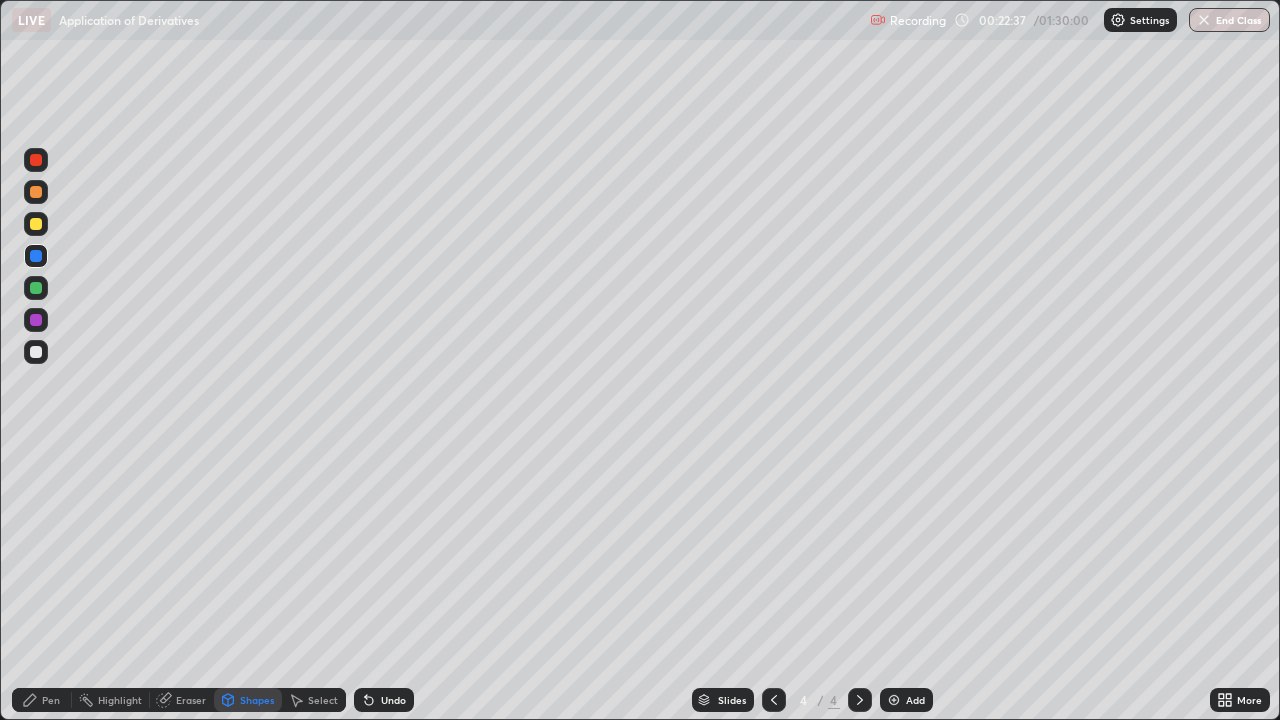 click on "Pen" at bounding box center [51, 700] 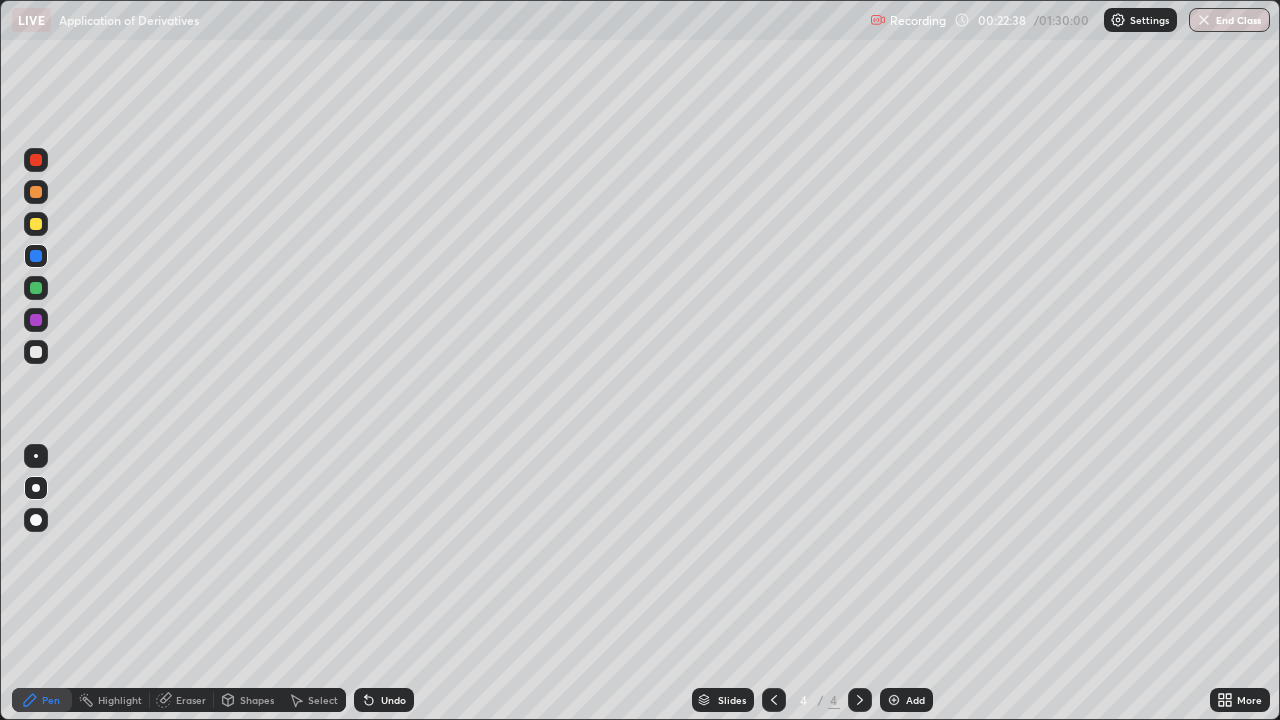 click at bounding box center [36, 352] 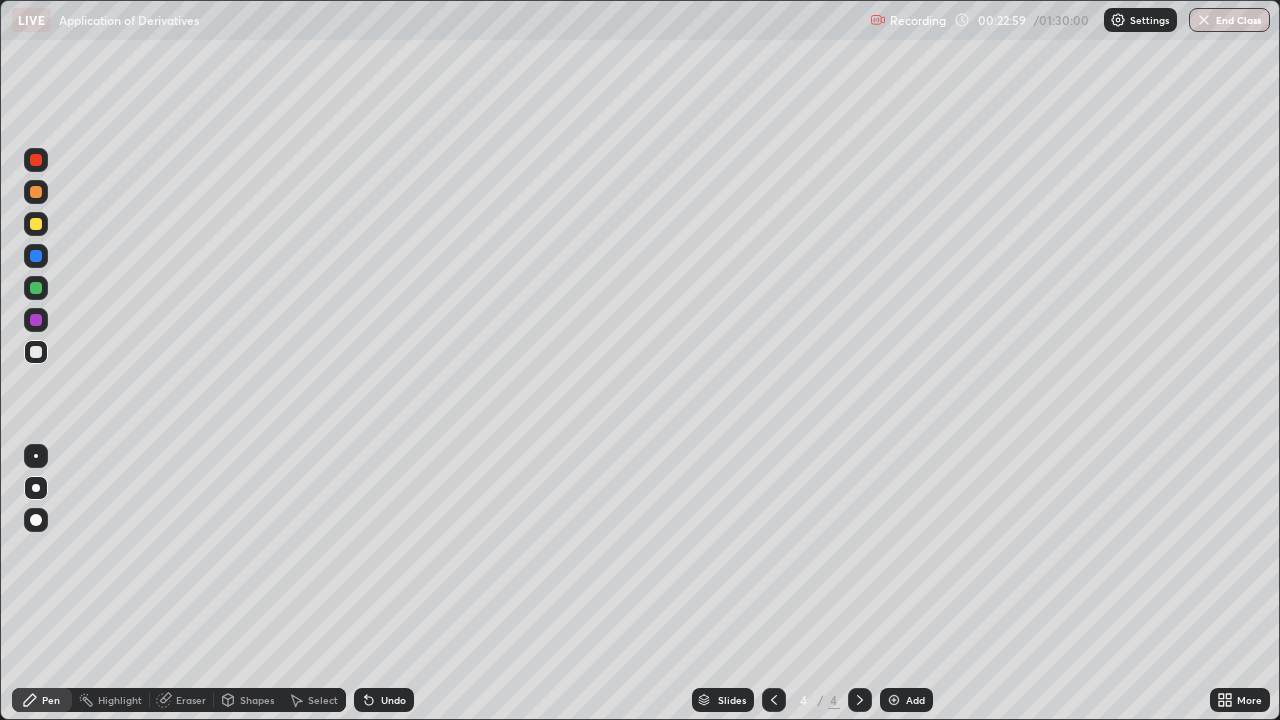 click at bounding box center [36, 320] 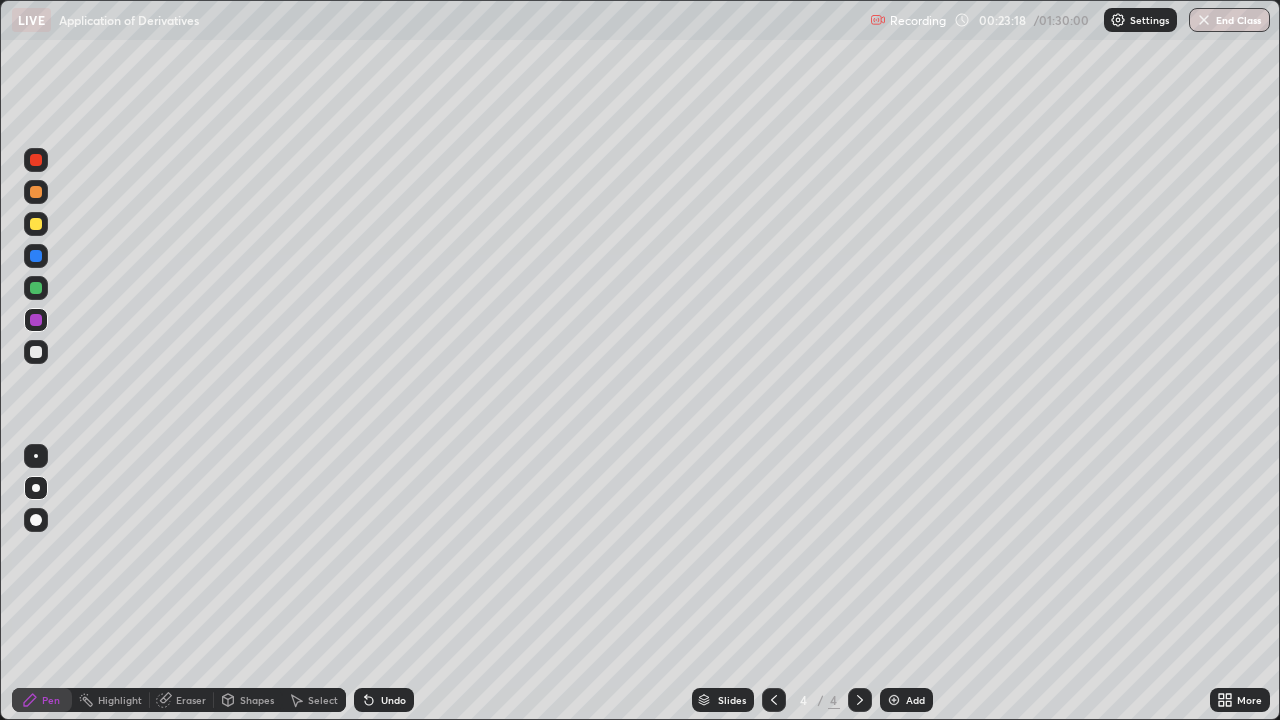 click at bounding box center [36, 352] 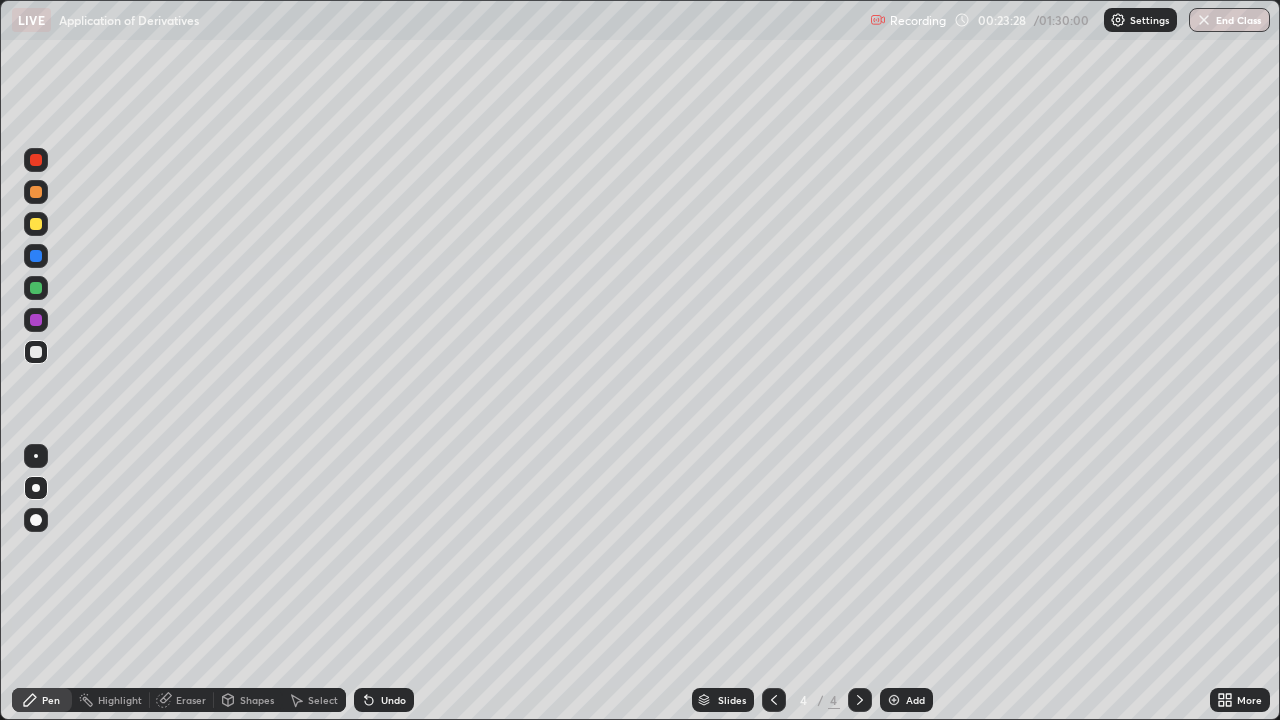 click 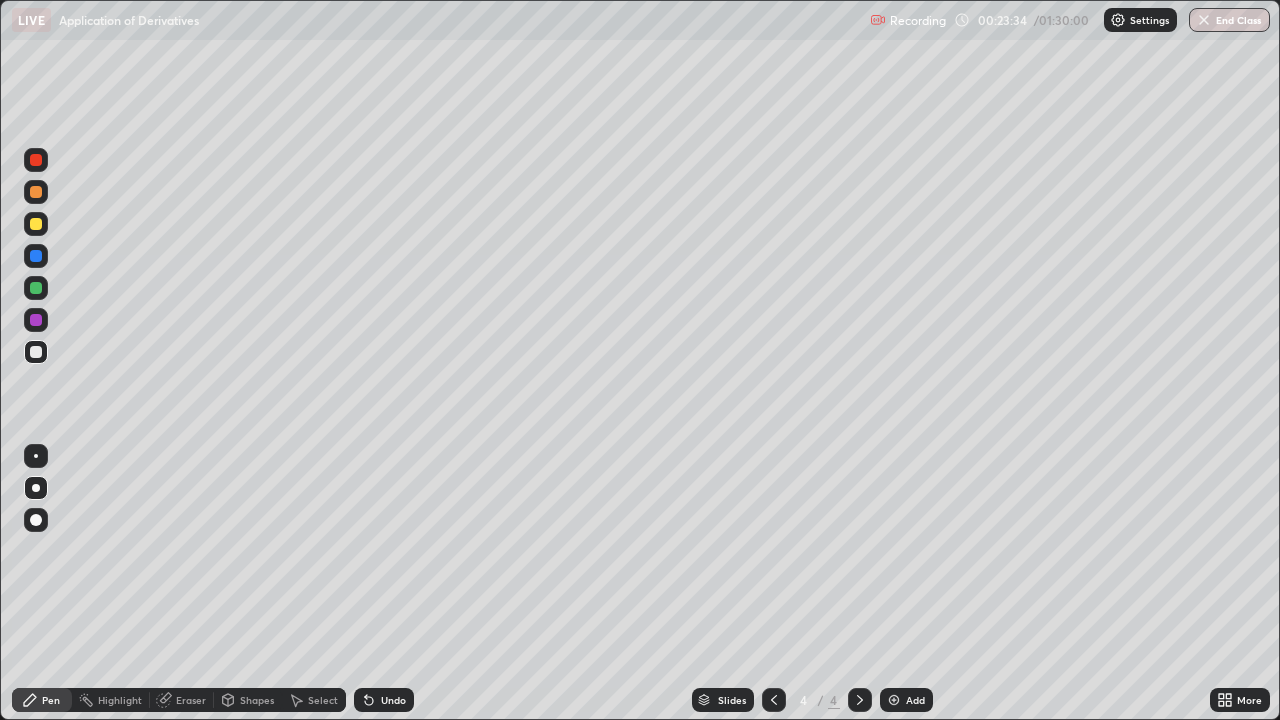 click at bounding box center (36, 320) 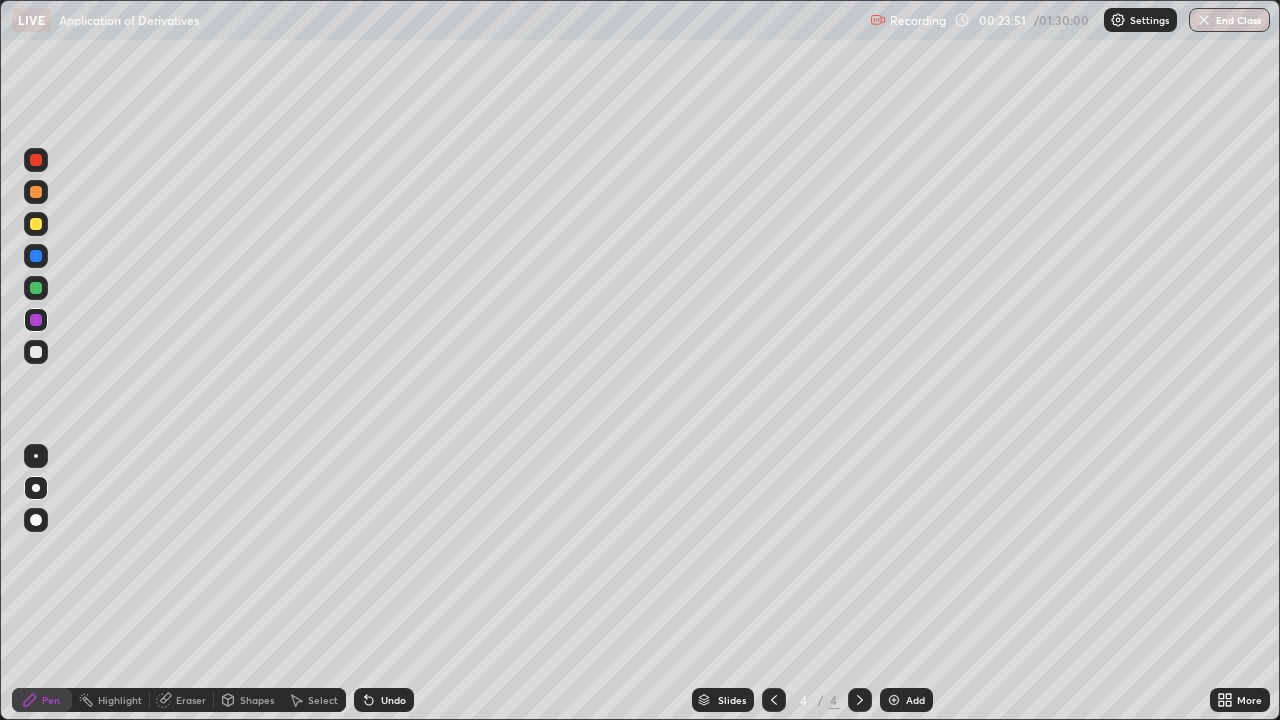 click 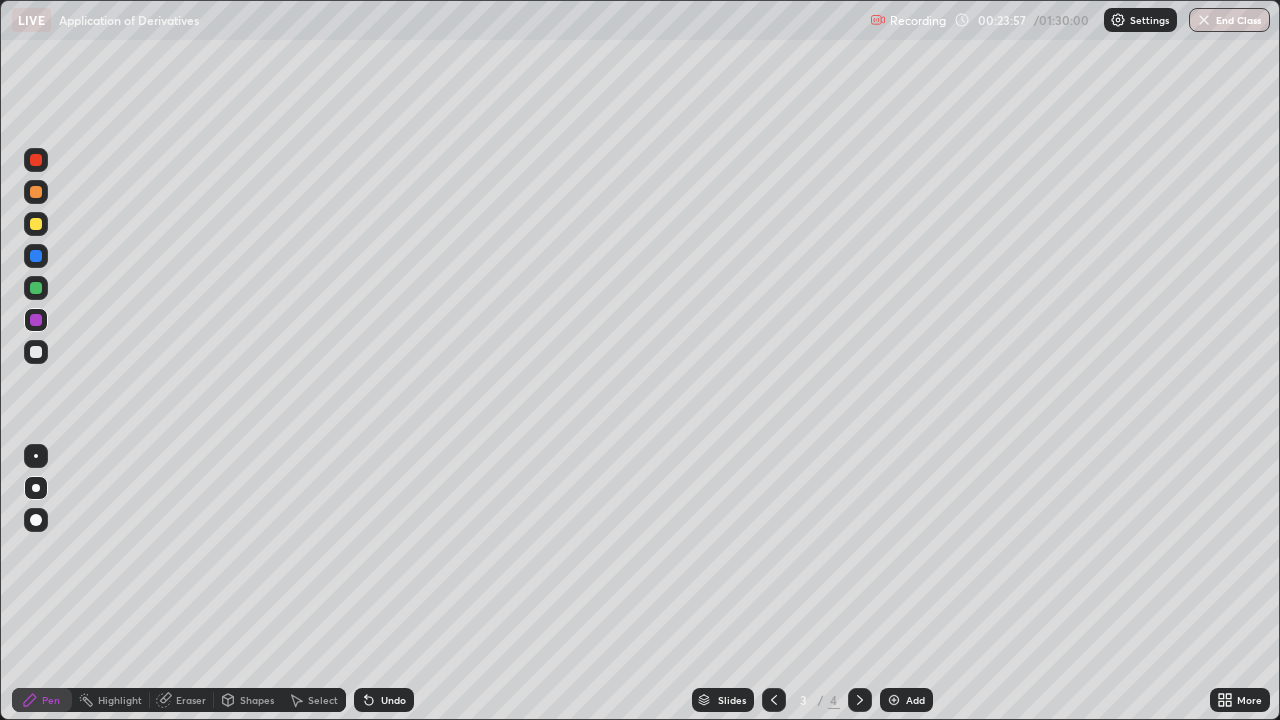 click 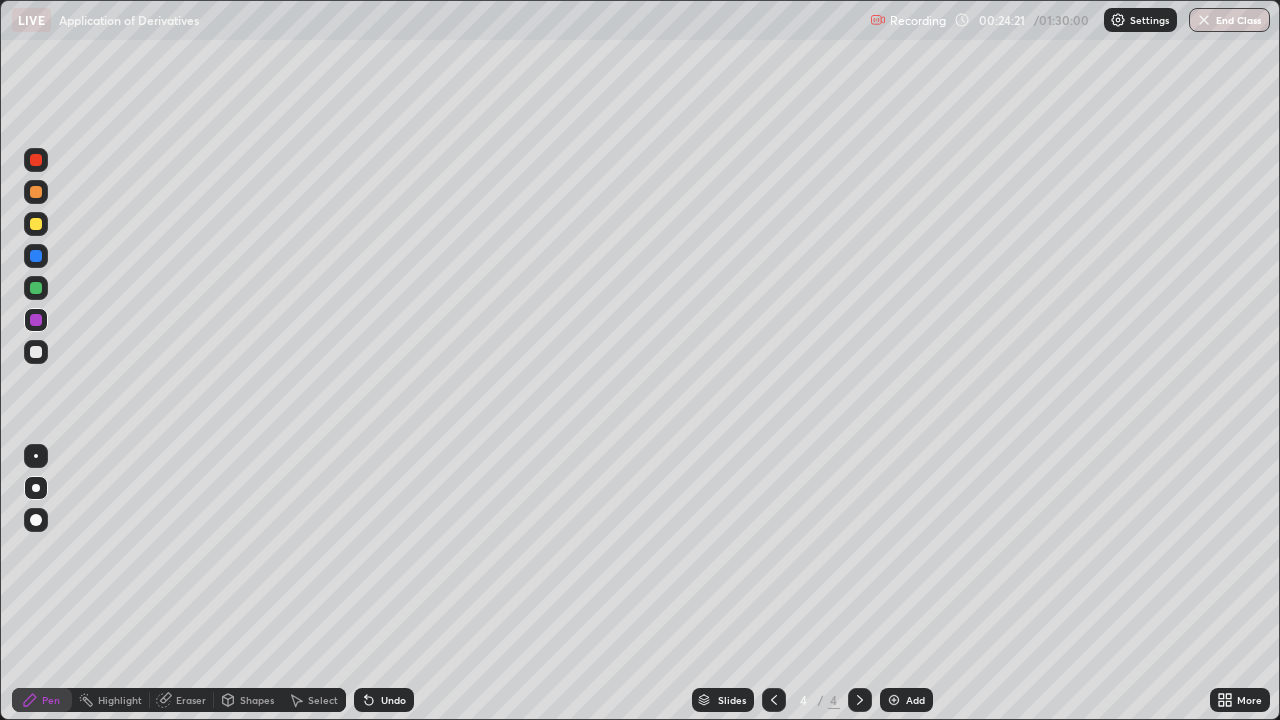 click at bounding box center [36, 224] 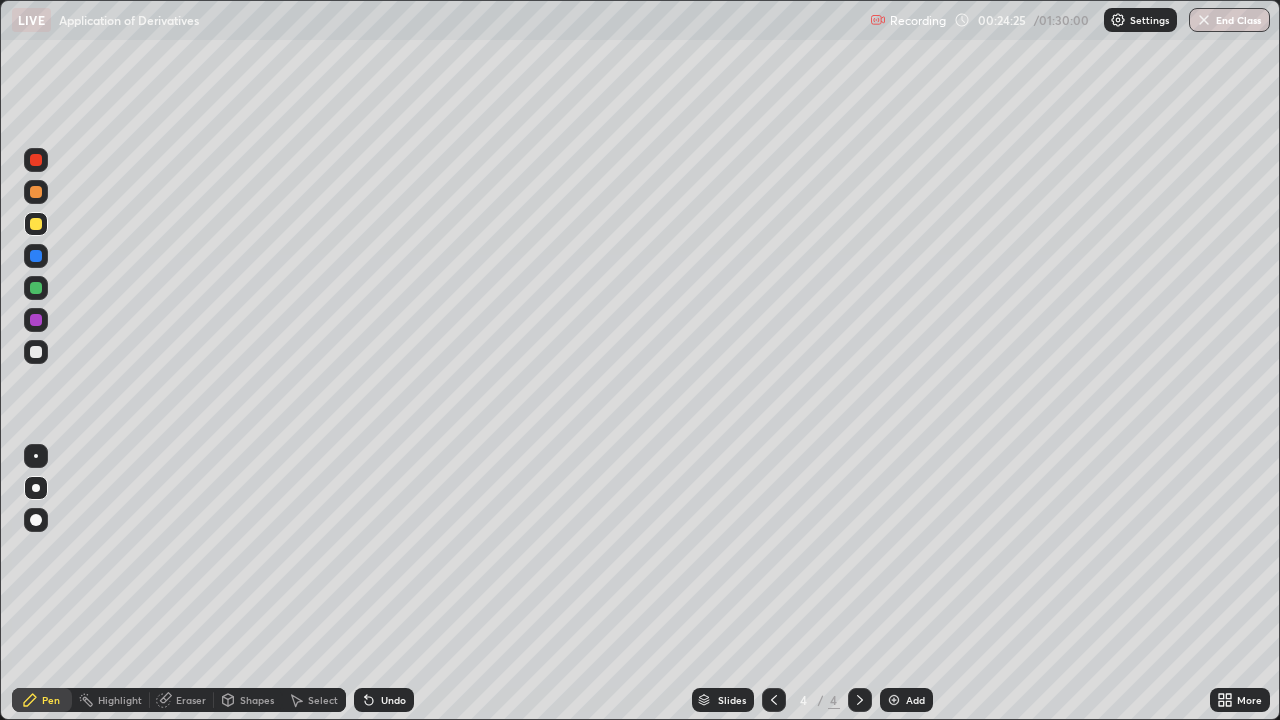 click on "Shapes" at bounding box center [248, 700] 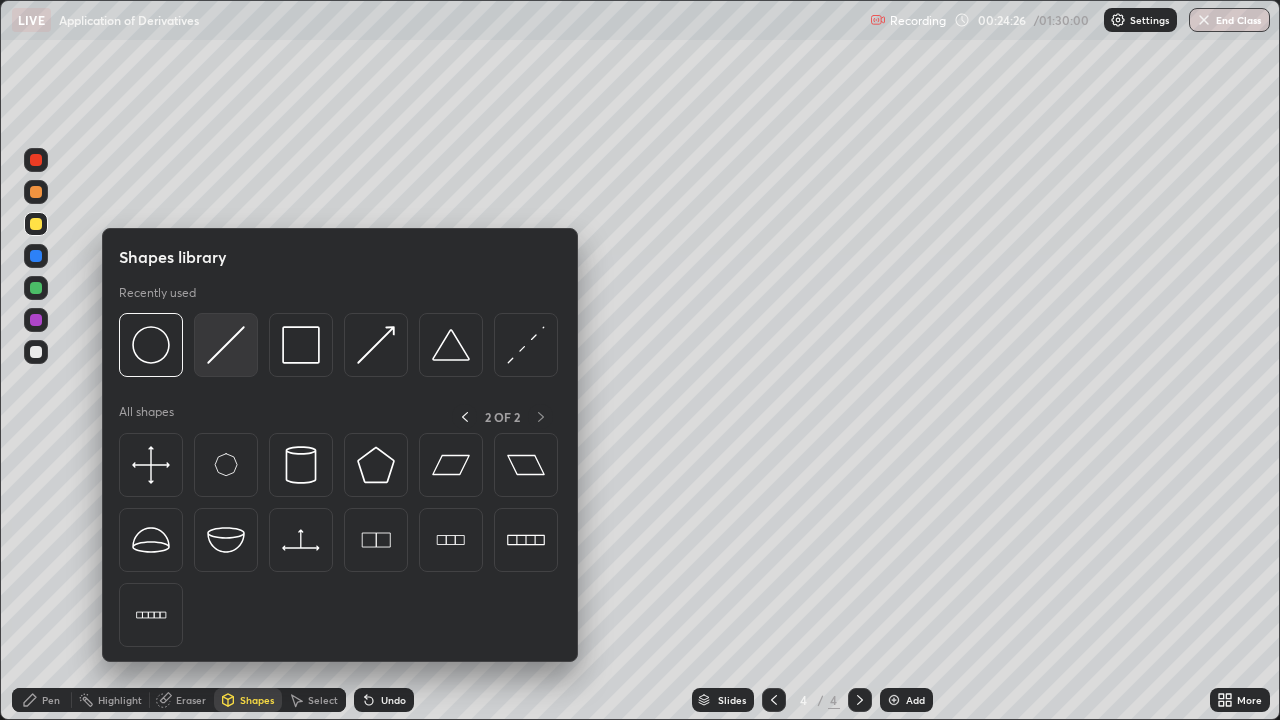 click at bounding box center [226, 345] 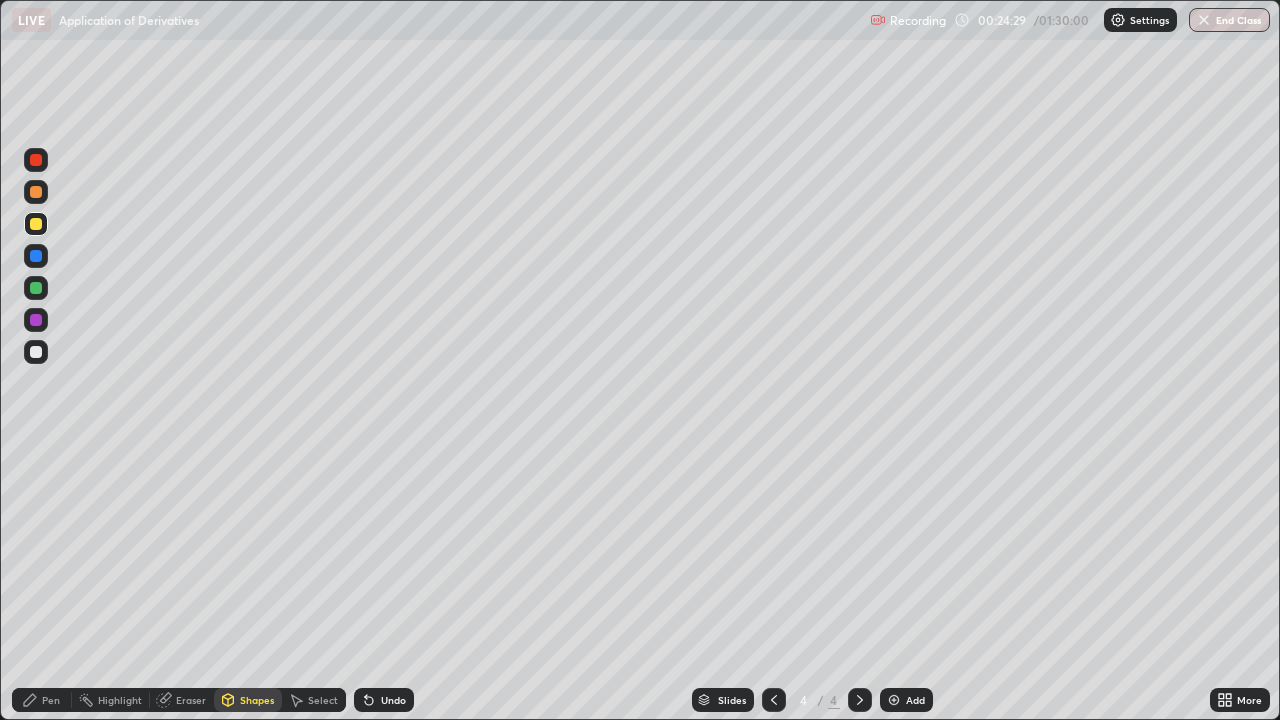 click on "Pen" at bounding box center [42, 700] 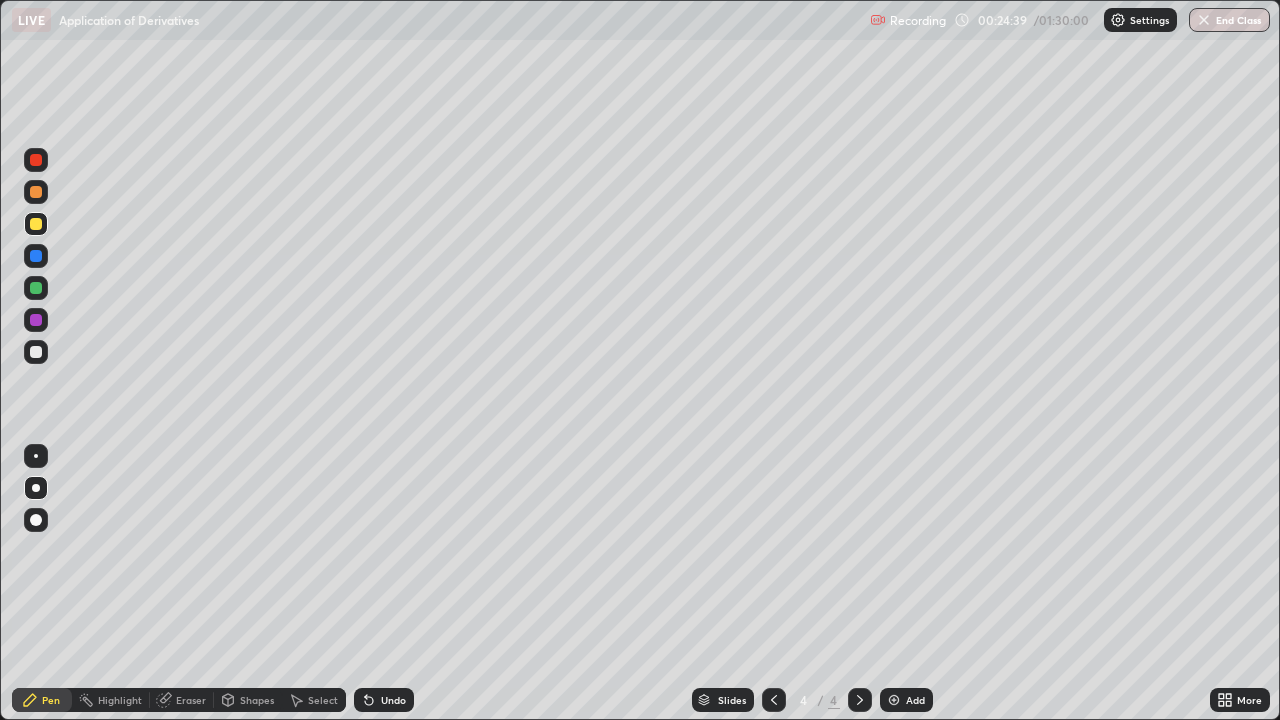 click at bounding box center [36, 352] 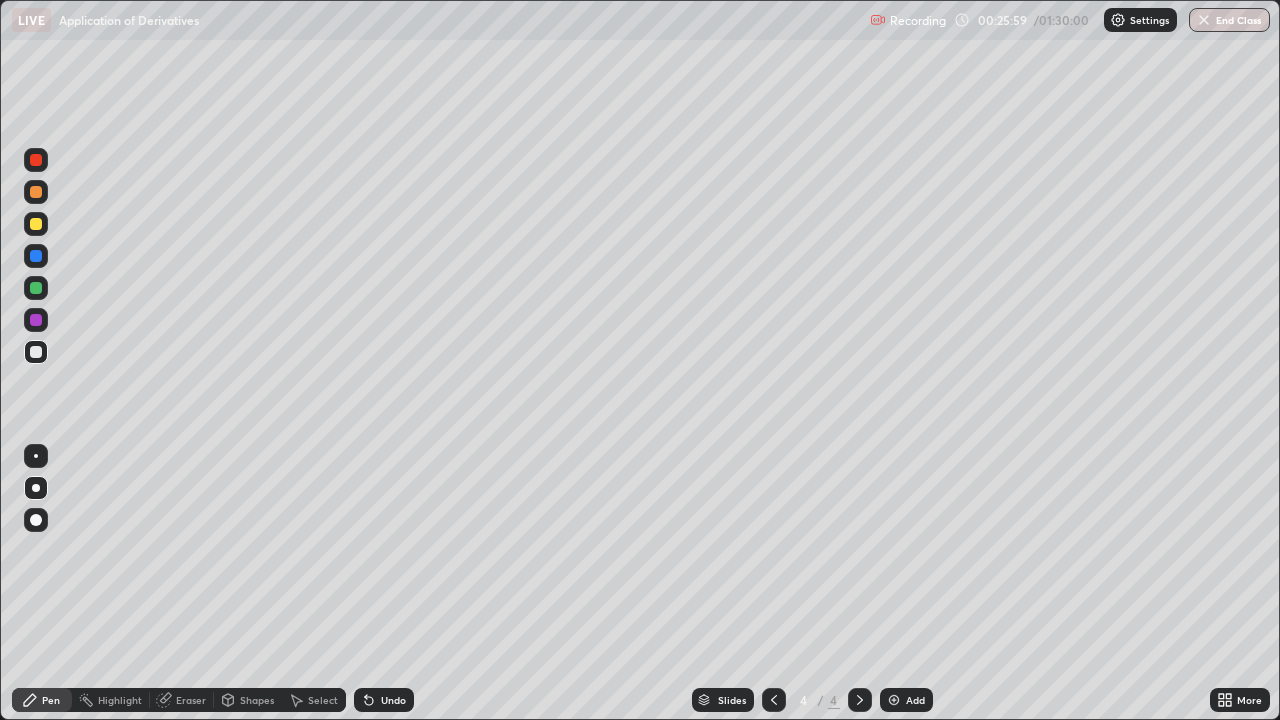 click at bounding box center (36, 288) 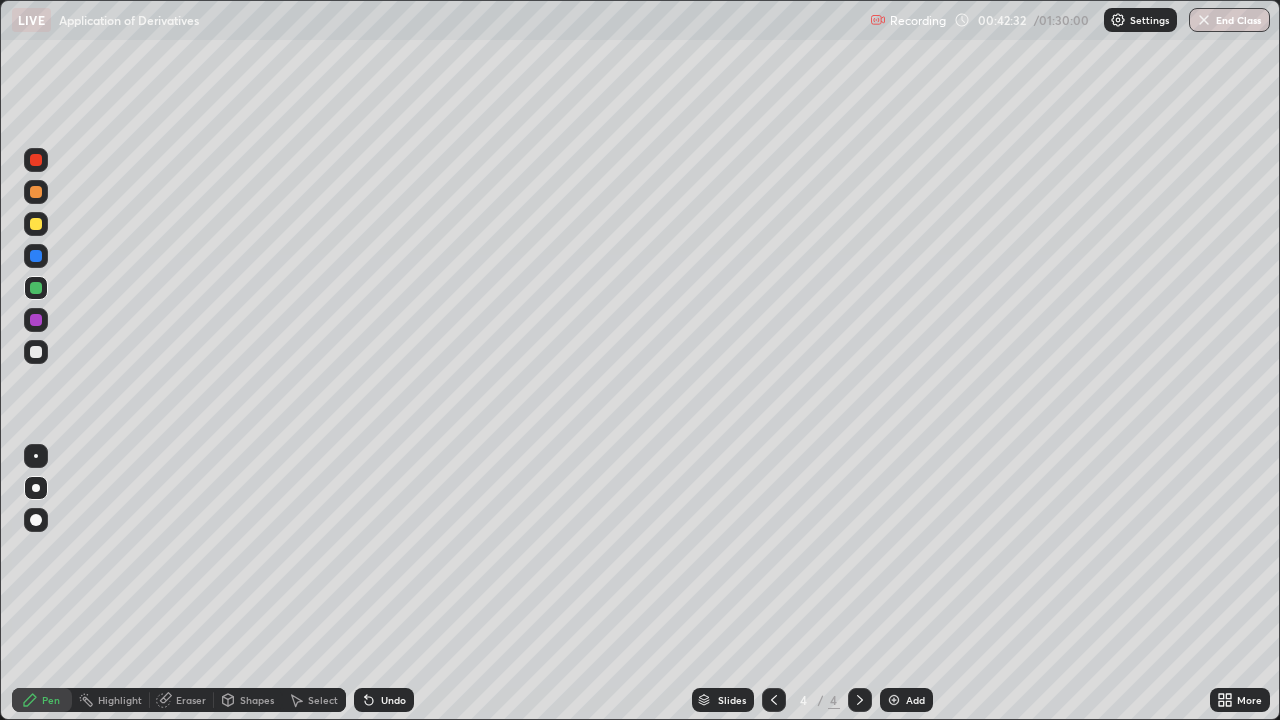 click on "Add" at bounding box center (915, 700) 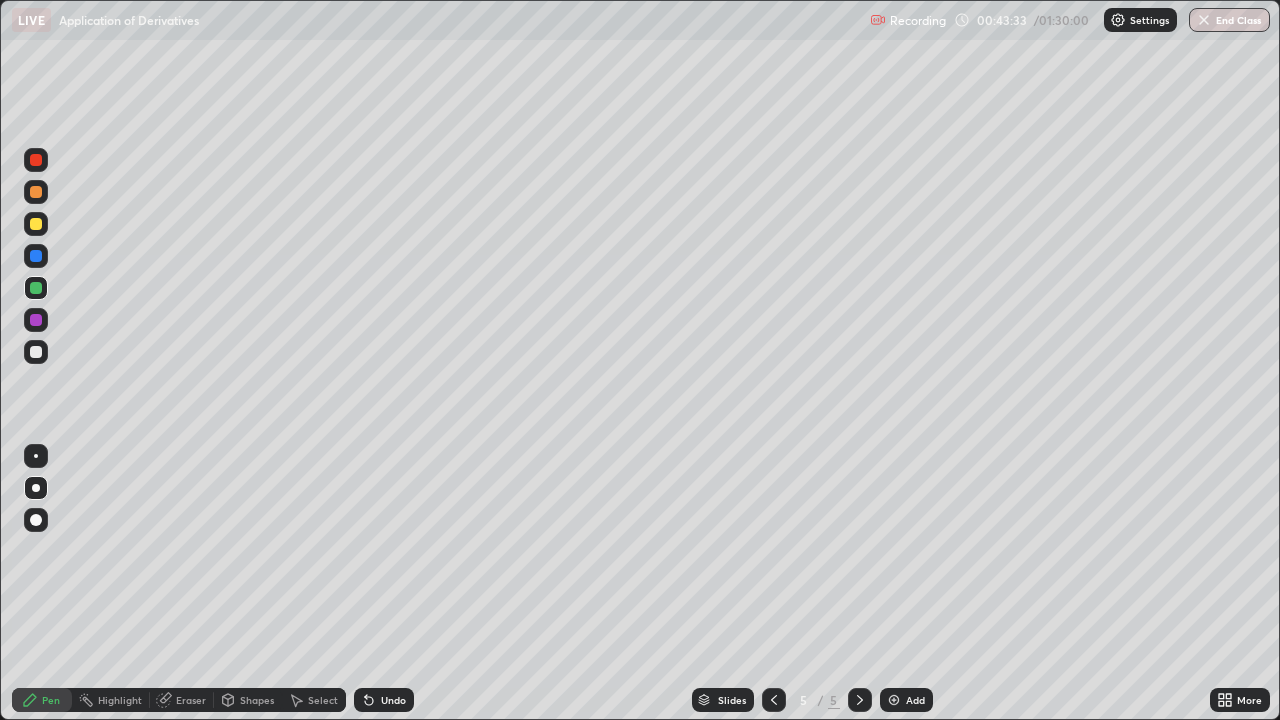 click at bounding box center (36, 352) 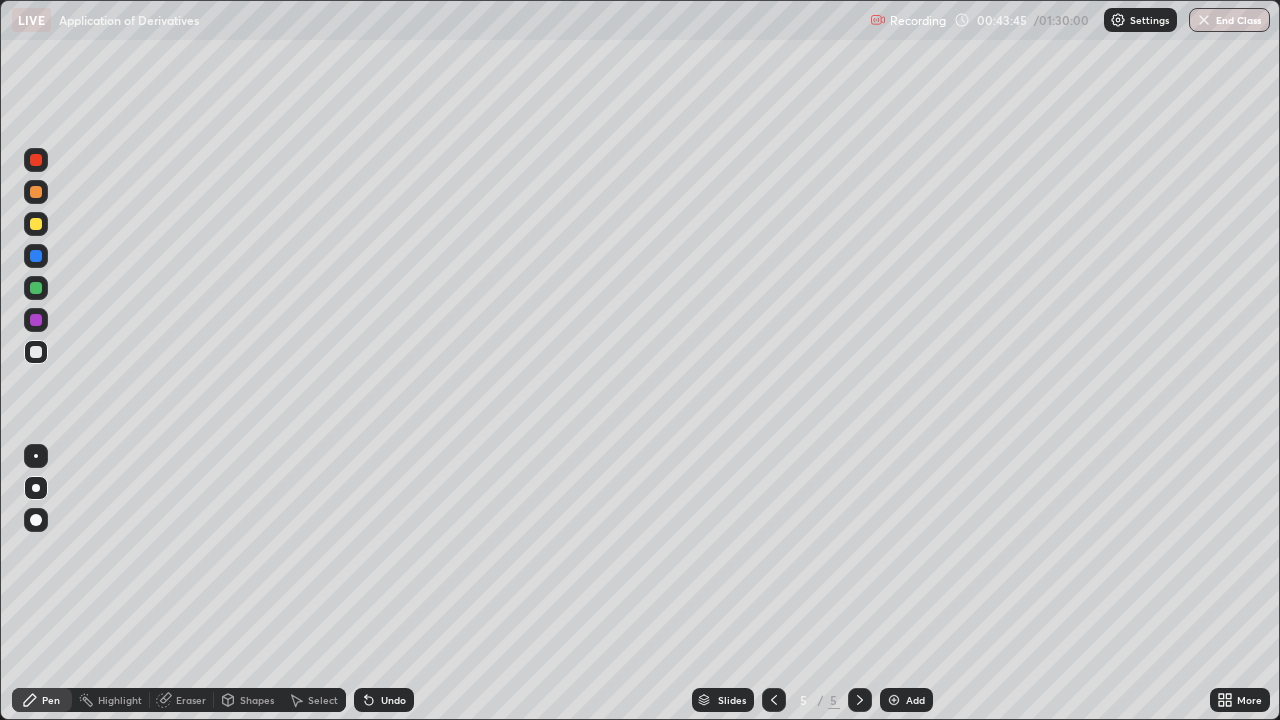 click on "Shapes" at bounding box center (257, 700) 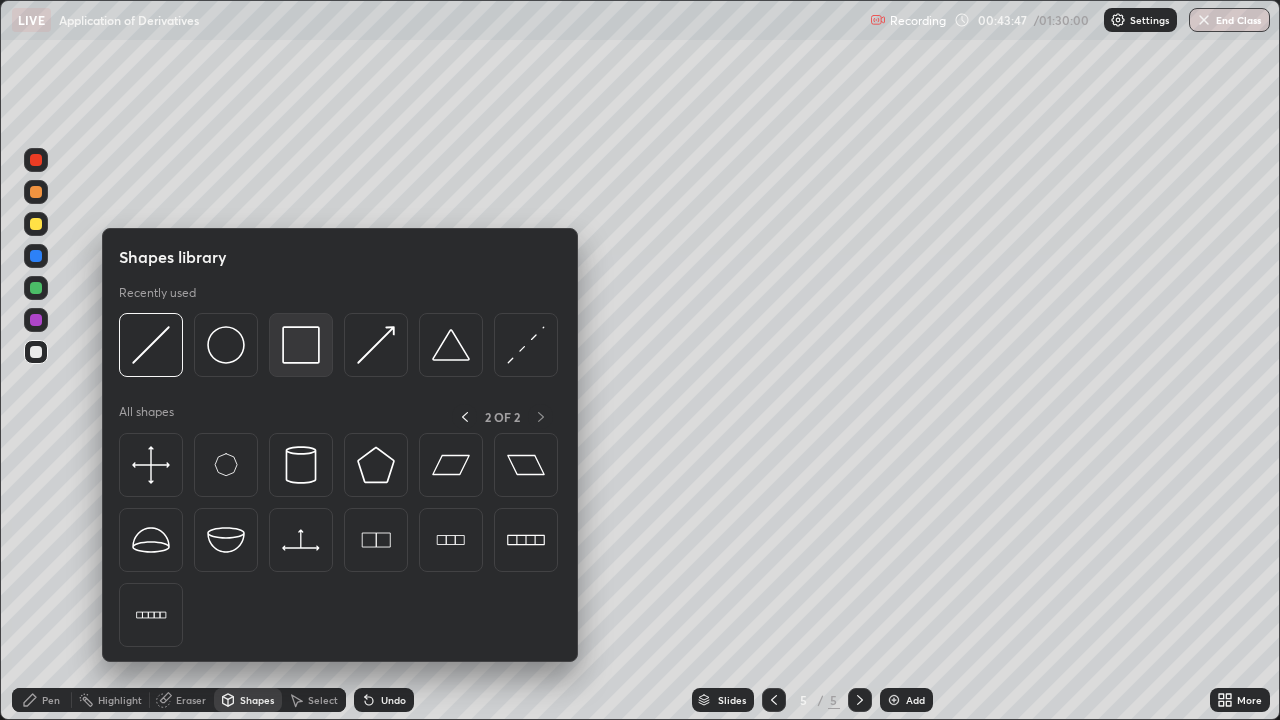 click at bounding box center (301, 345) 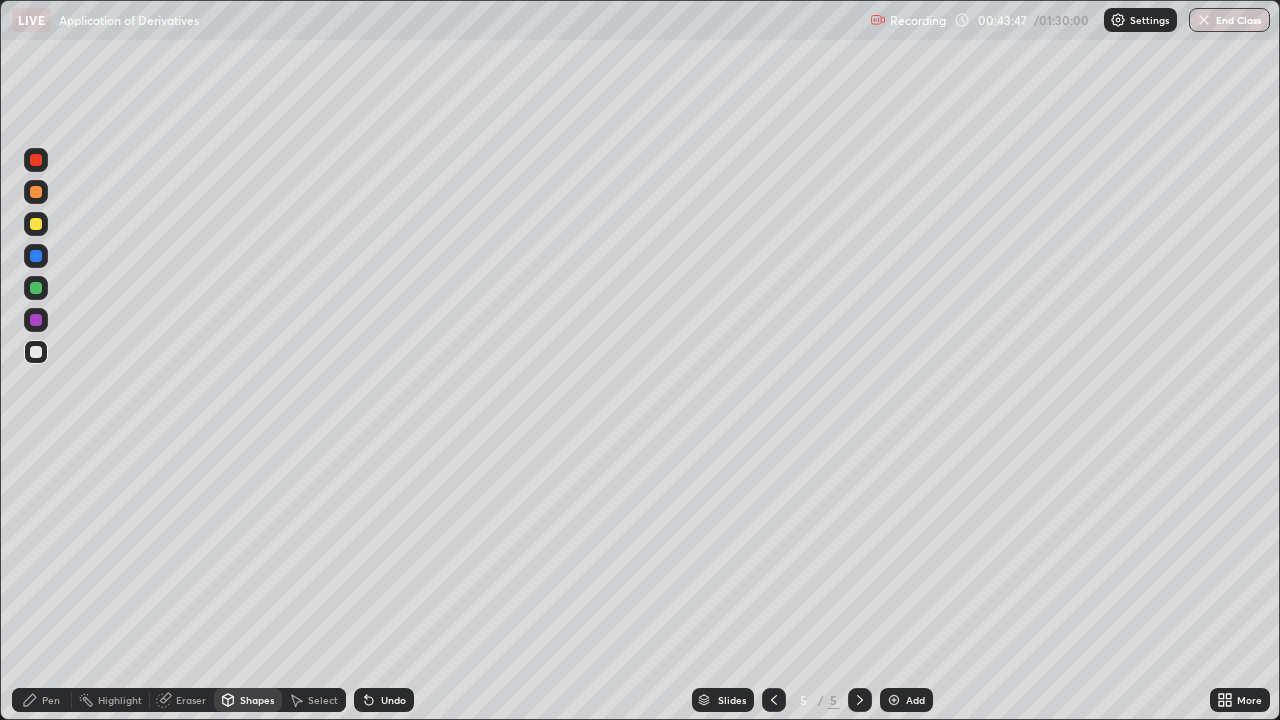 click at bounding box center [36, 320] 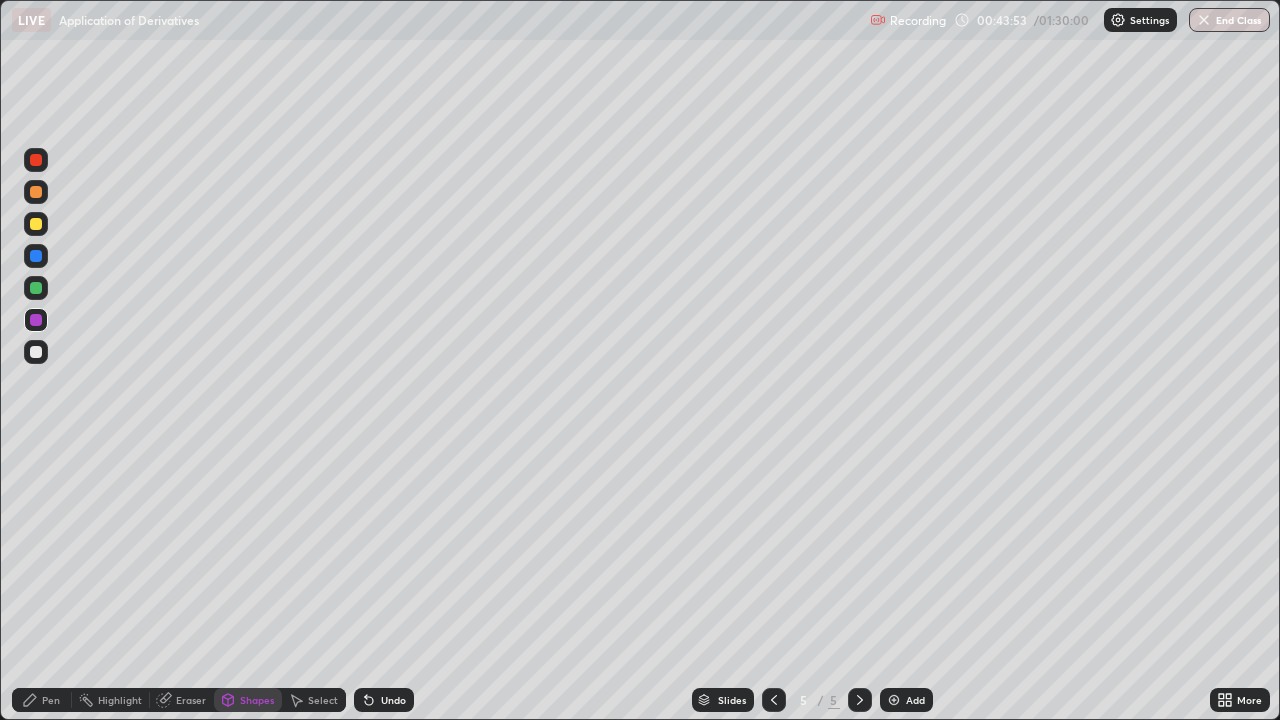 click on "Pen" at bounding box center [42, 700] 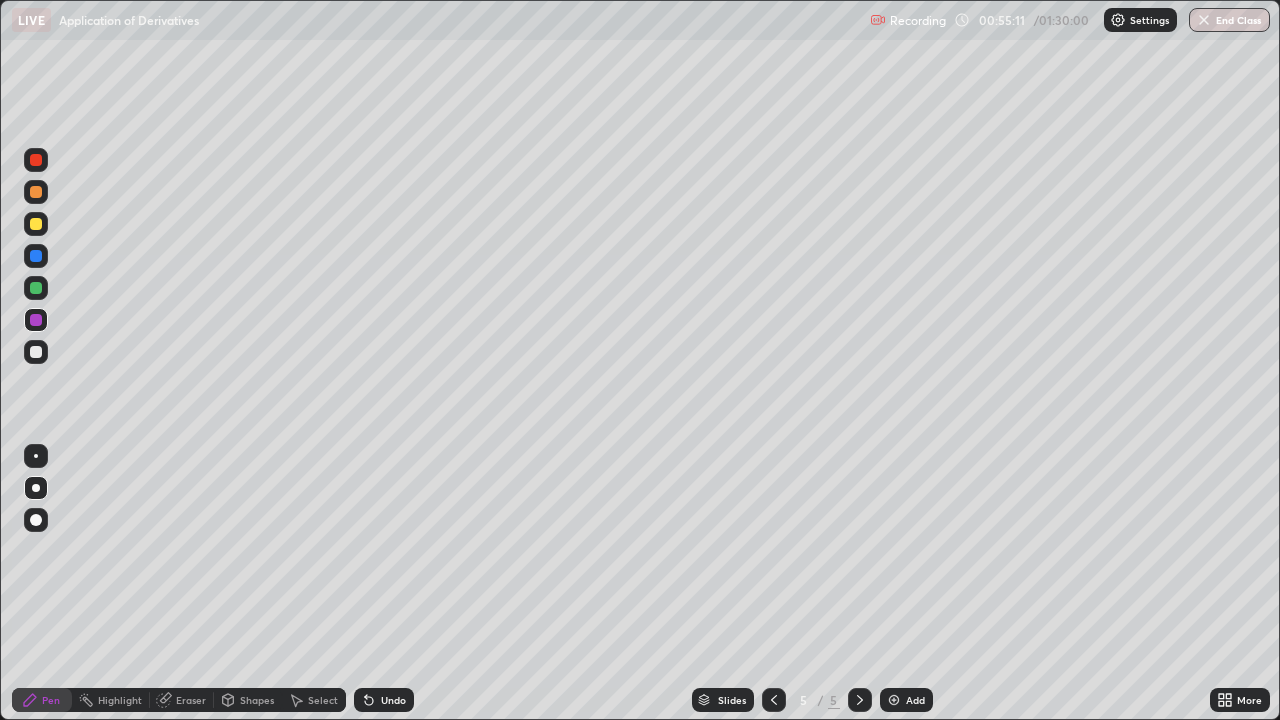 click on "Add" at bounding box center [915, 700] 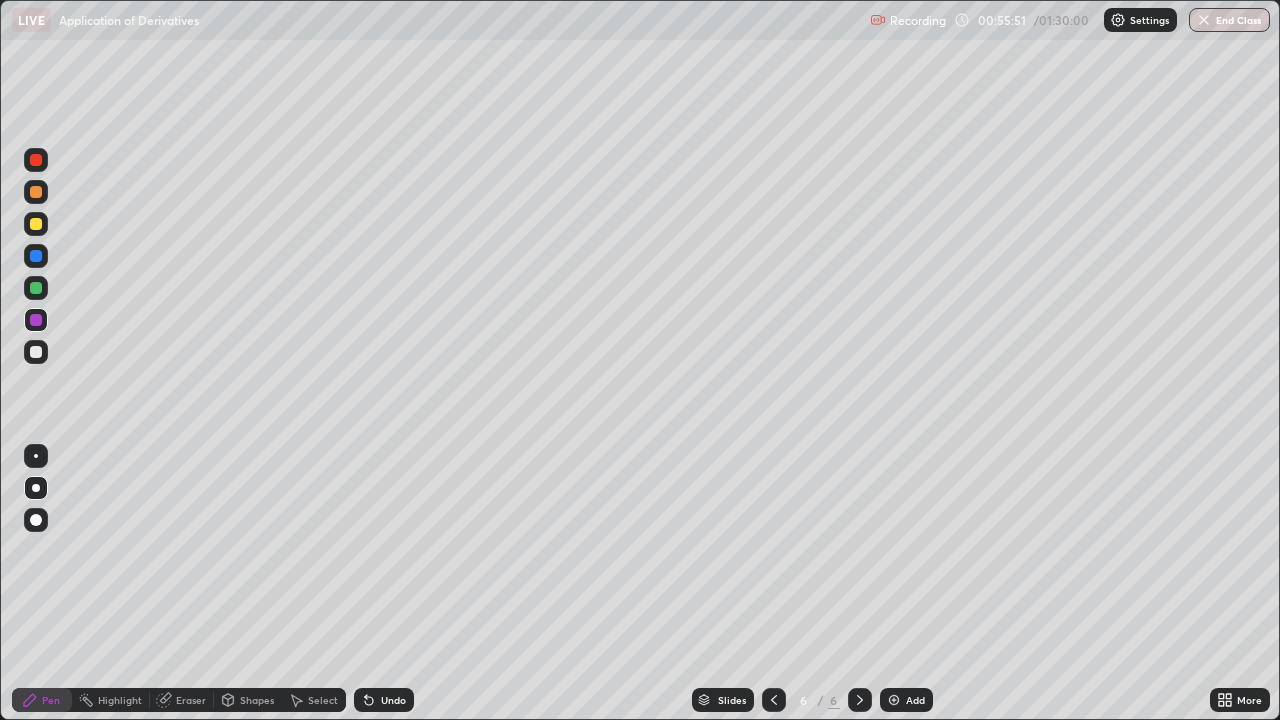 click at bounding box center (36, 352) 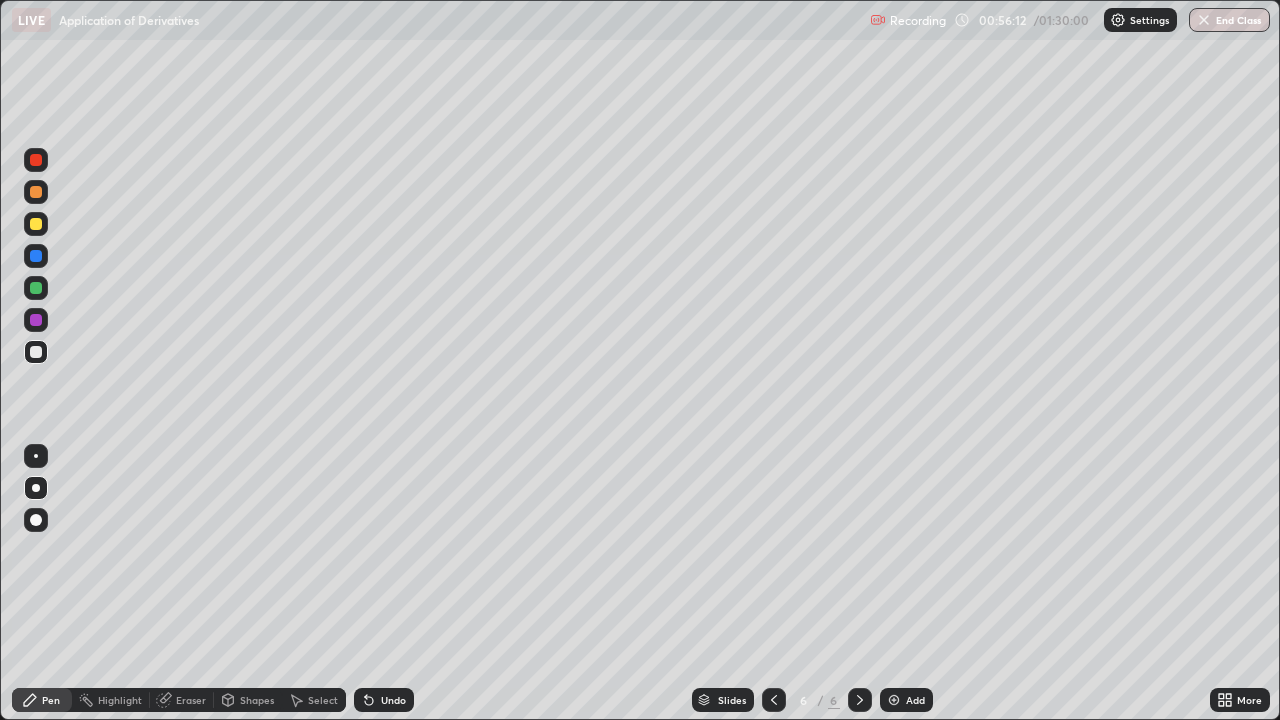 click on "Shapes" at bounding box center (257, 700) 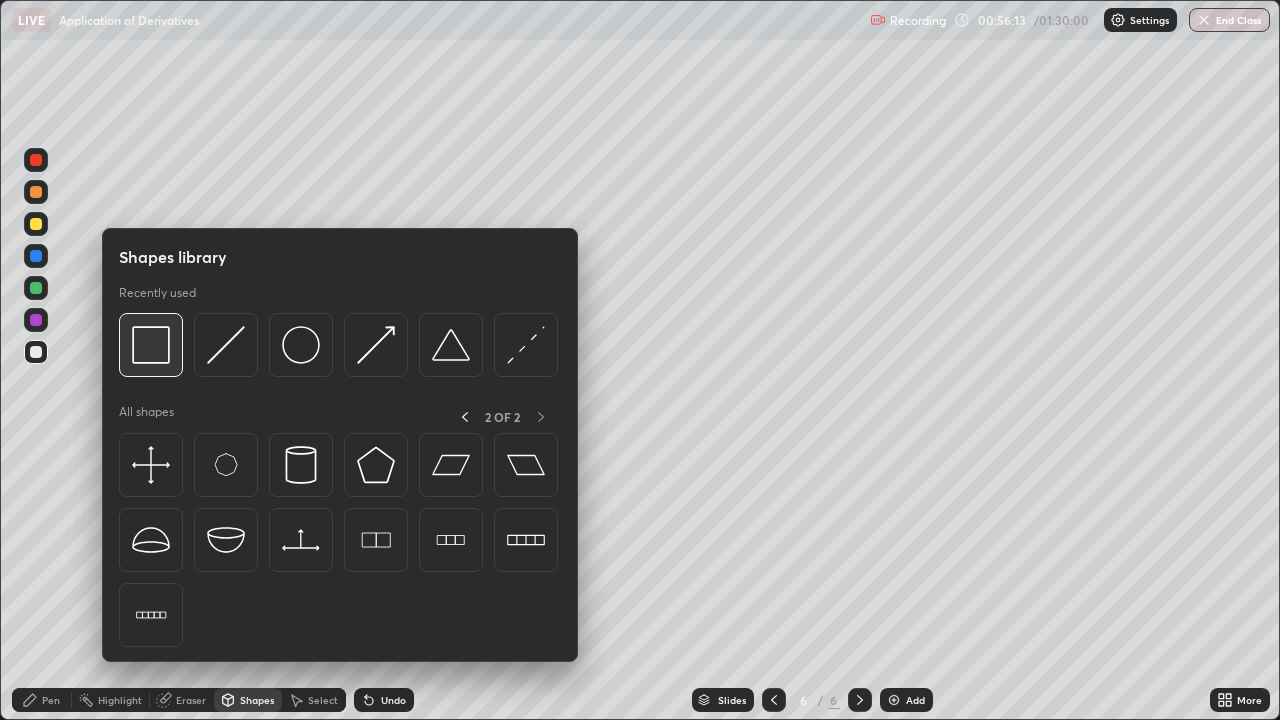 click at bounding box center [151, 345] 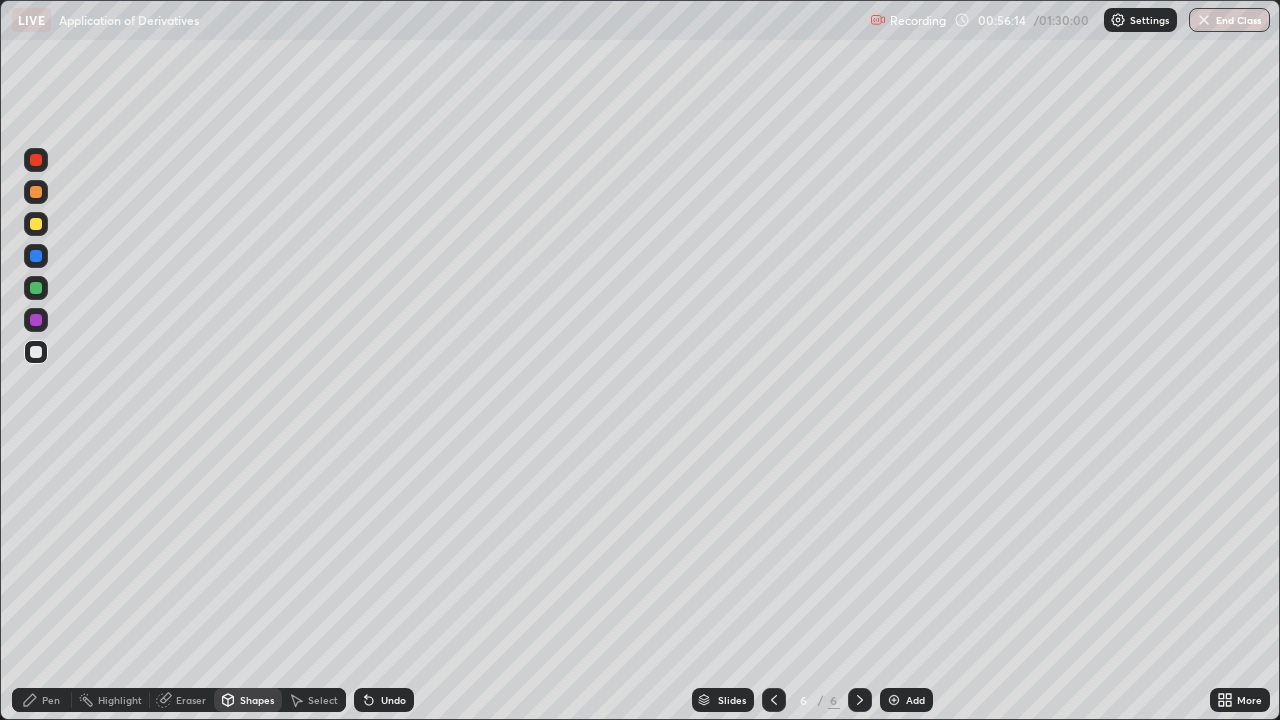 click at bounding box center [36, 320] 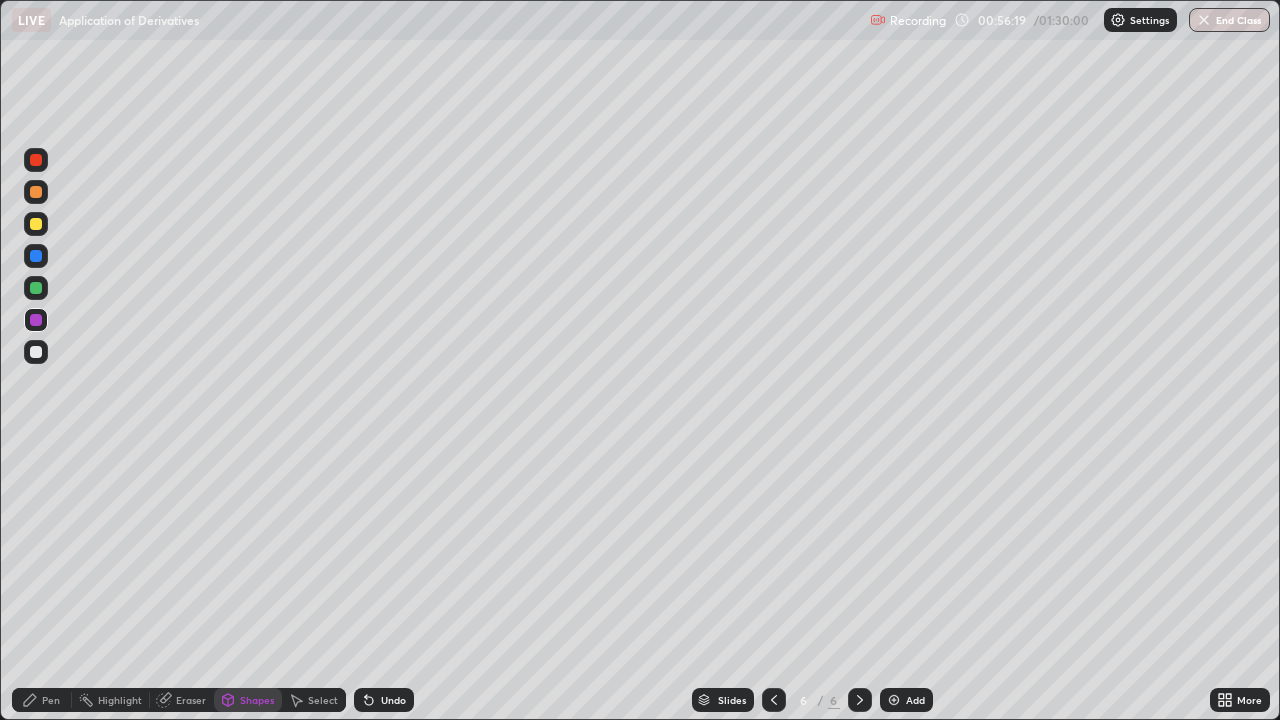 click on "Pen" at bounding box center [42, 700] 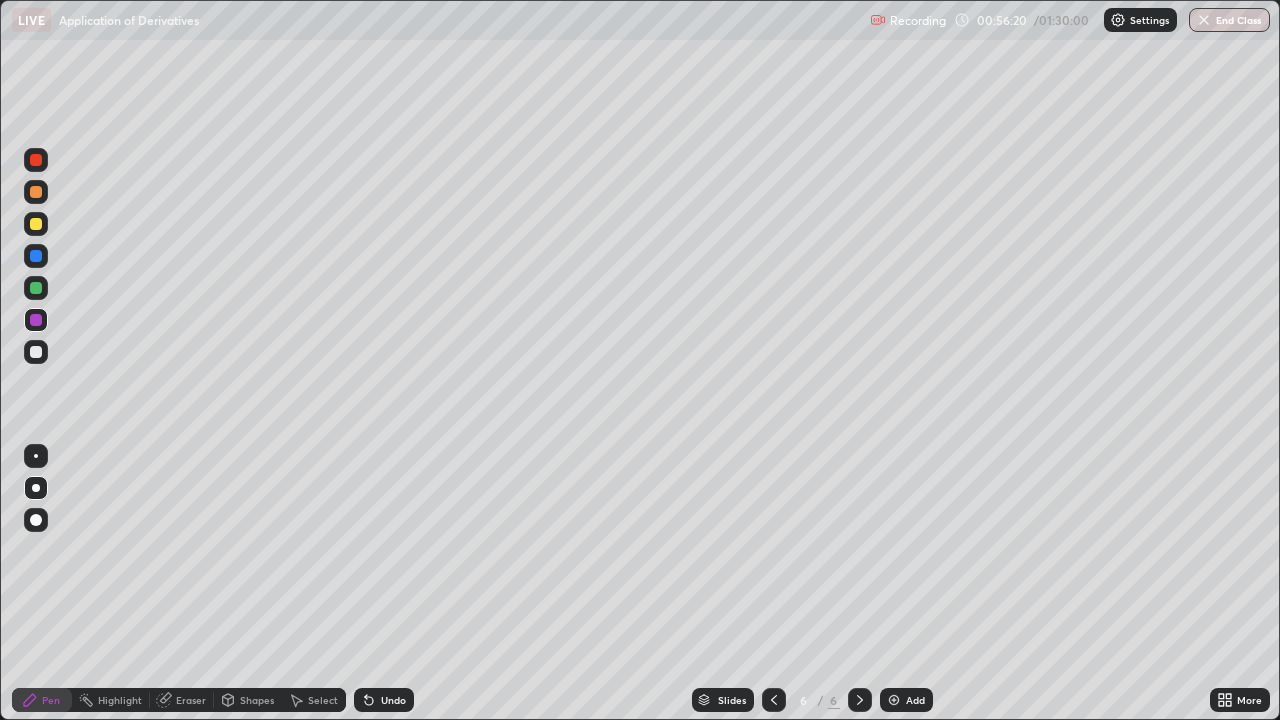 click at bounding box center [36, 352] 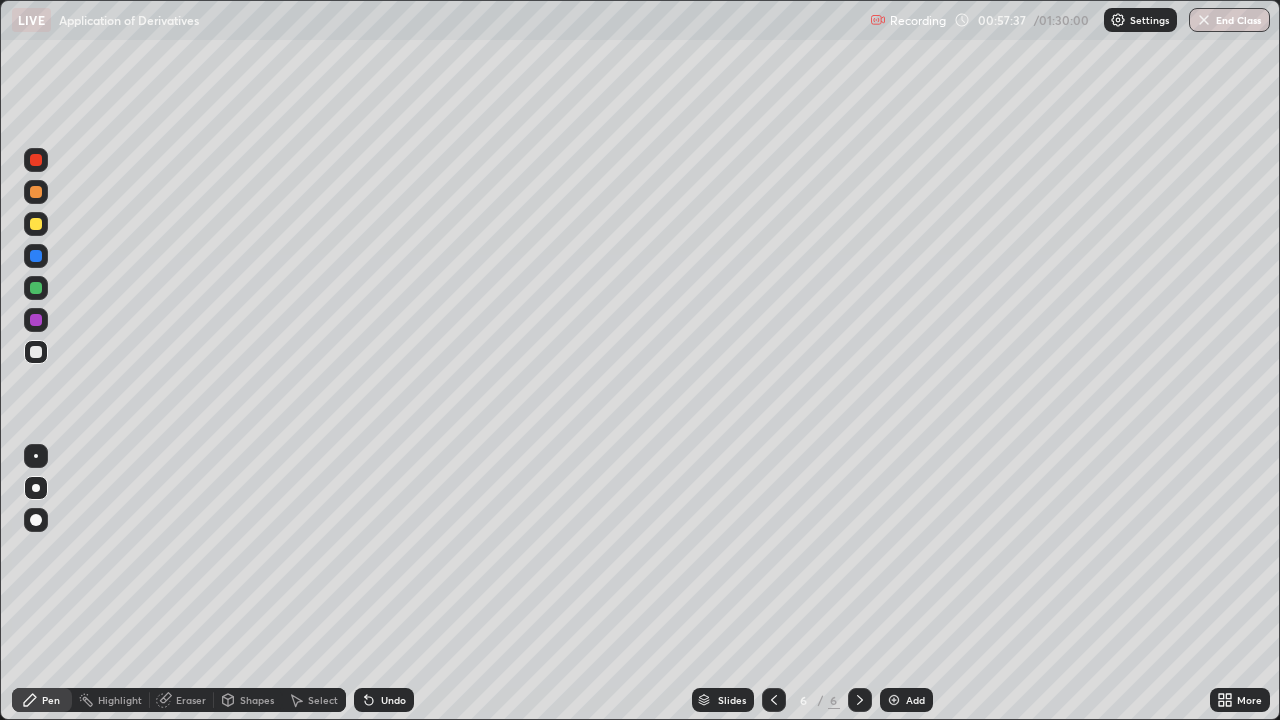 click 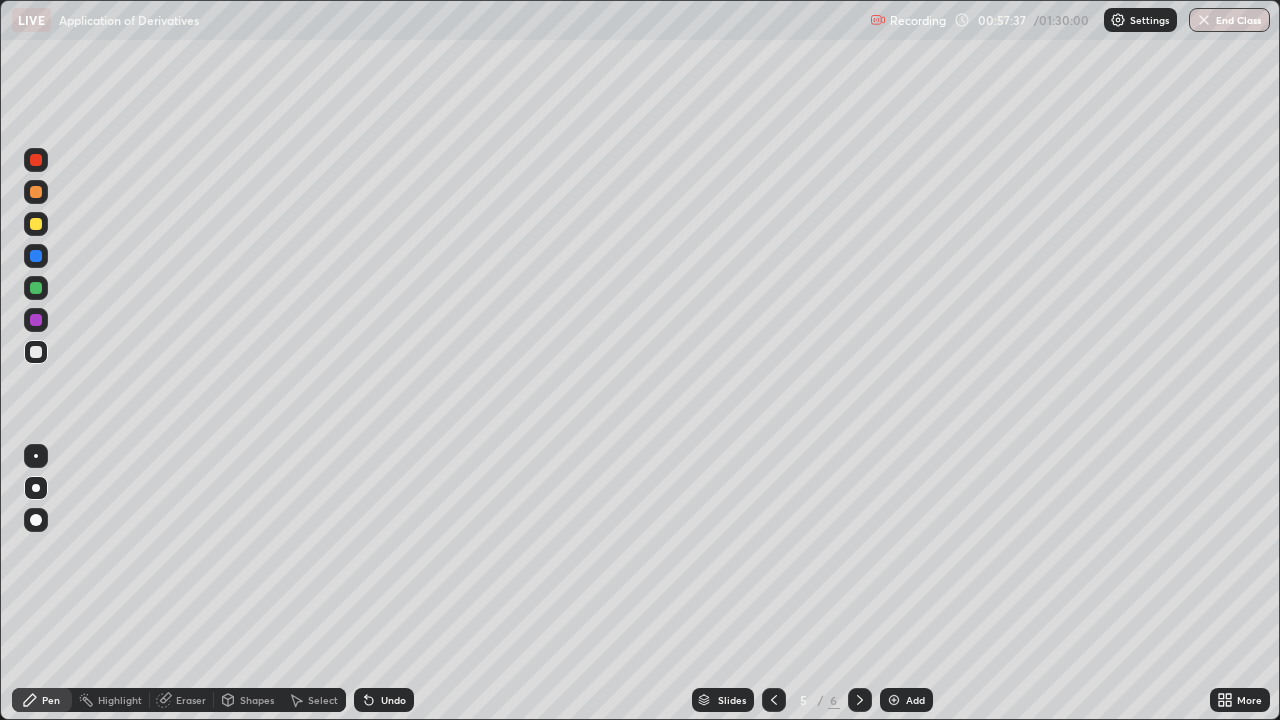 click 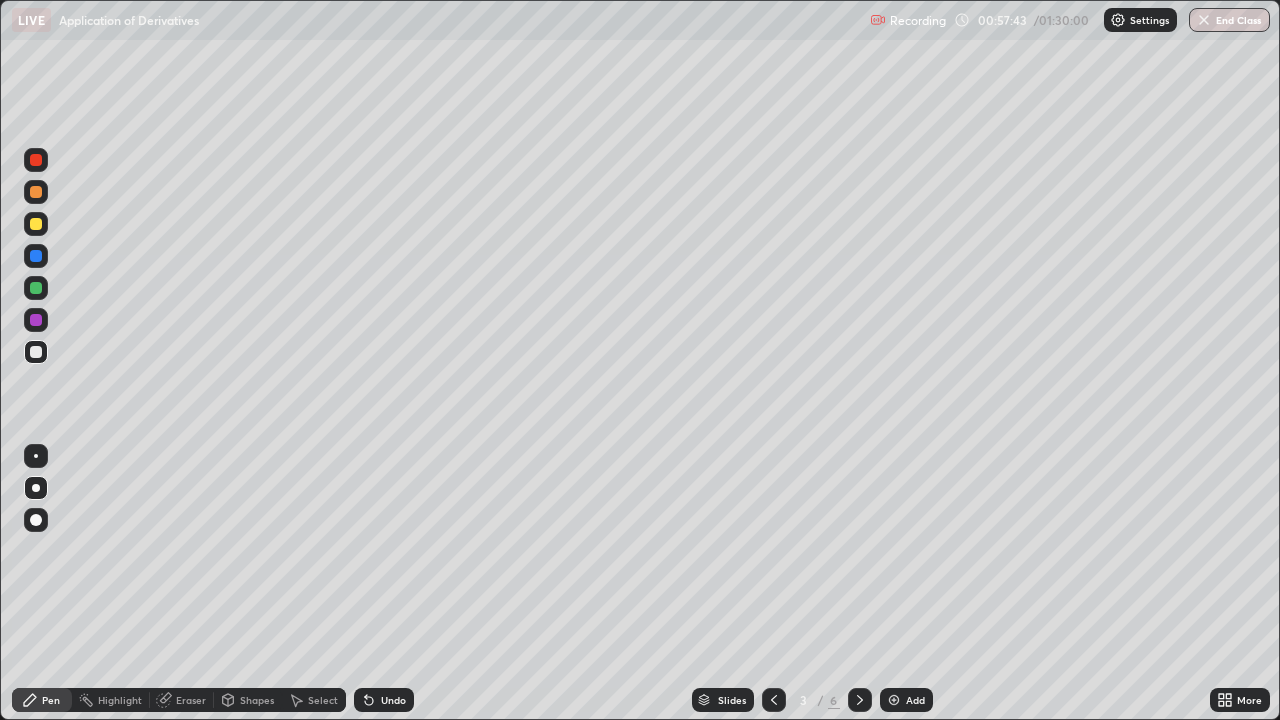click at bounding box center (774, 700) 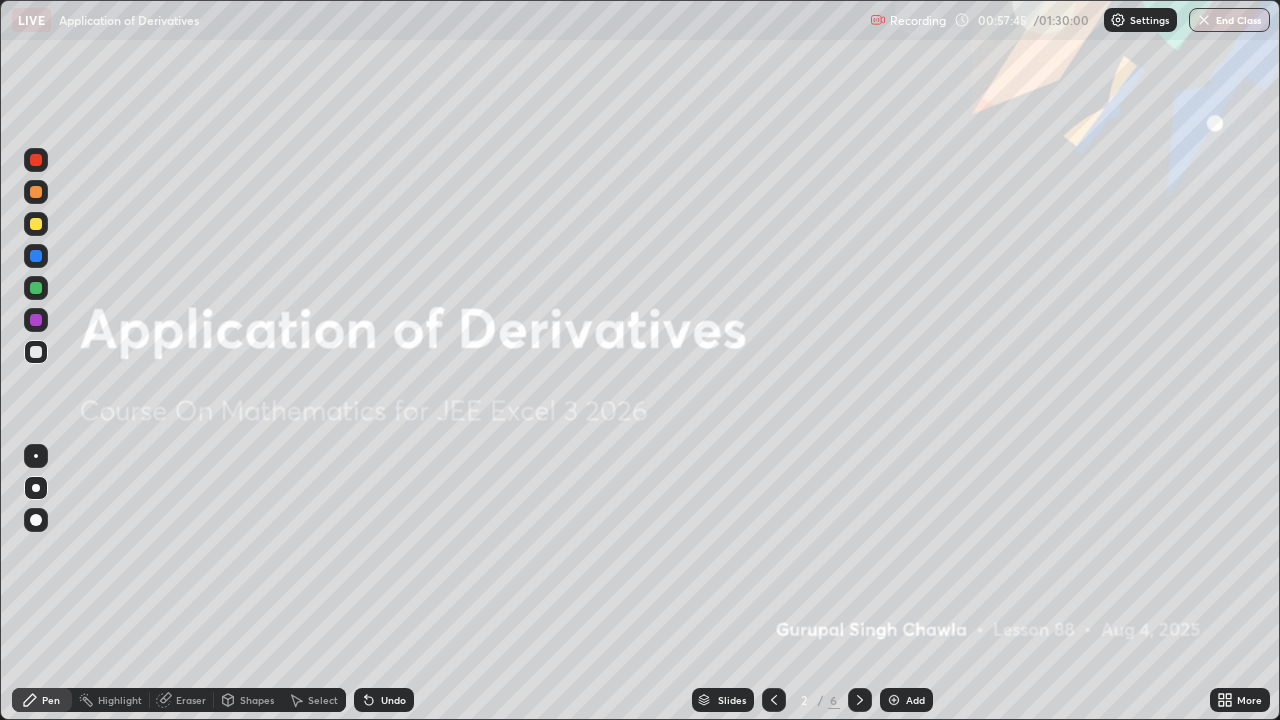 click 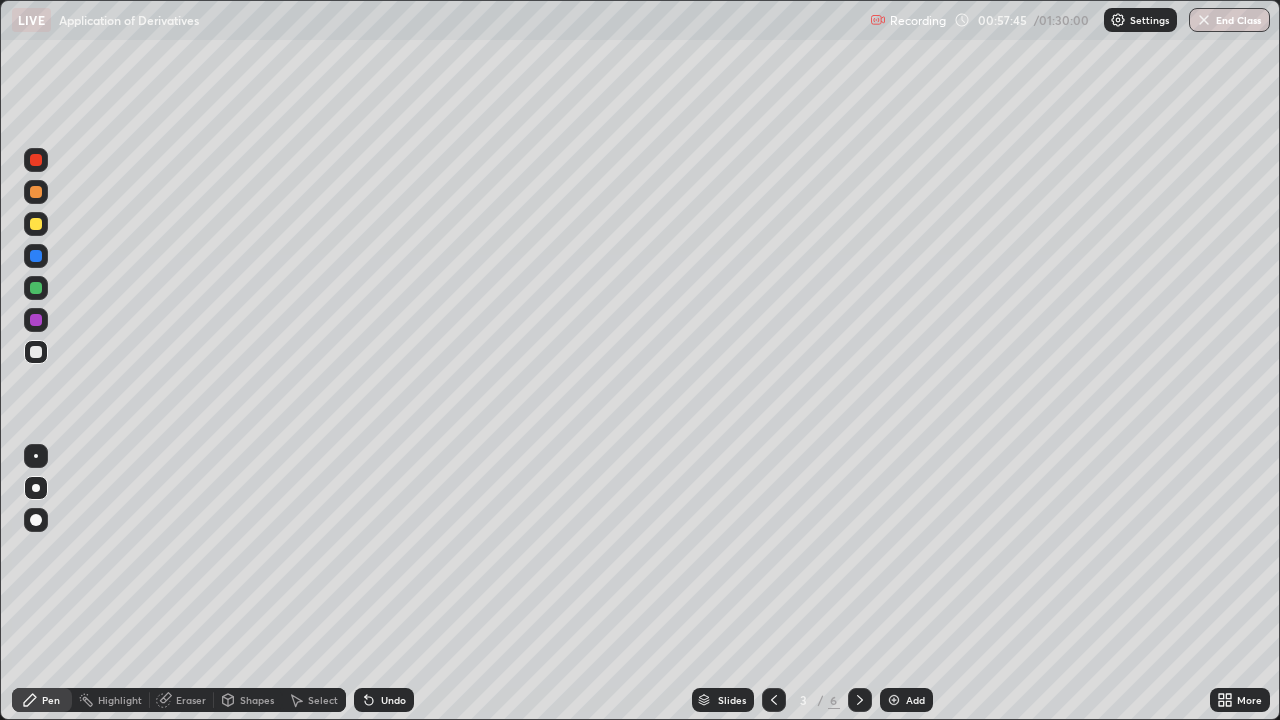 click 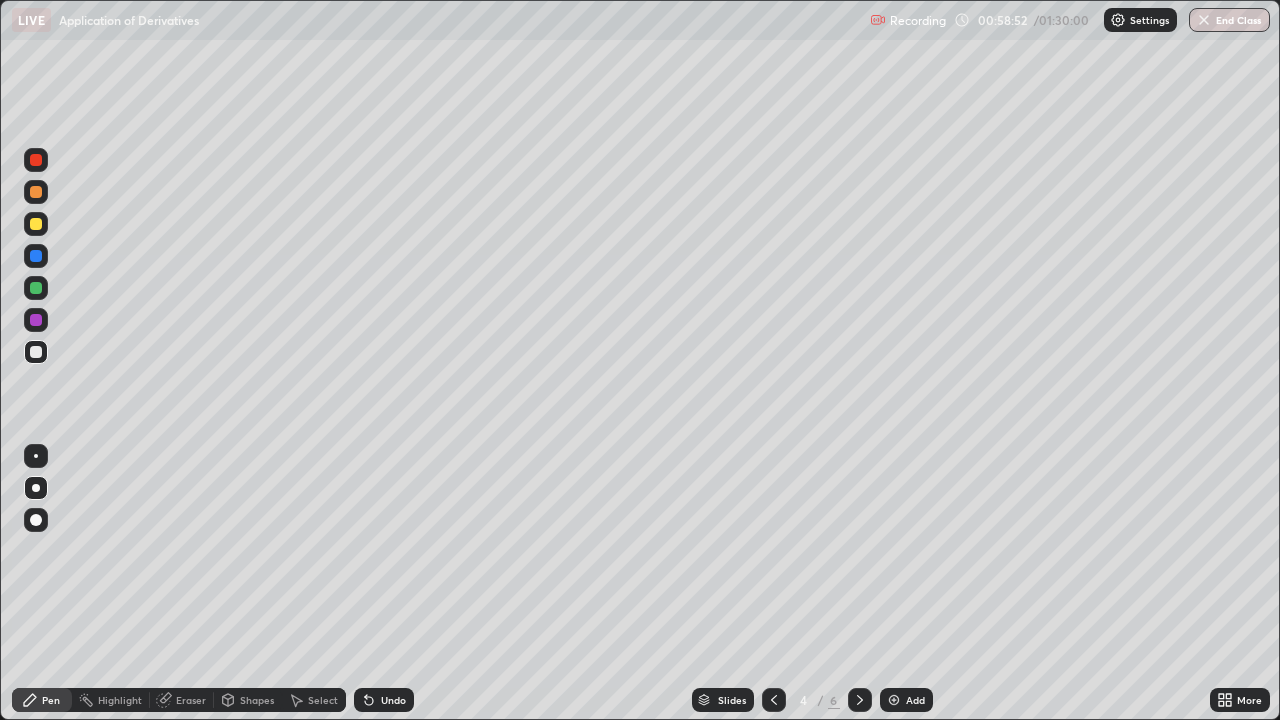 click 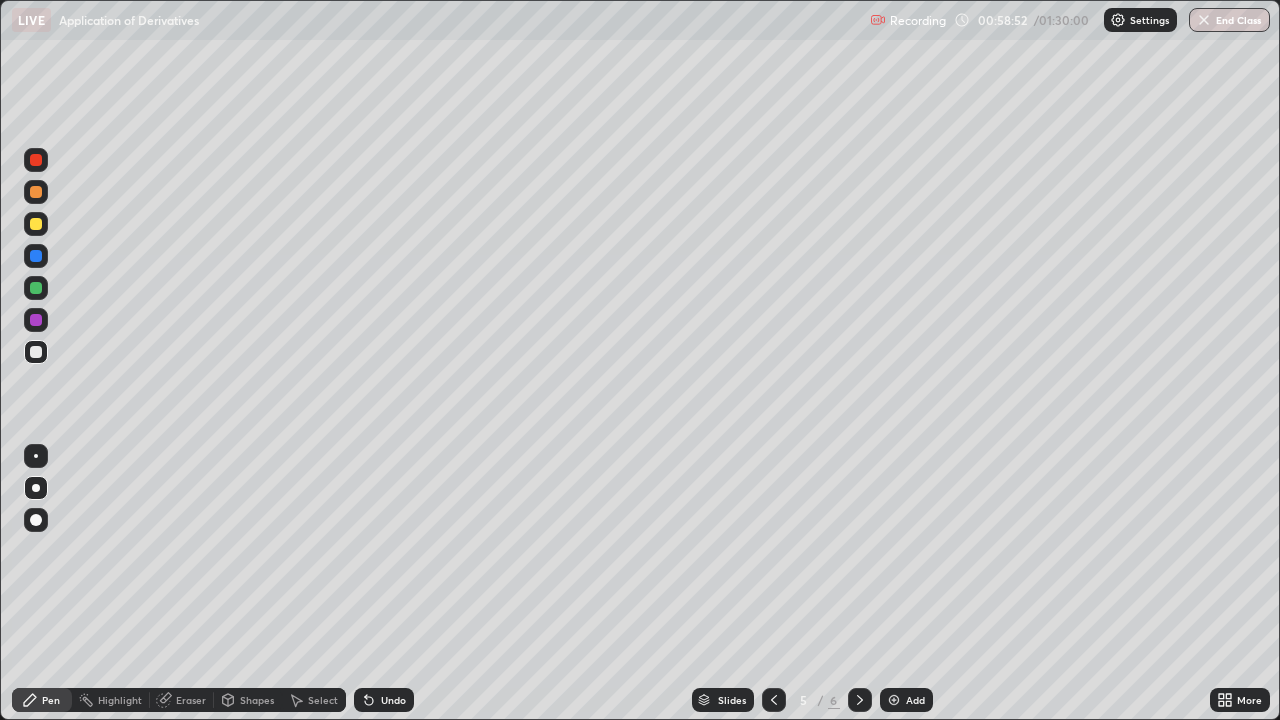 click 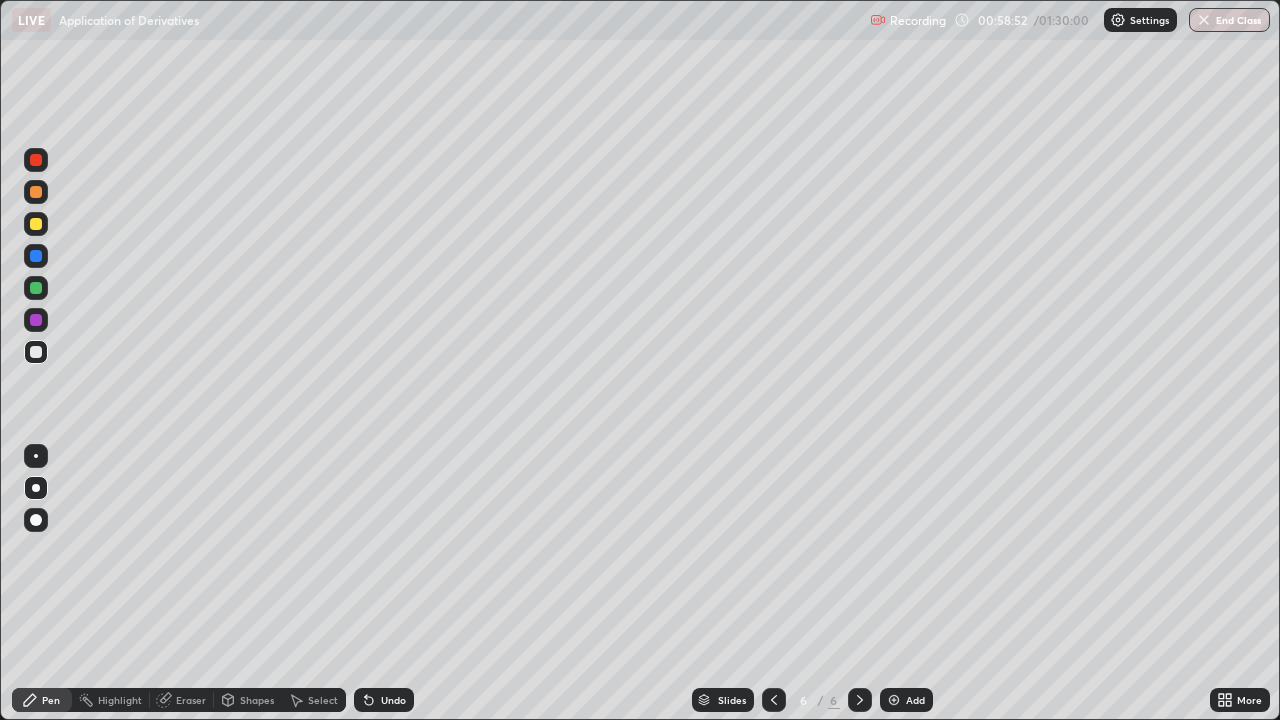click 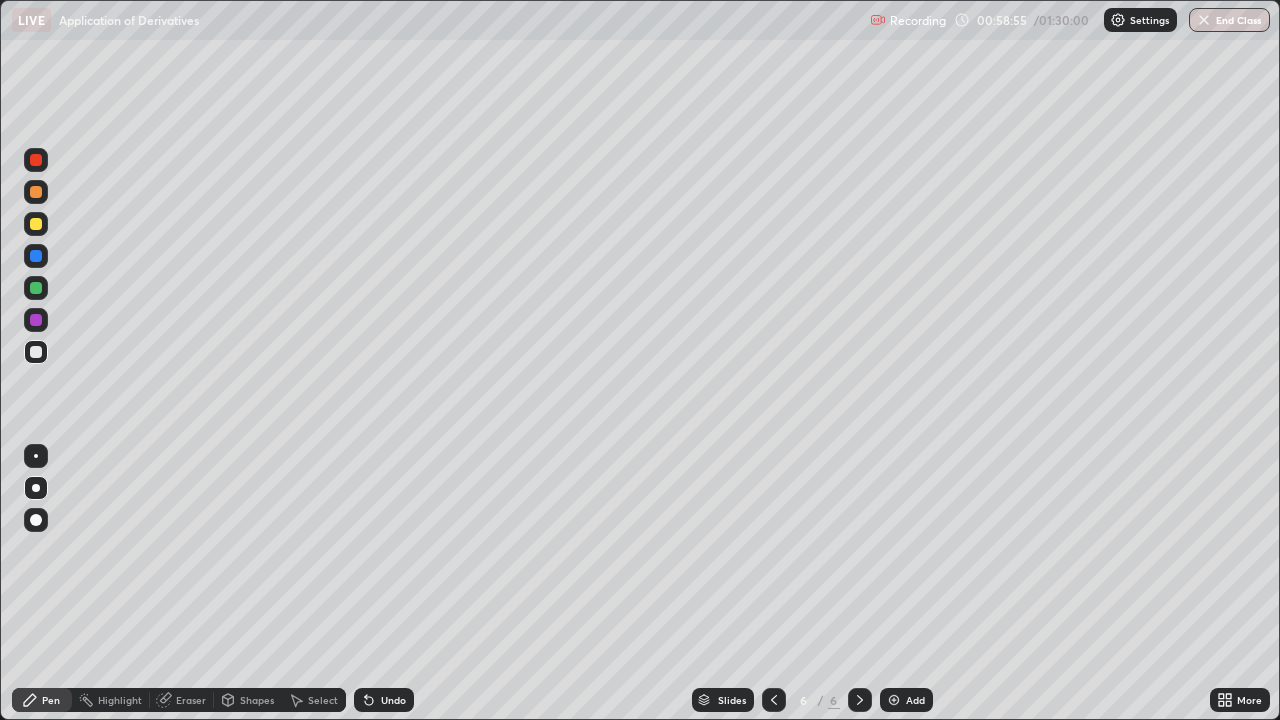 click at bounding box center (36, 160) 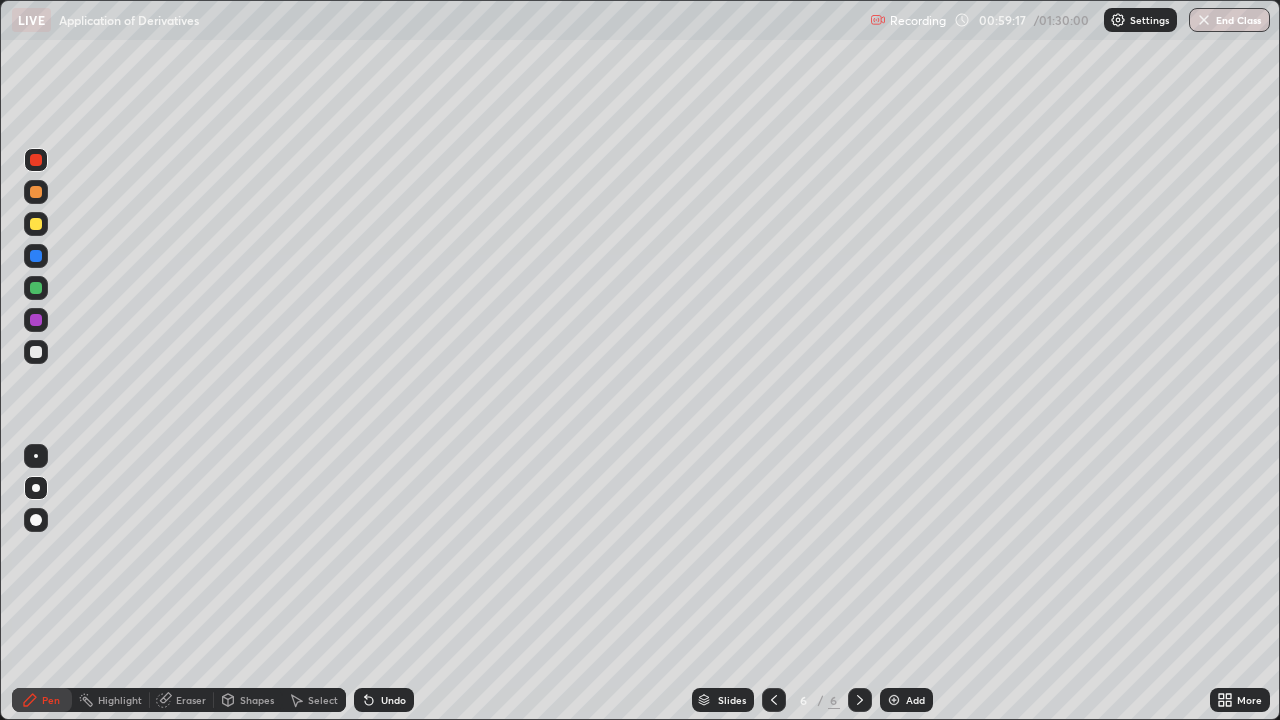 click at bounding box center [36, 288] 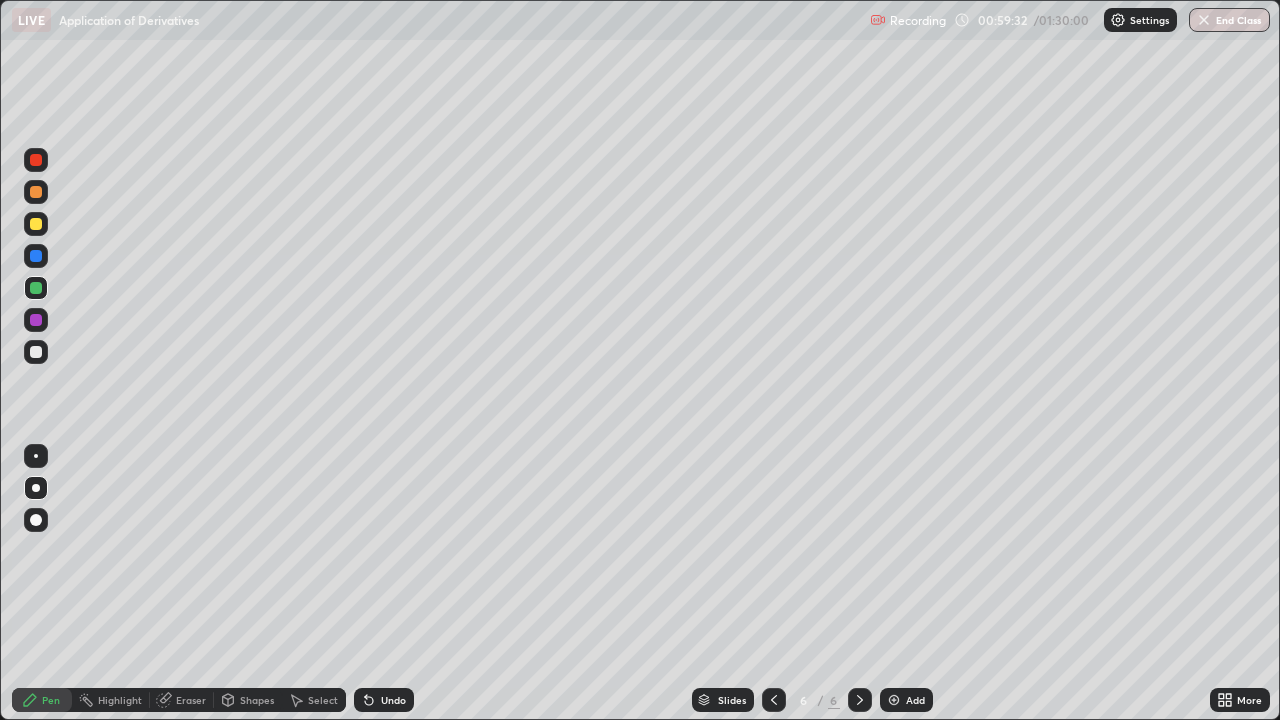 click 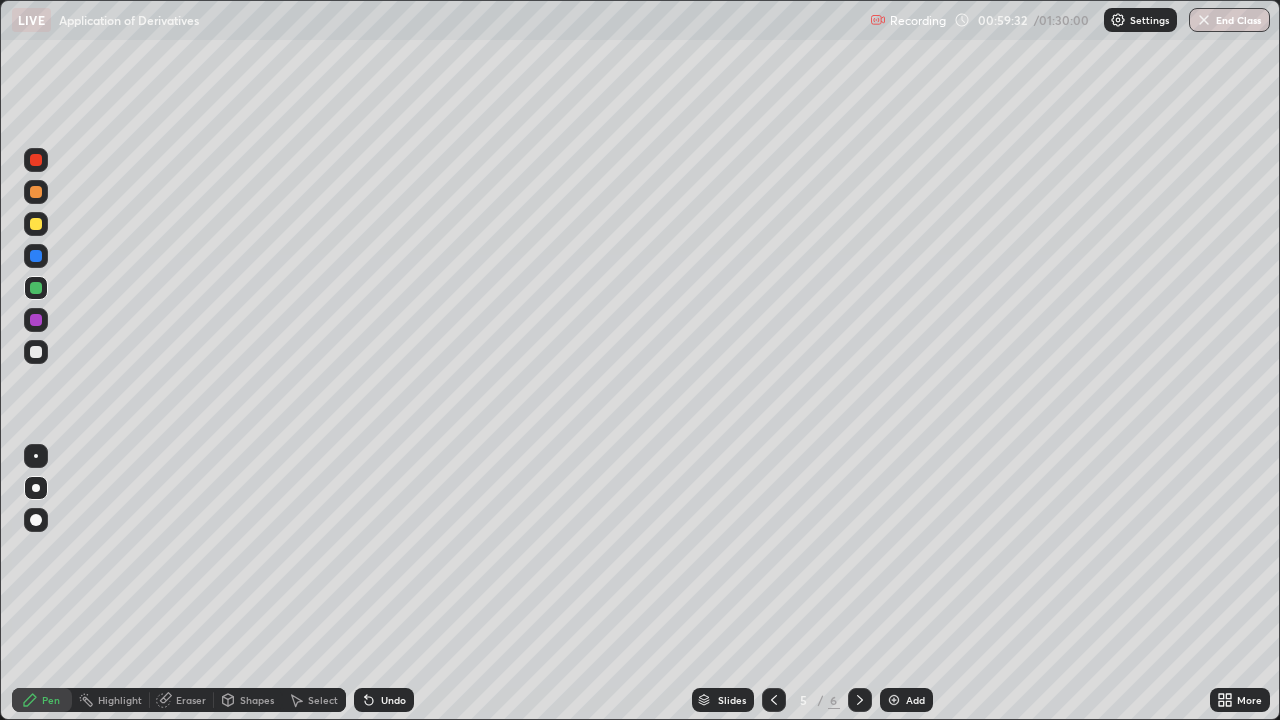 click 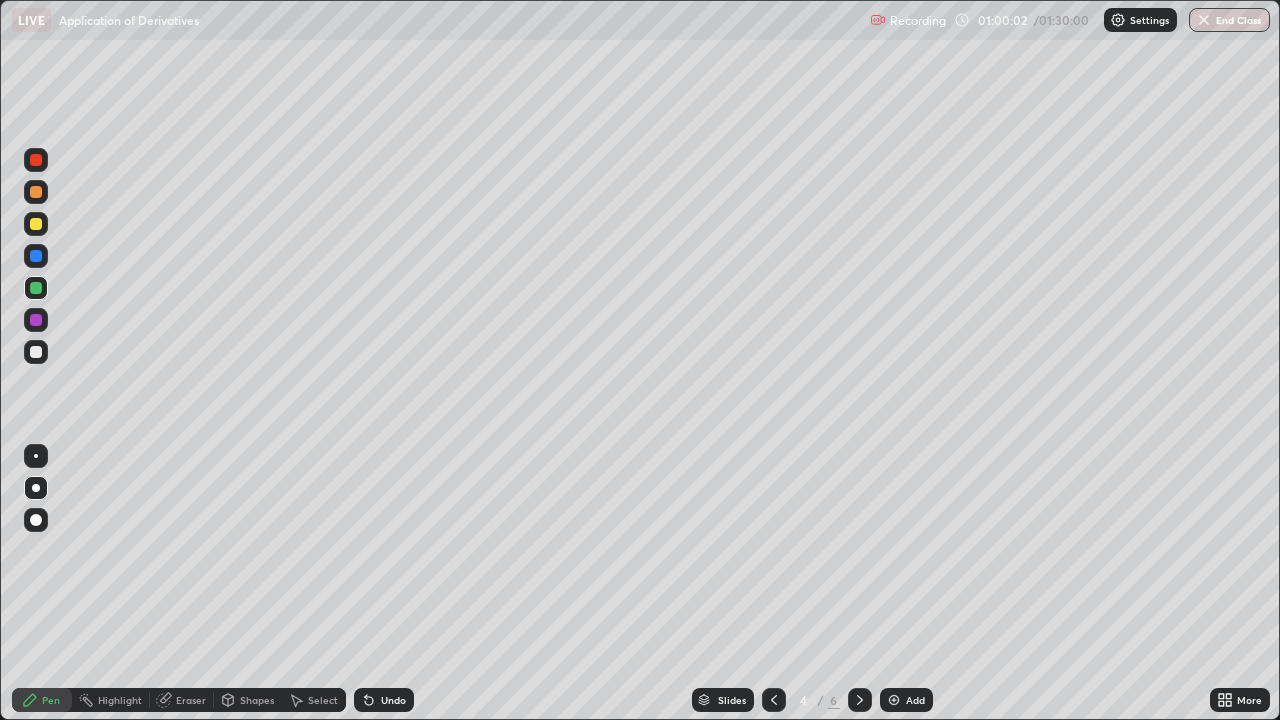 click 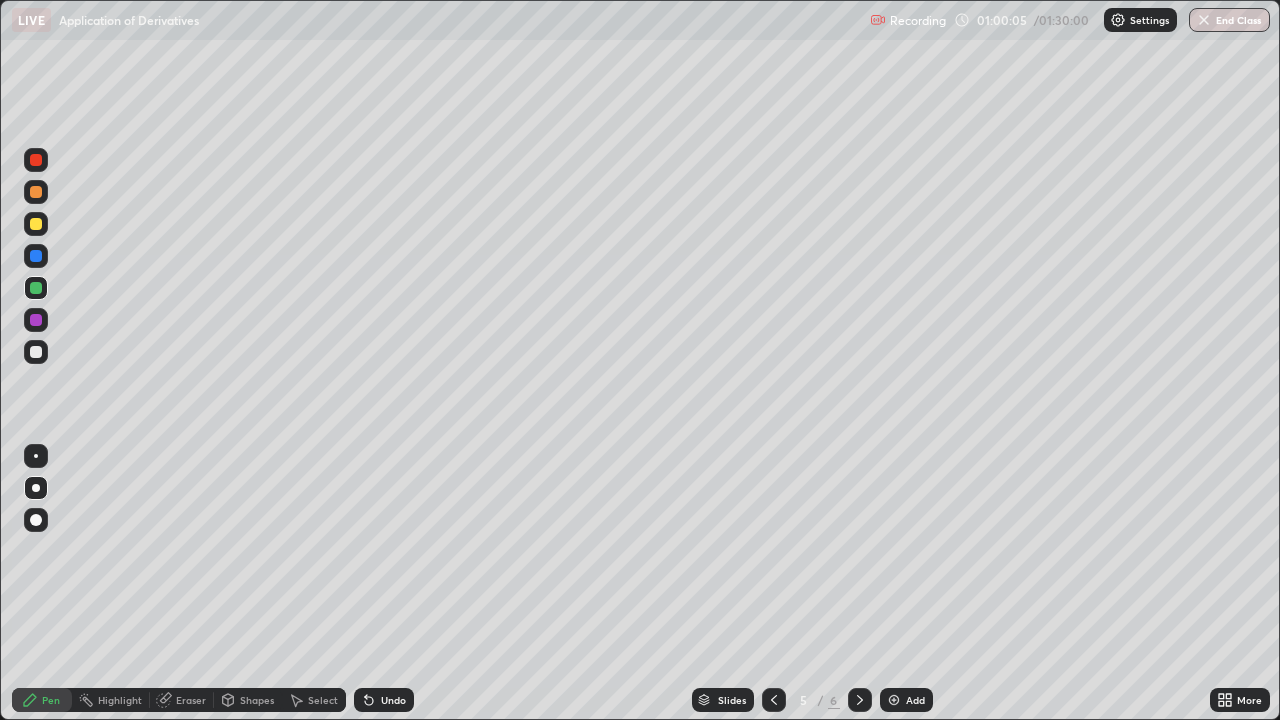 click 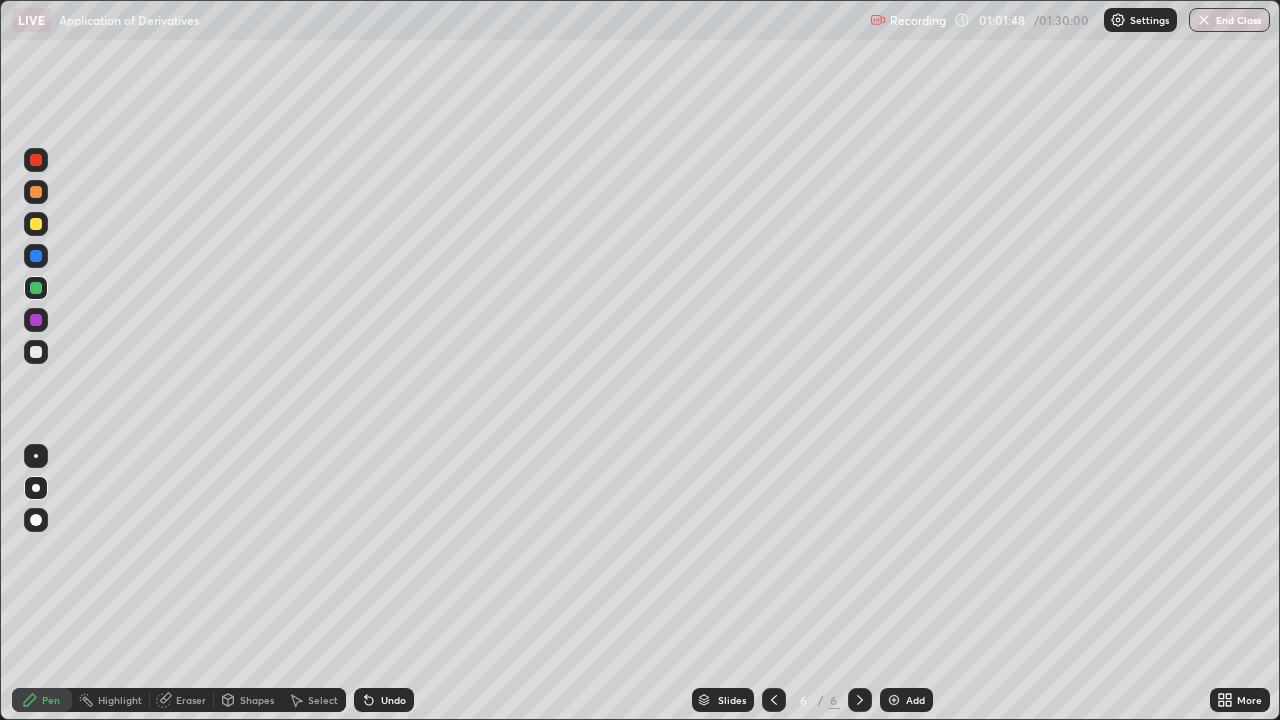 click at bounding box center (36, 320) 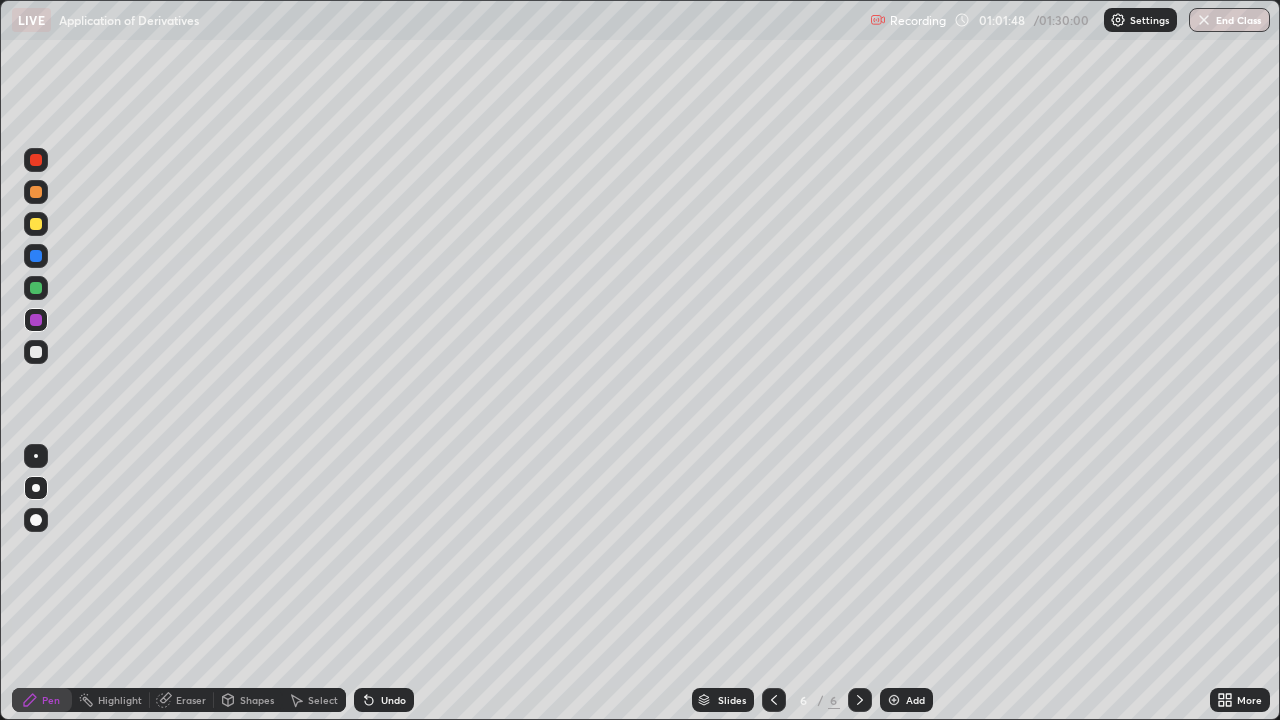 click at bounding box center [36, 288] 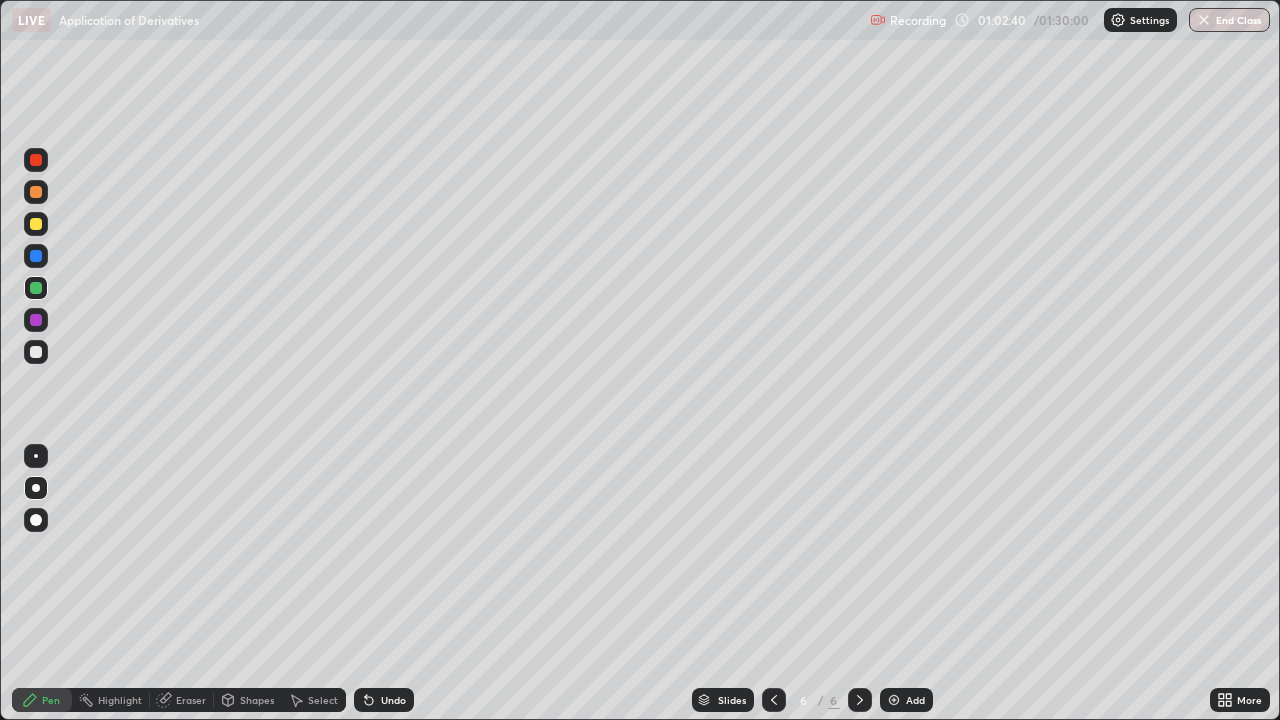 click at bounding box center (36, 256) 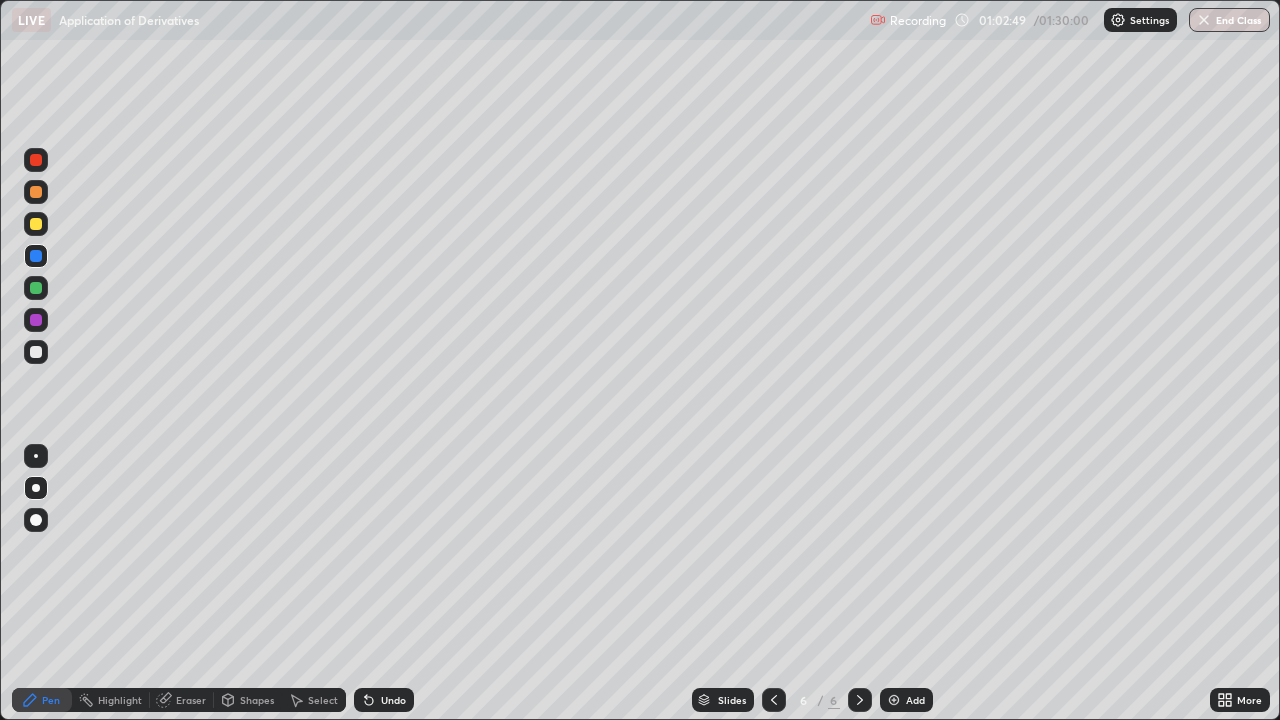 click at bounding box center [36, 352] 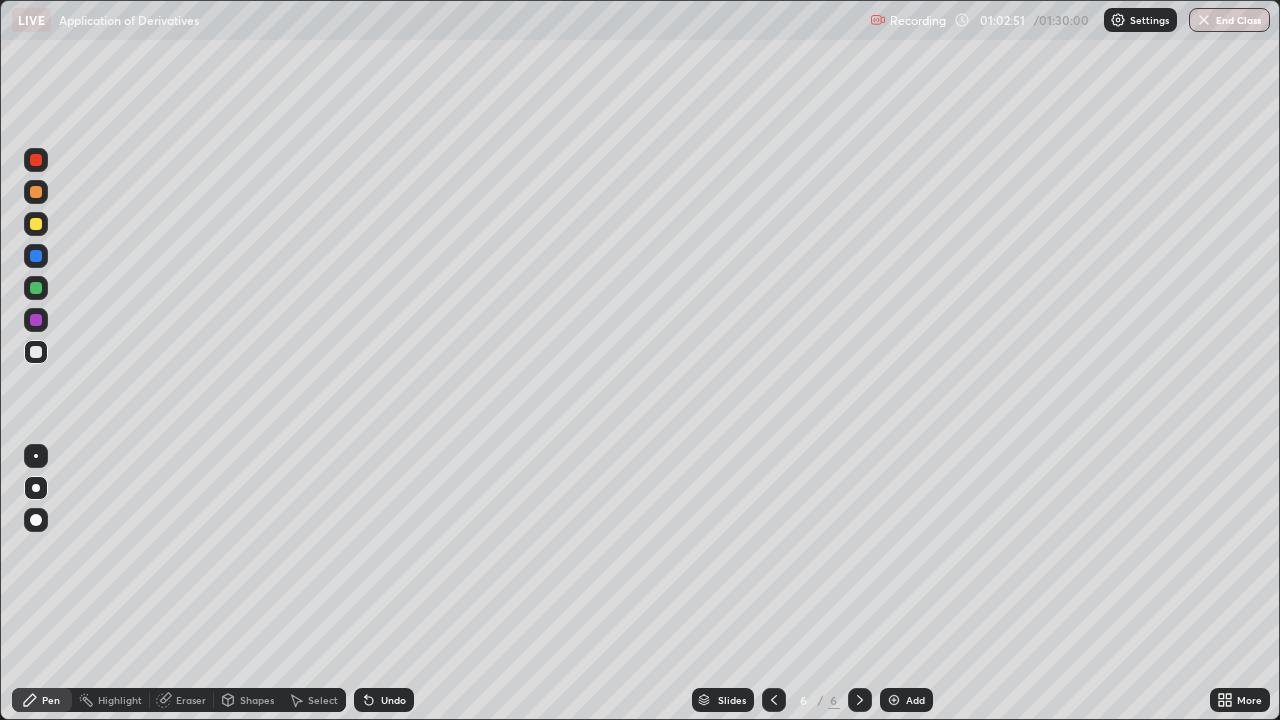 click at bounding box center (36, 224) 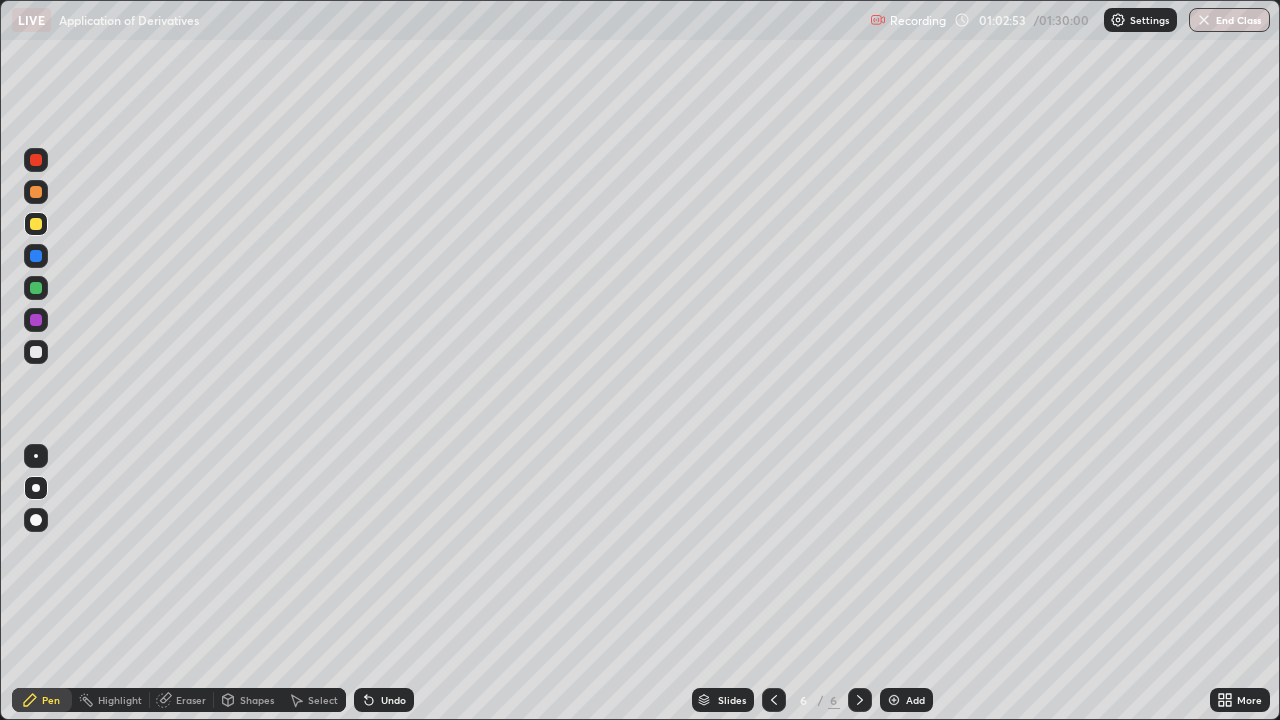 click 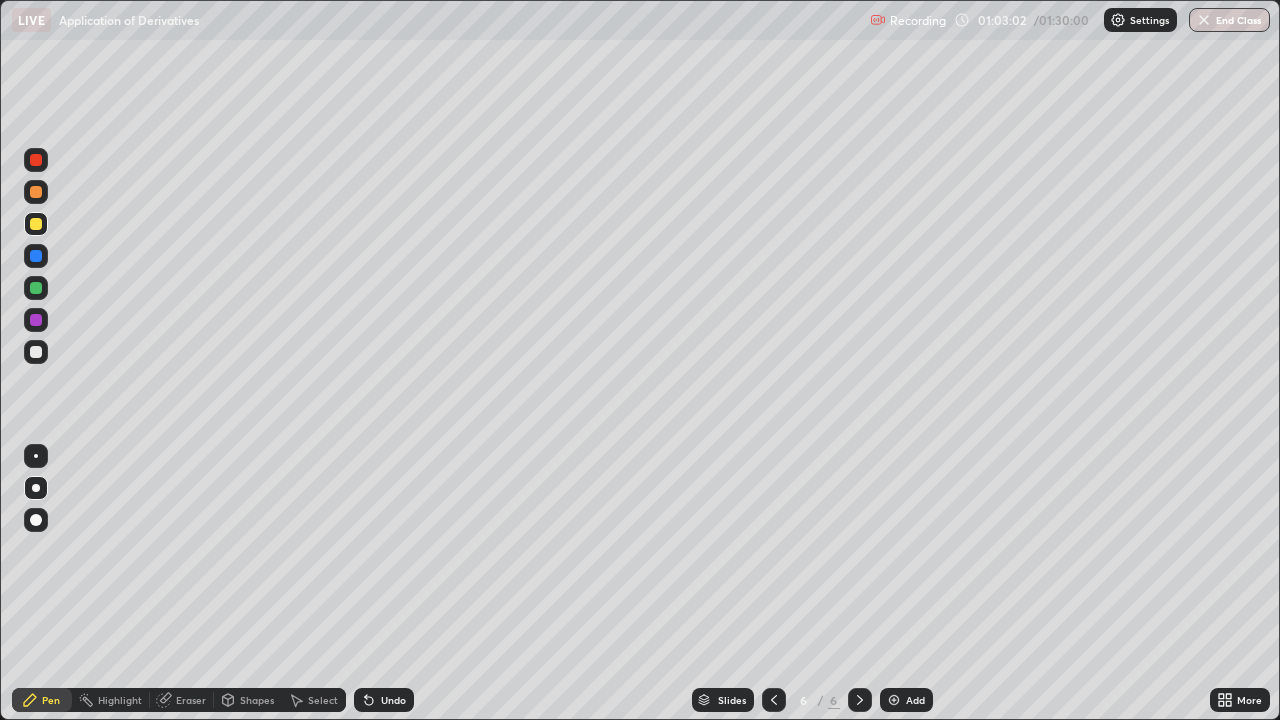 click at bounding box center (36, 160) 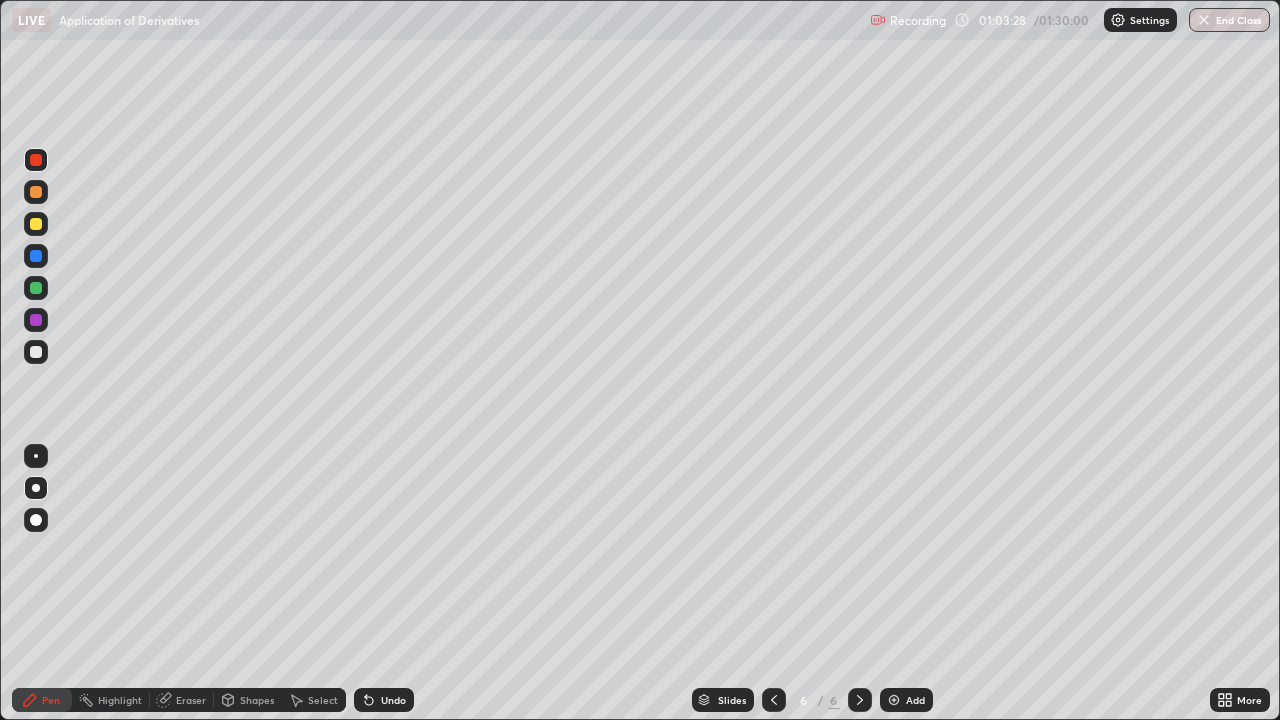 click at bounding box center [36, 288] 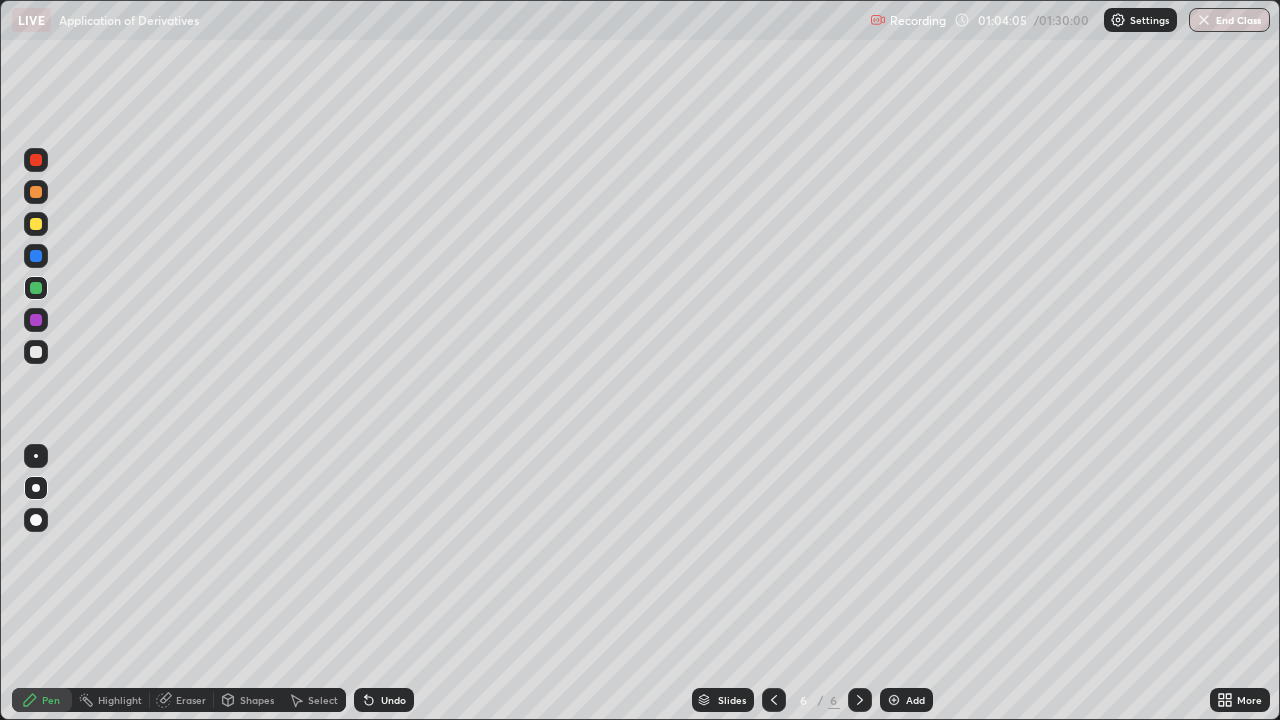 click at bounding box center (36, 224) 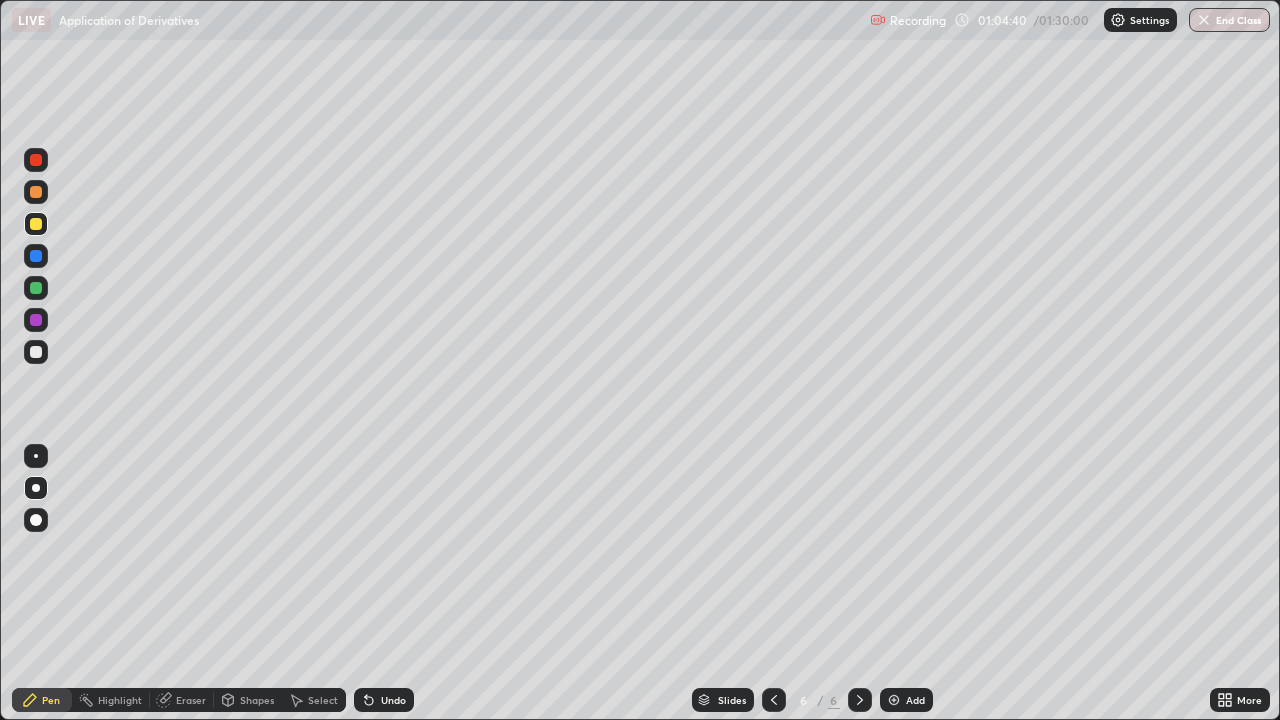 click at bounding box center [36, 352] 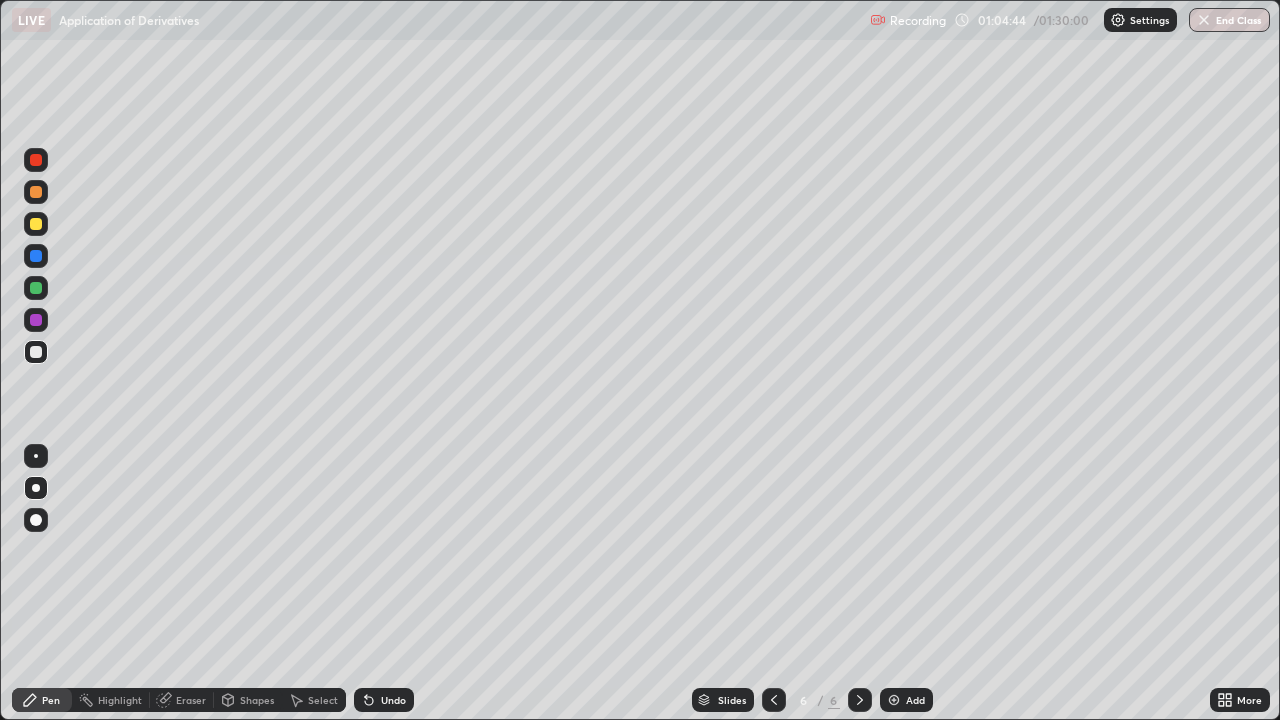 click at bounding box center [36, 352] 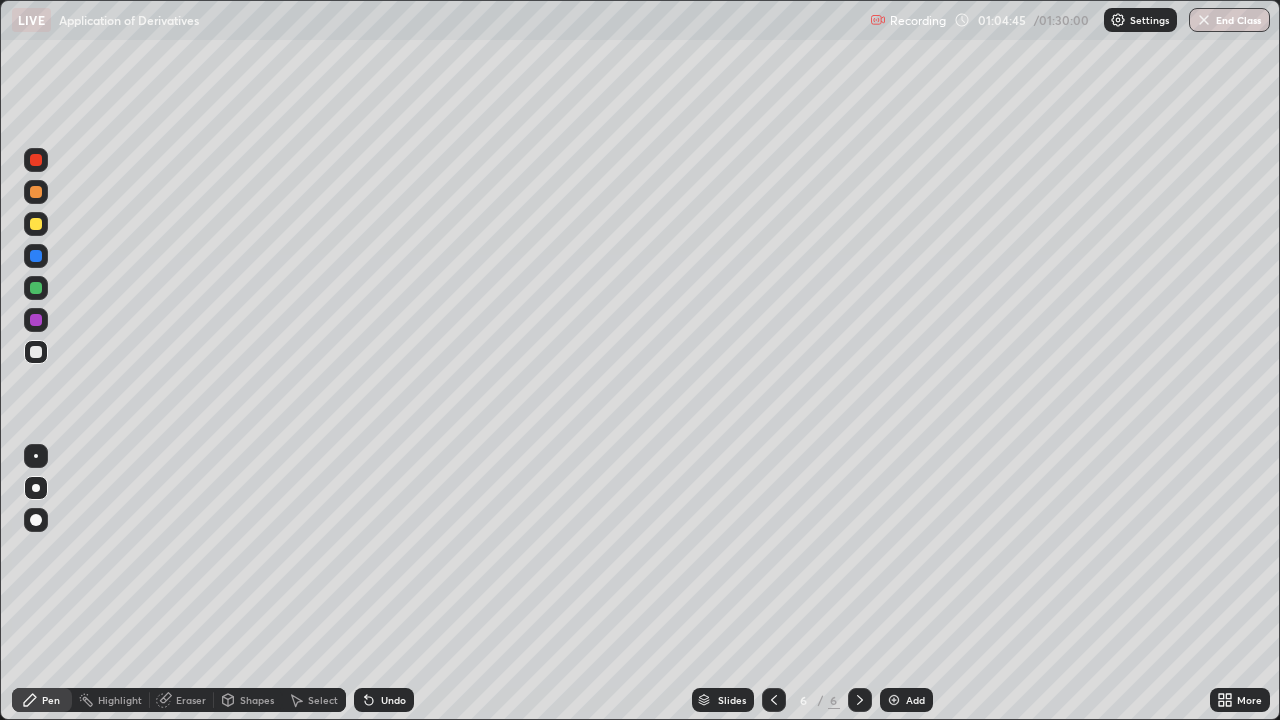 click at bounding box center [36, 224] 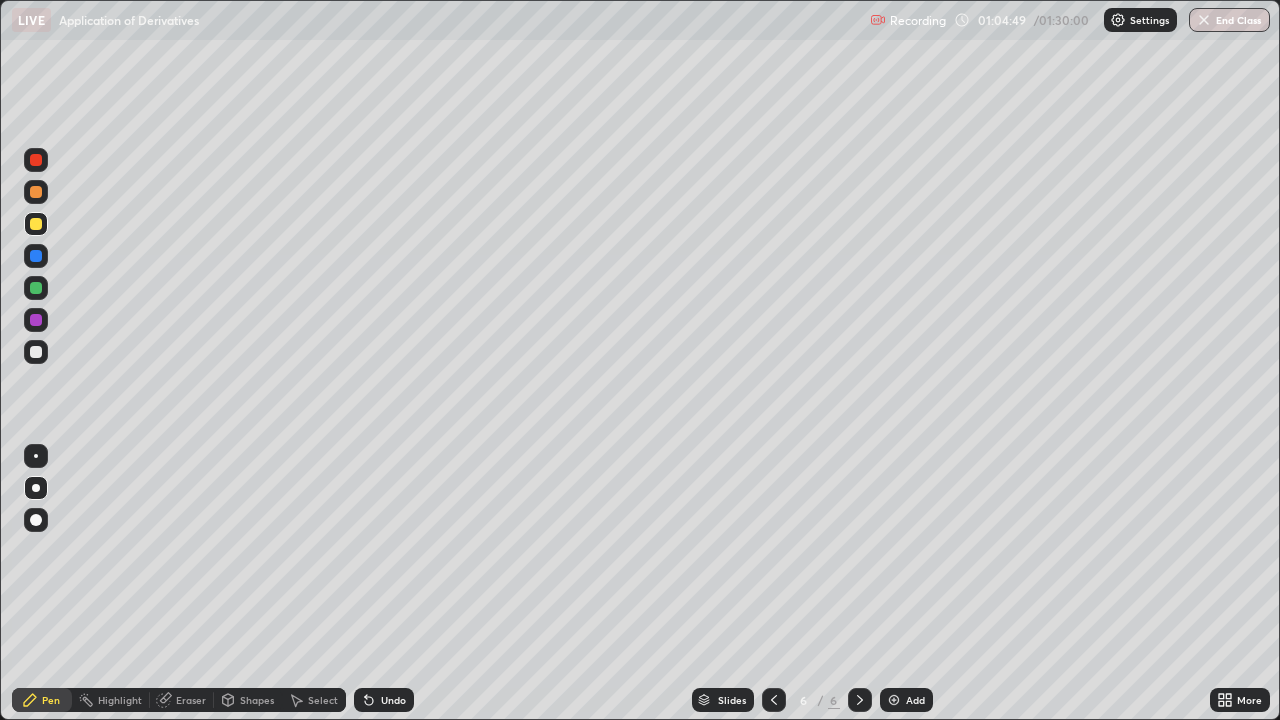 click at bounding box center [36, 352] 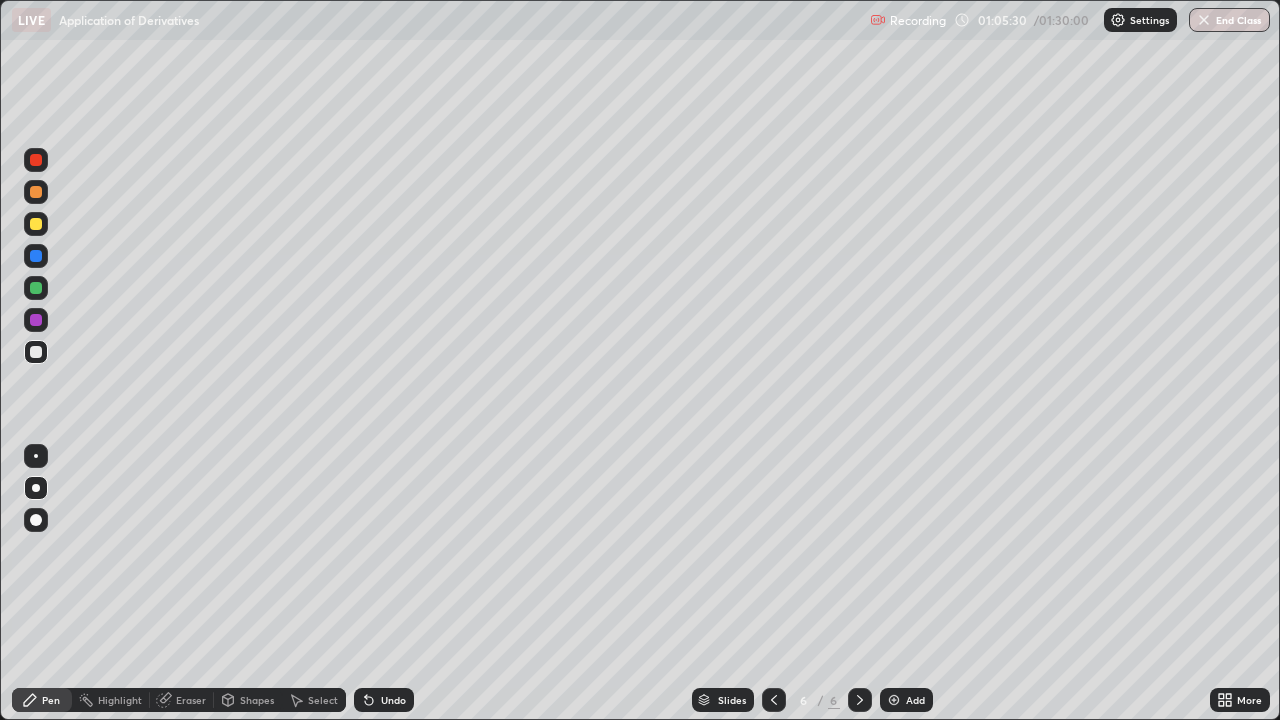 click on "Eraser" at bounding box center (191, 700) 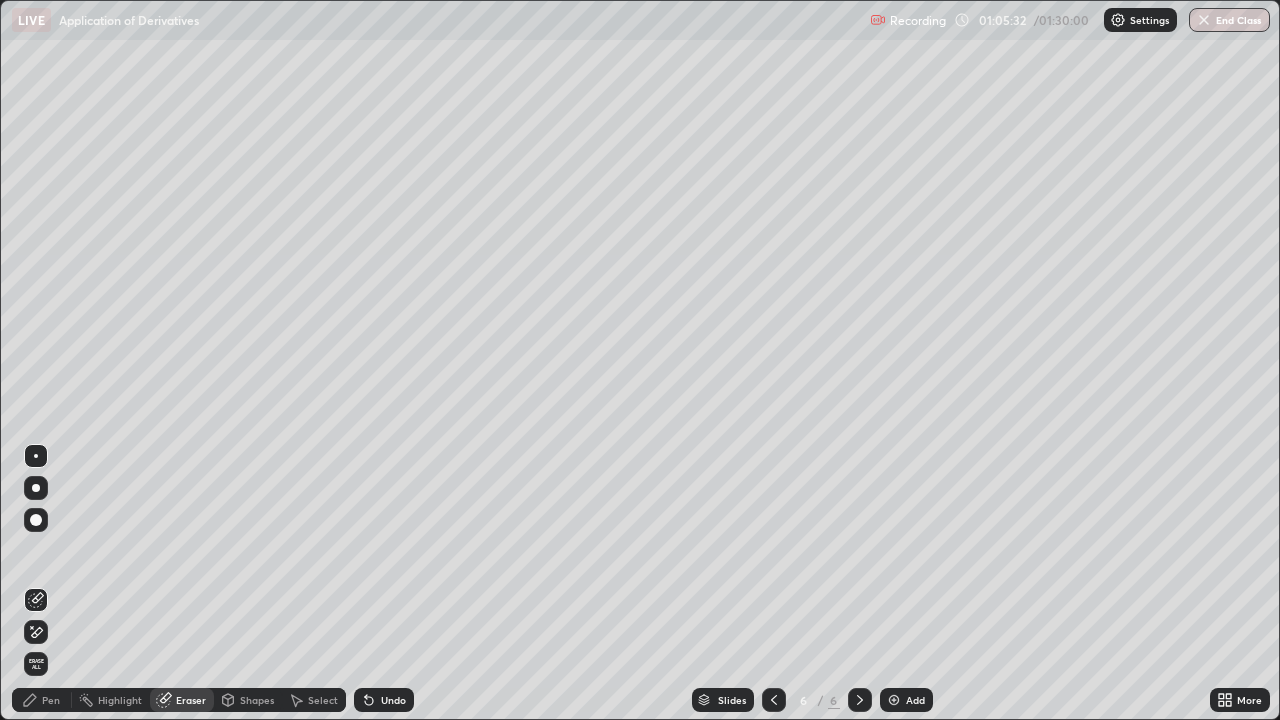 click on "Pen" at bounding box center [51, 700] 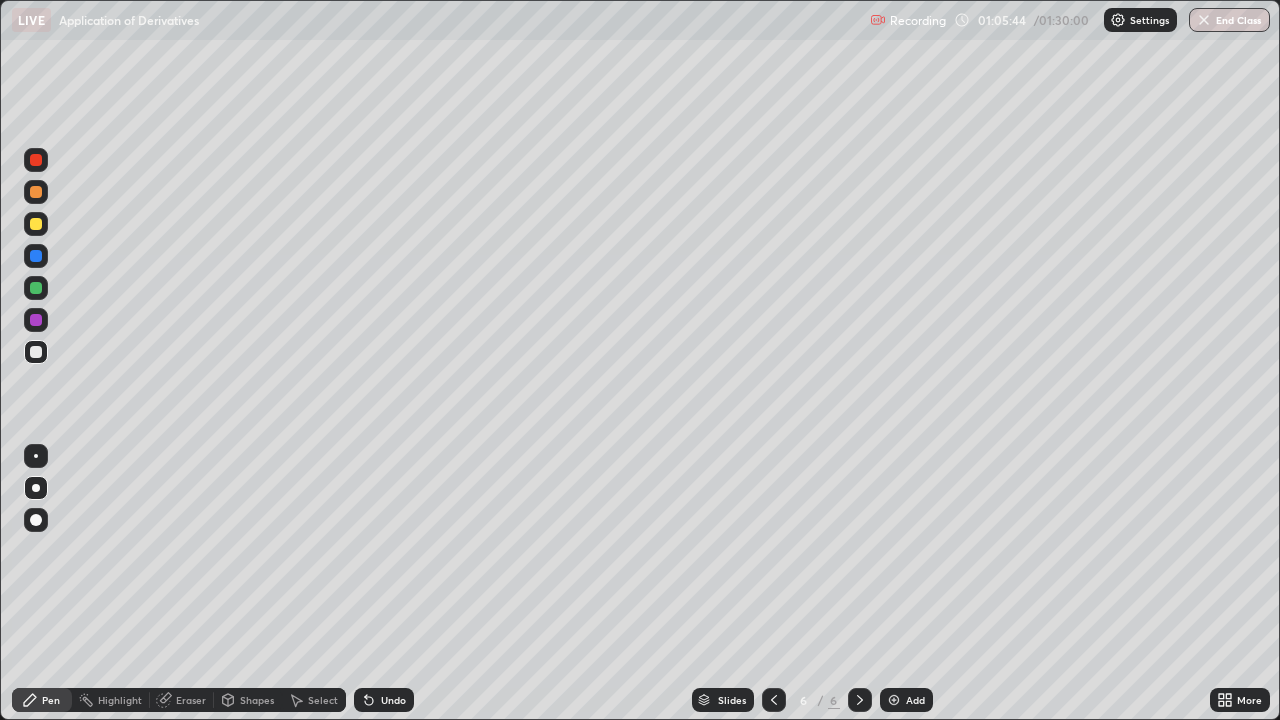 click on "Select" at bounding box center [323, 700] 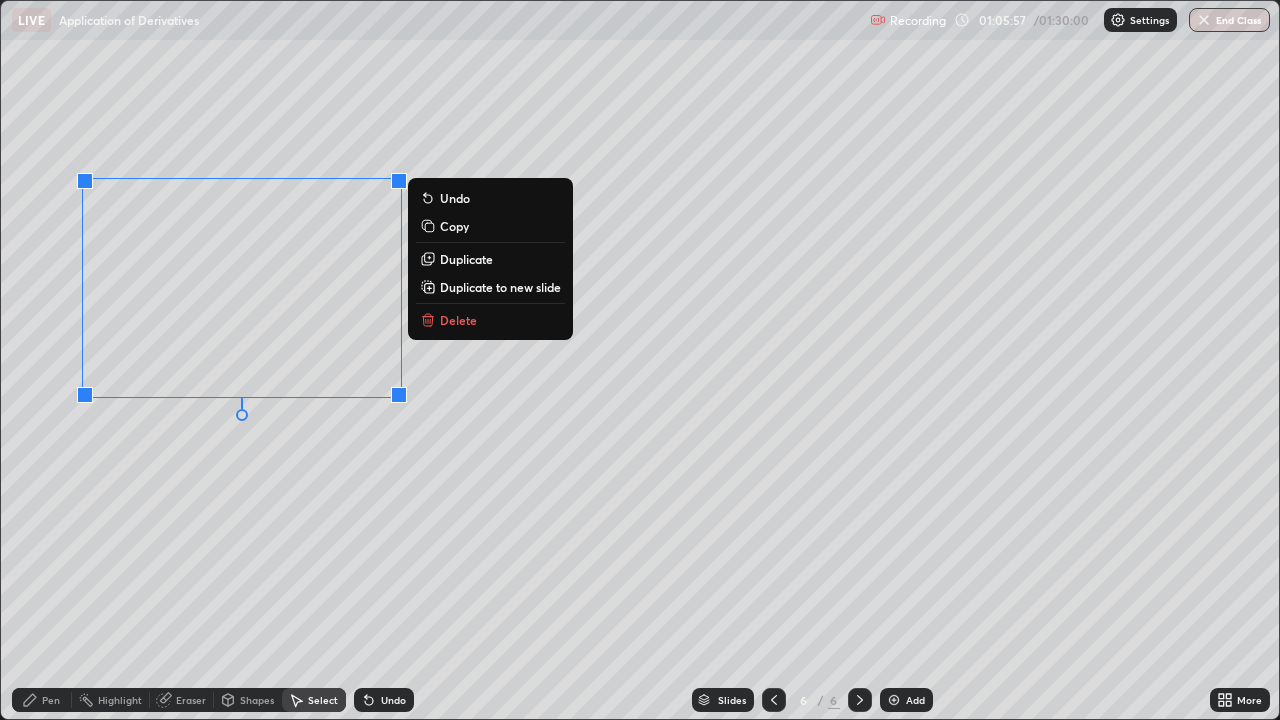 click on "Pen" at bounding box center [51, 700] 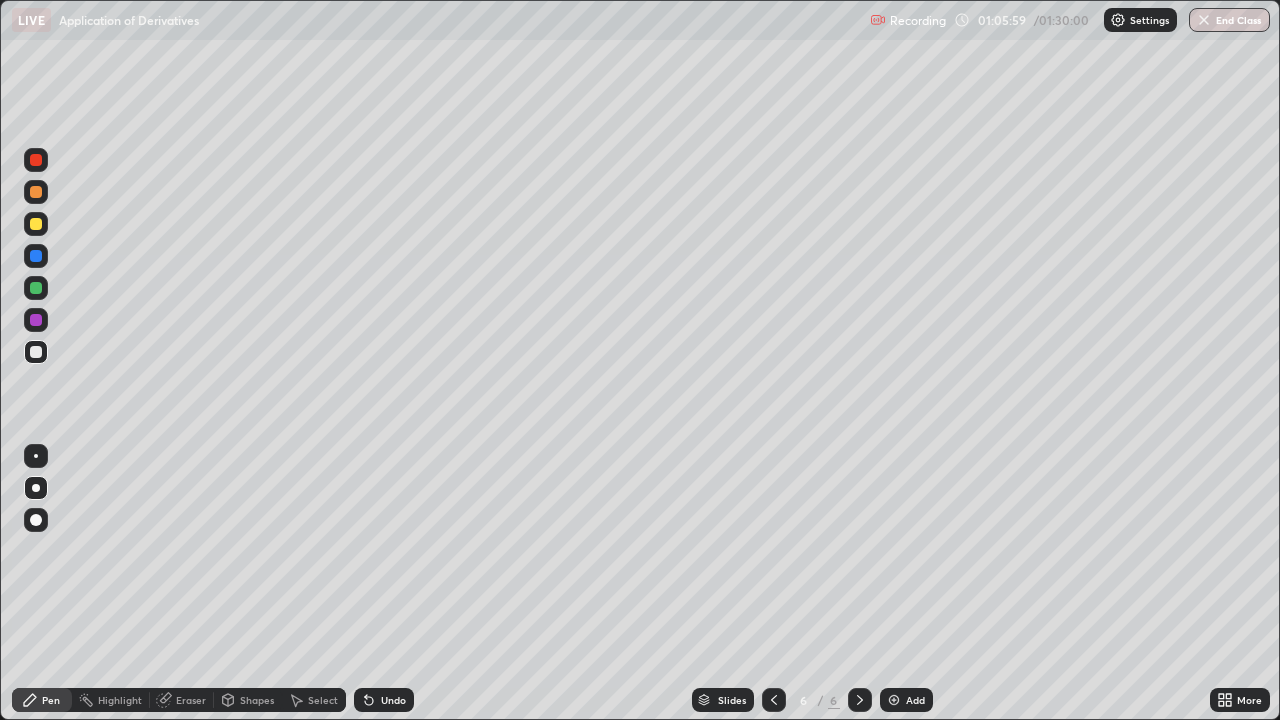 click on "Eraser" at bounding box center [191, 700] 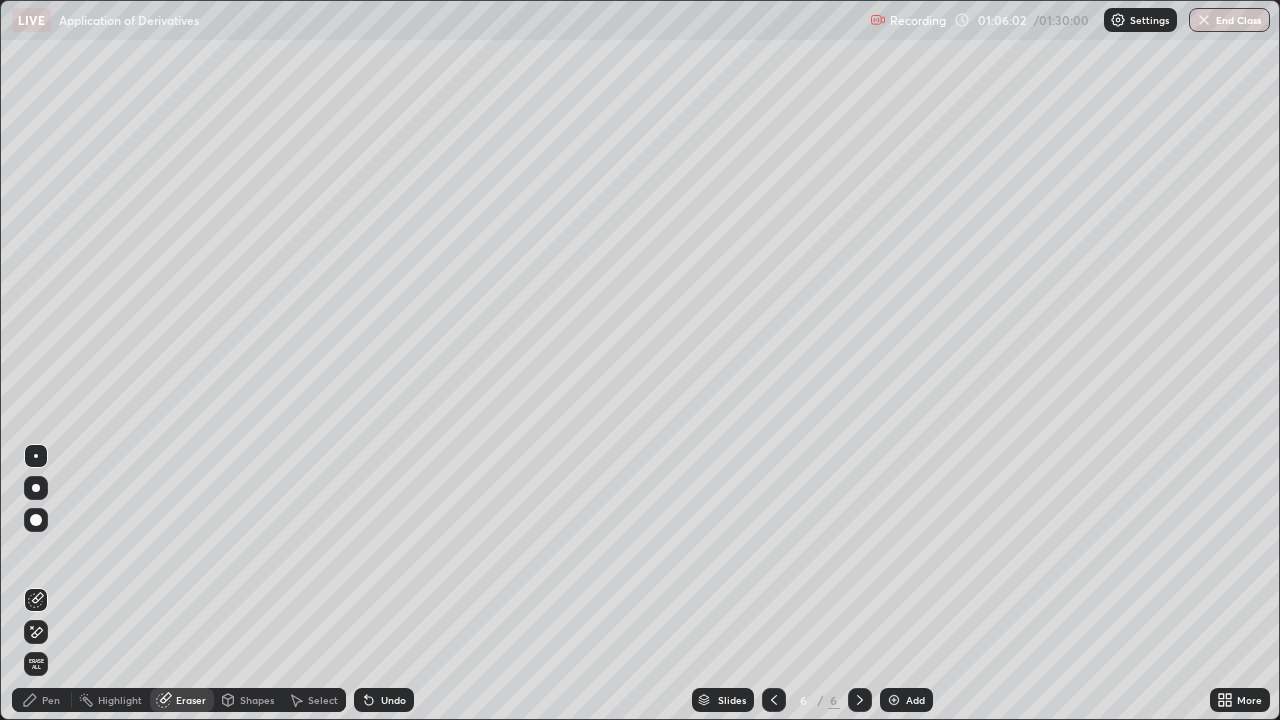 click on "Pen" at bounding box center [51, 700] 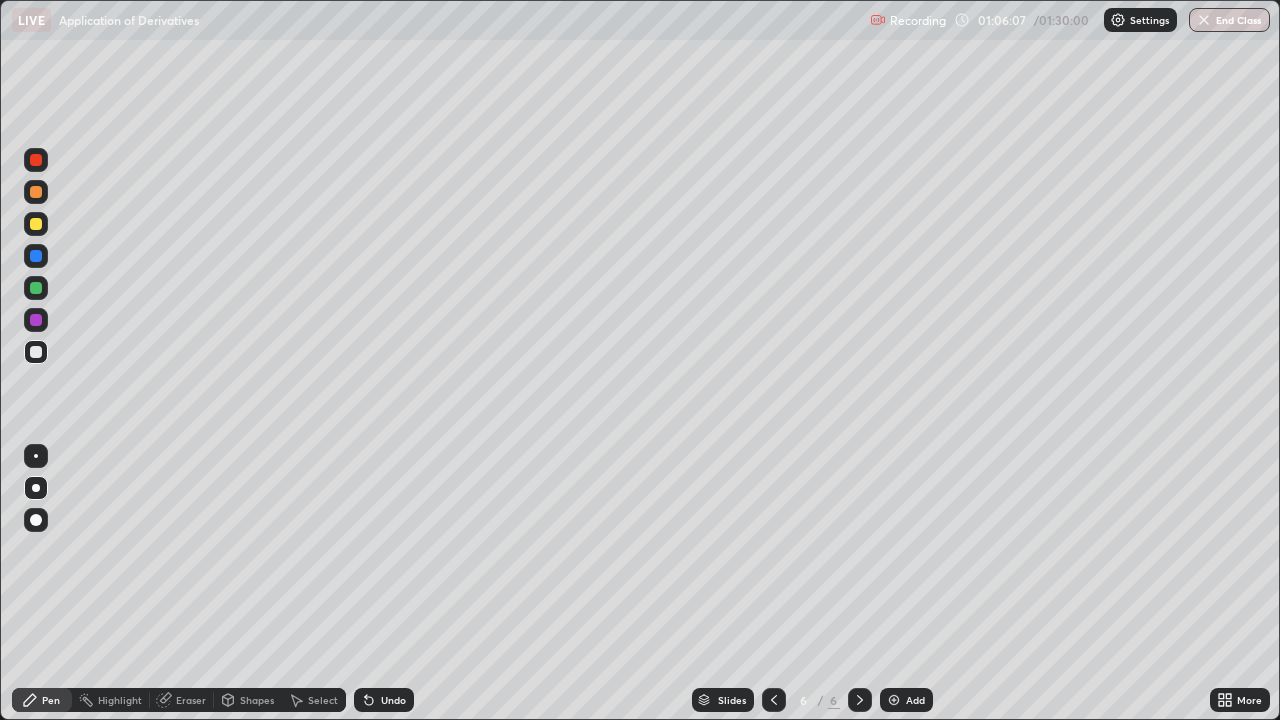 click 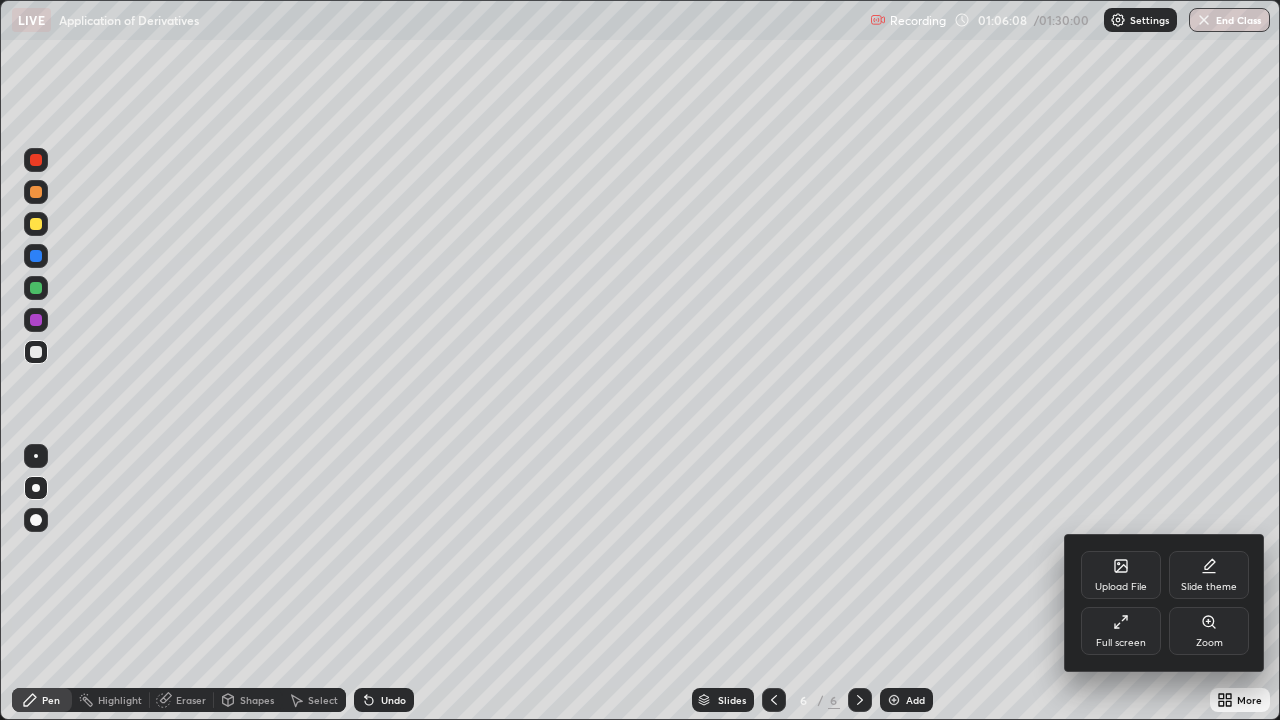 click on "Full screen" at bounding box center (1121, 631) 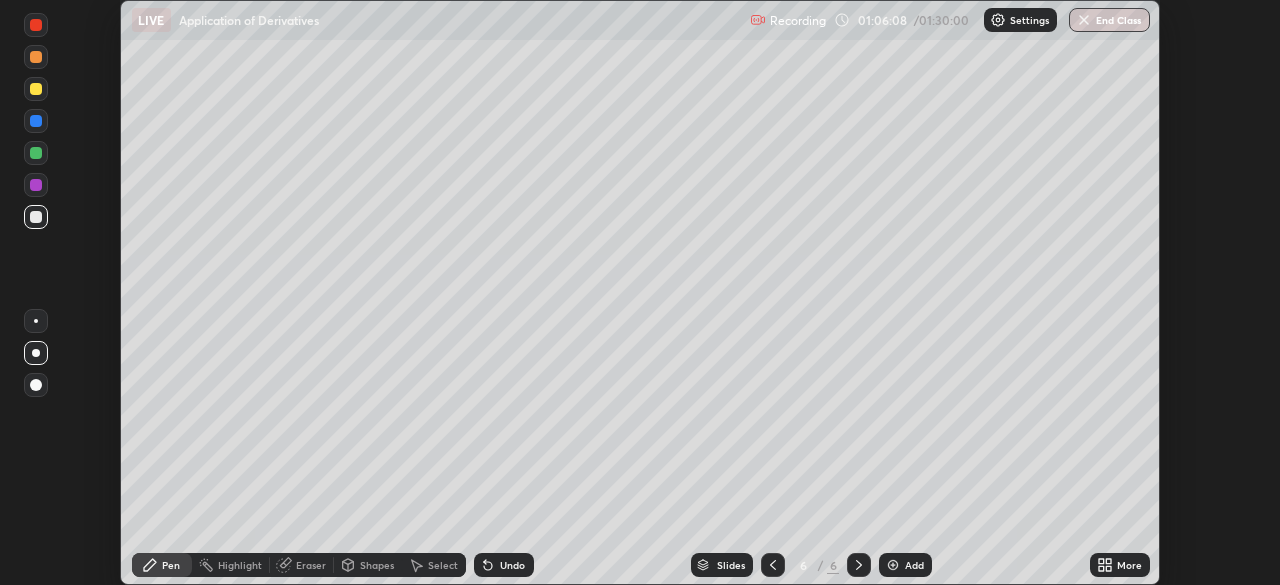 scroll, scrollTop: 585, scrollLeft: 1280, axis: both 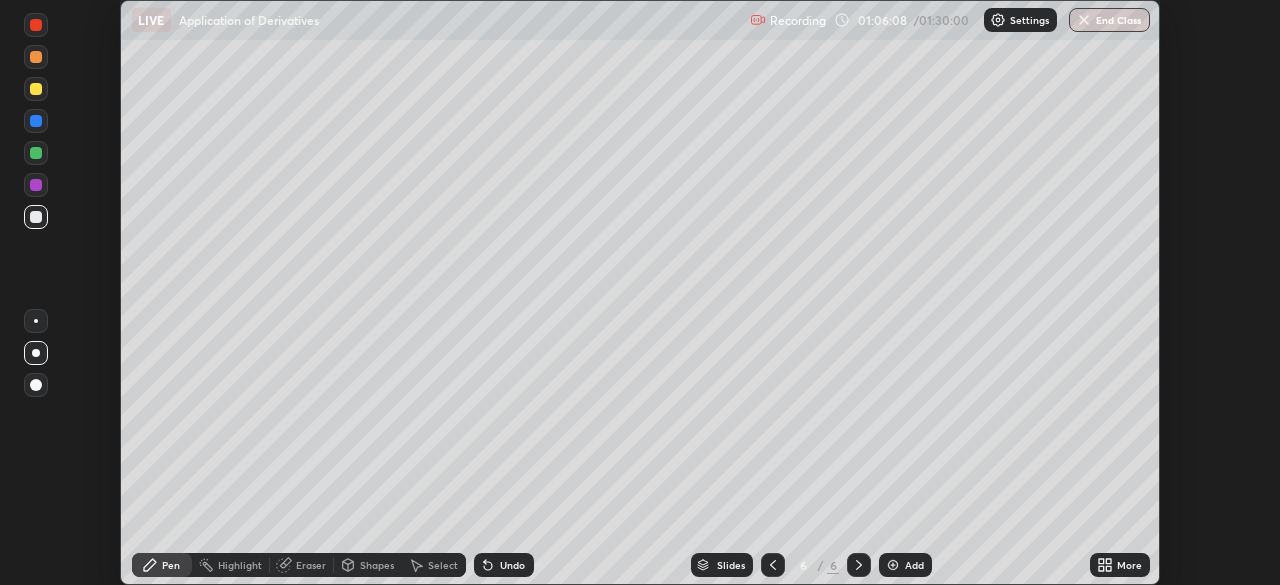 click on "More" at bounding box center [1129, 565] 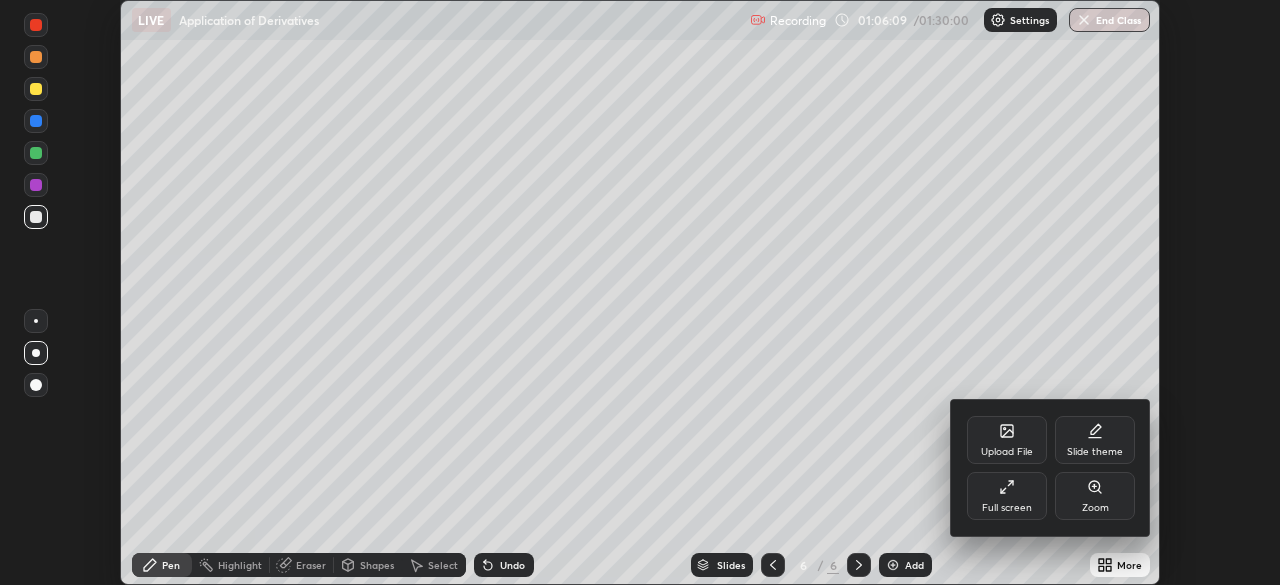 click on "Full screen" at bounding box center (1007, 496) 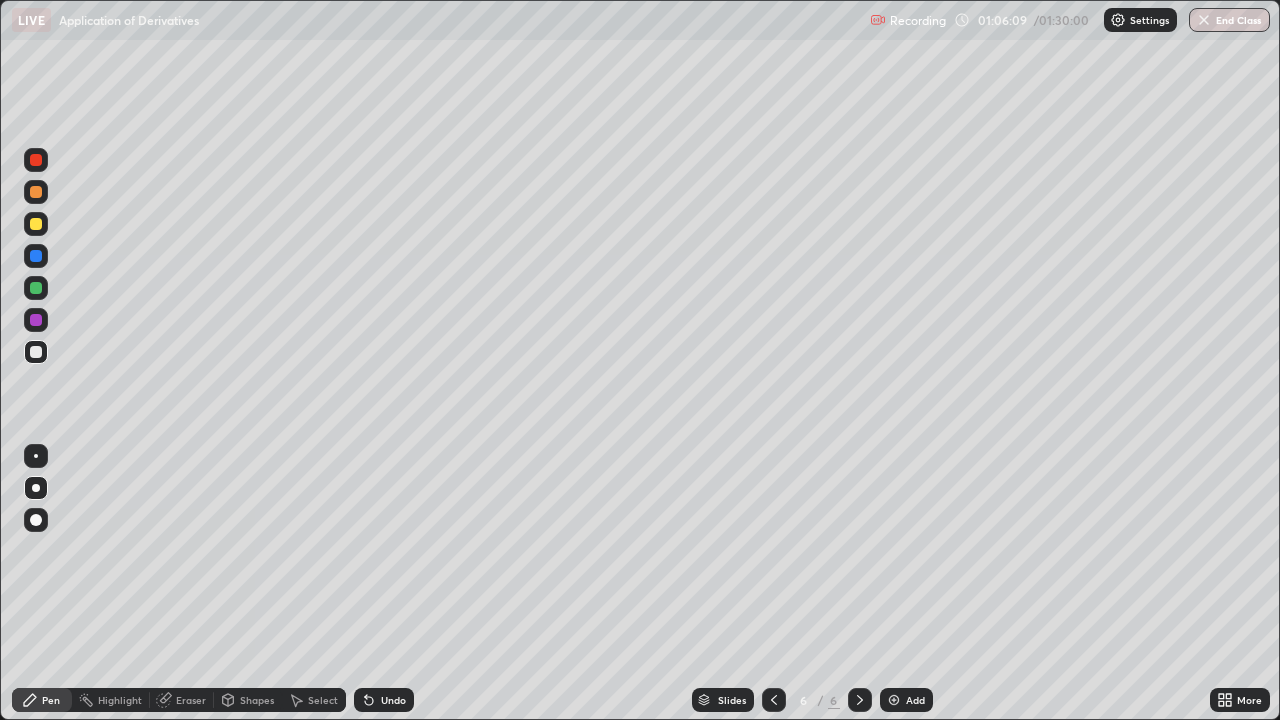 scroll, scrollTop: 99280, scrollLeft: 98720, axis: both 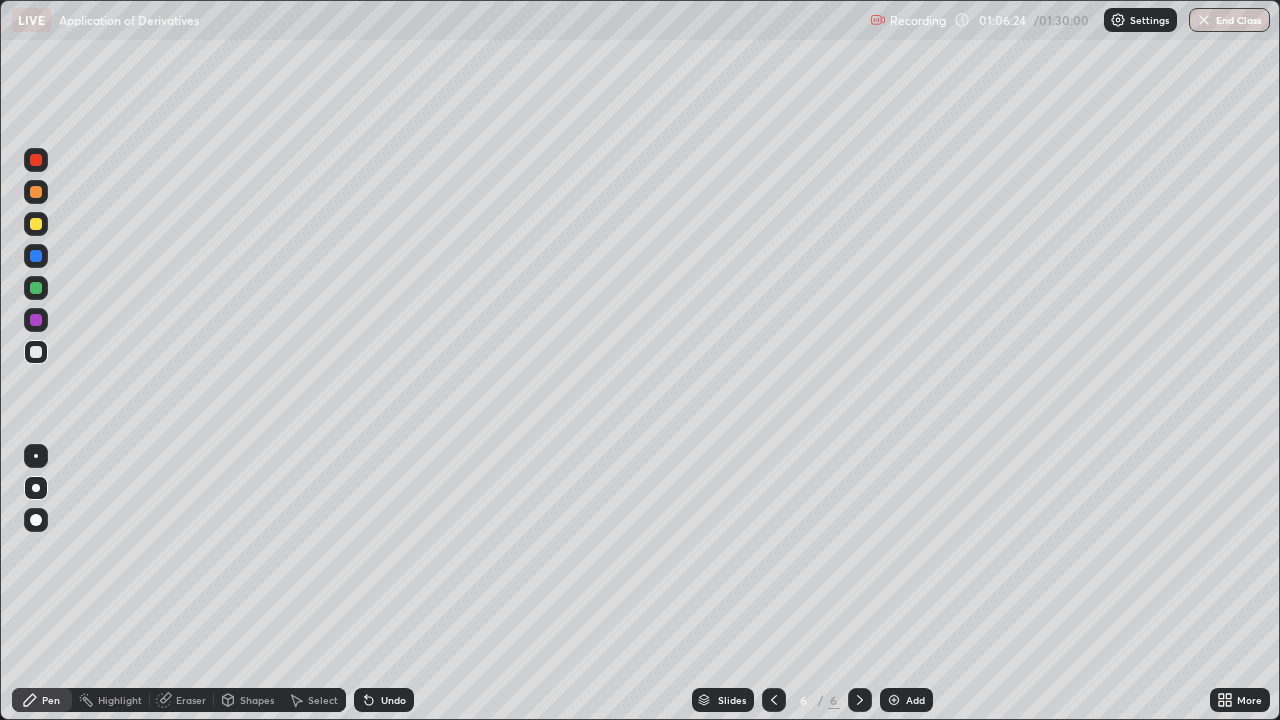 click on "Undo" at bounding box center (384, 700) 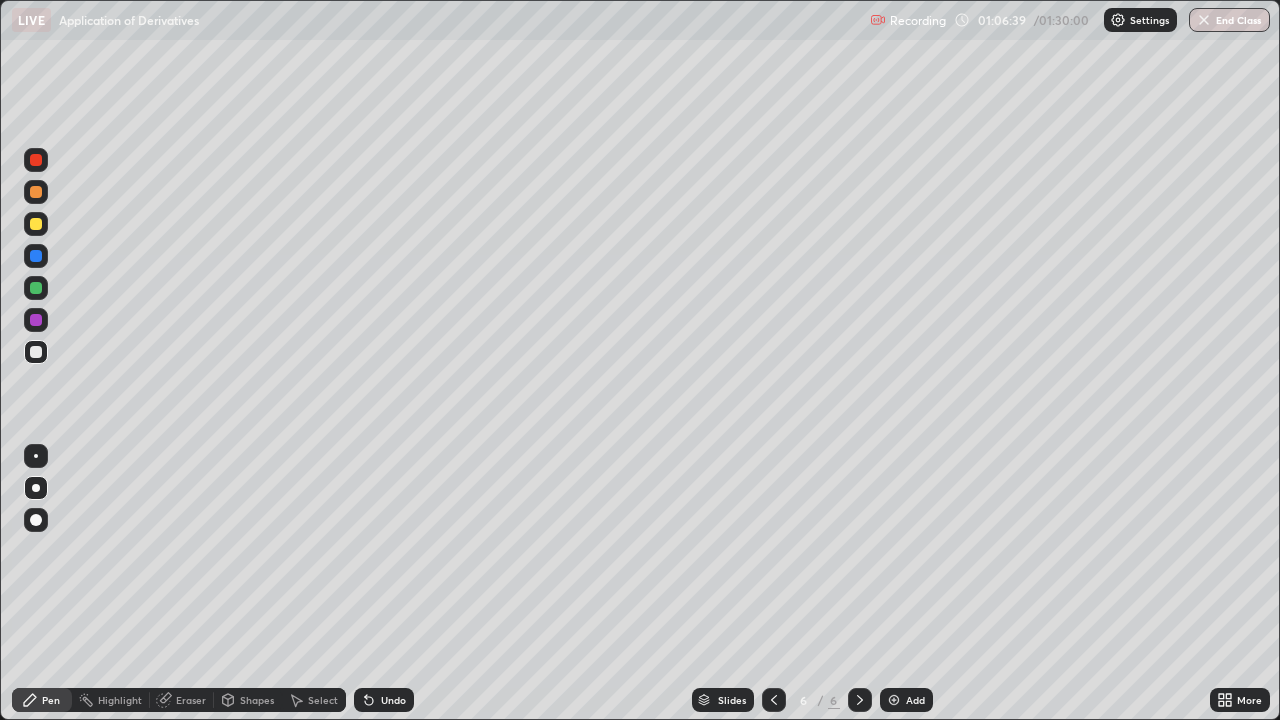 click on "Undo" at bounding box center (393, 700) 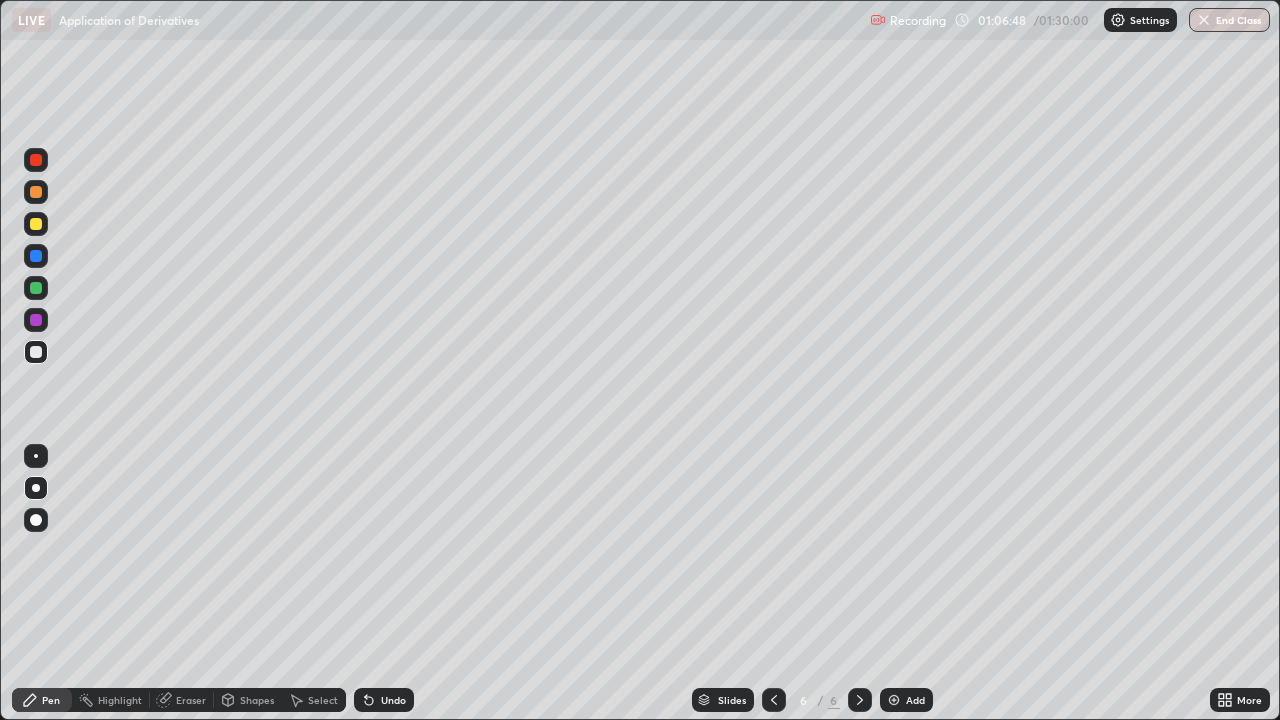 click at bounding box center [36, 160] 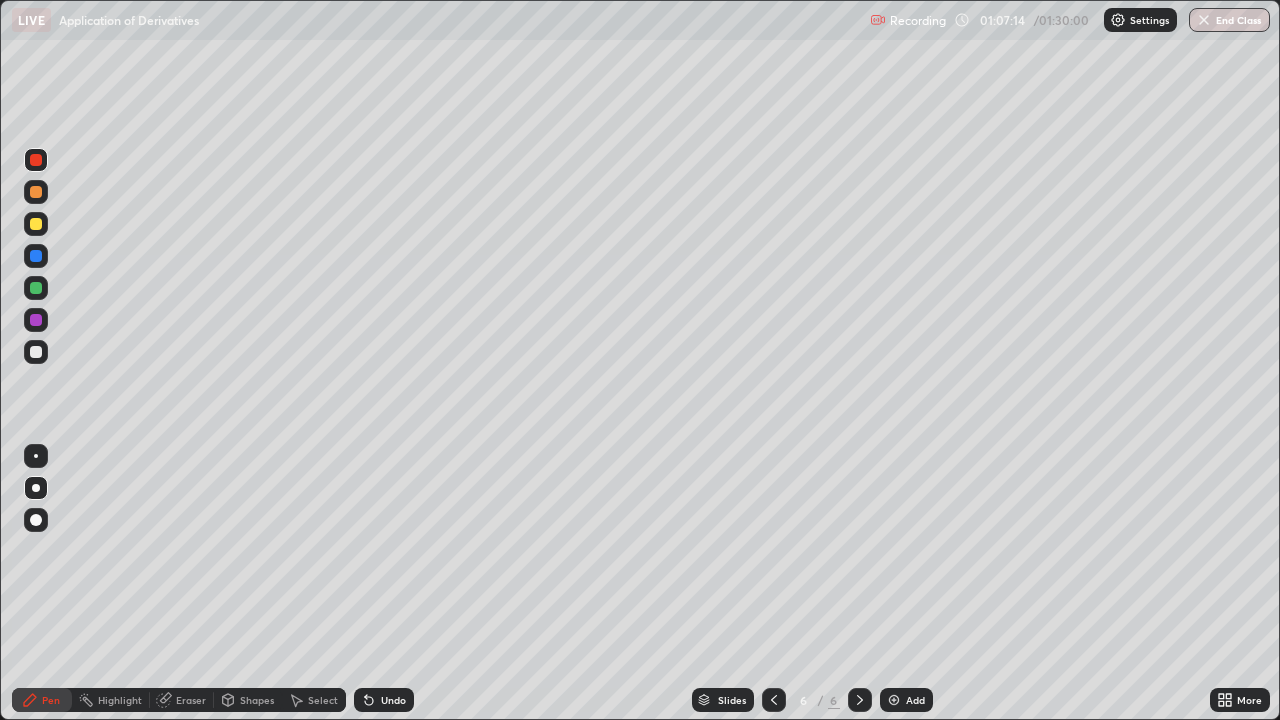 click on "Eraser" at bounding box center [191, 700] 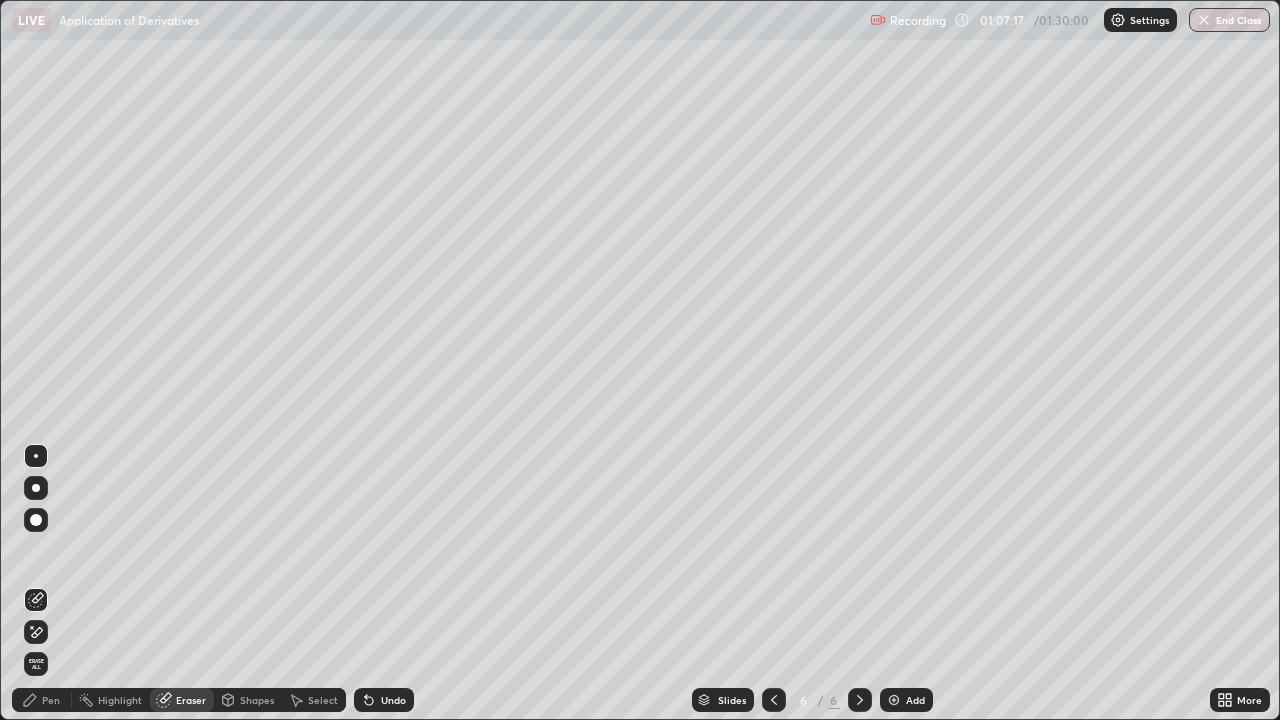 click on "Pen" at bounding box center [42, 700] 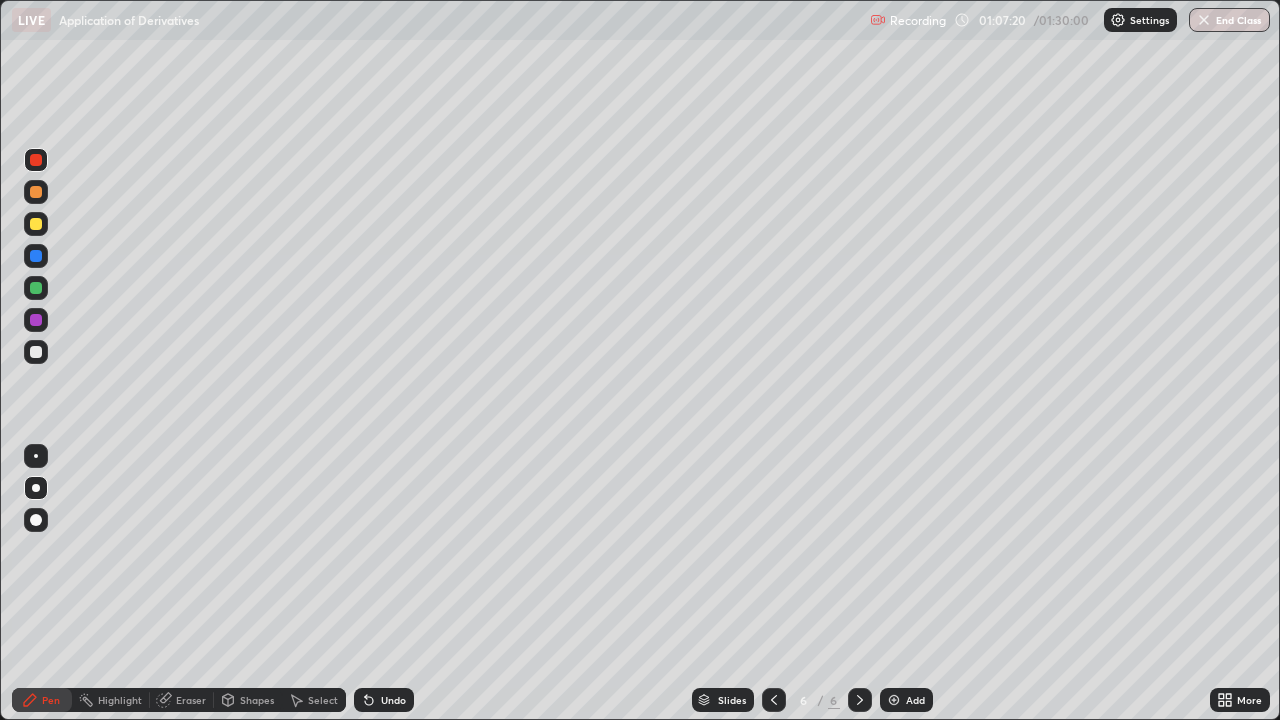 click at bounding box center (36, 256) 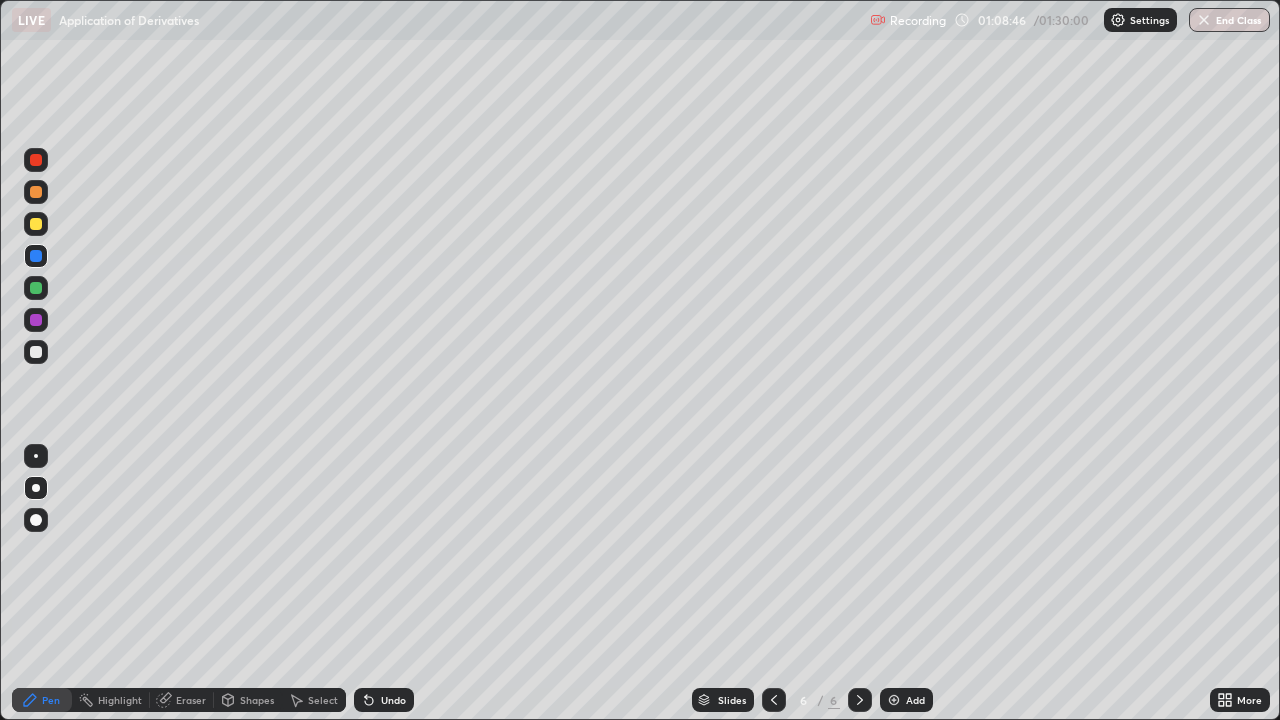 click at bounding box center [36, 192] 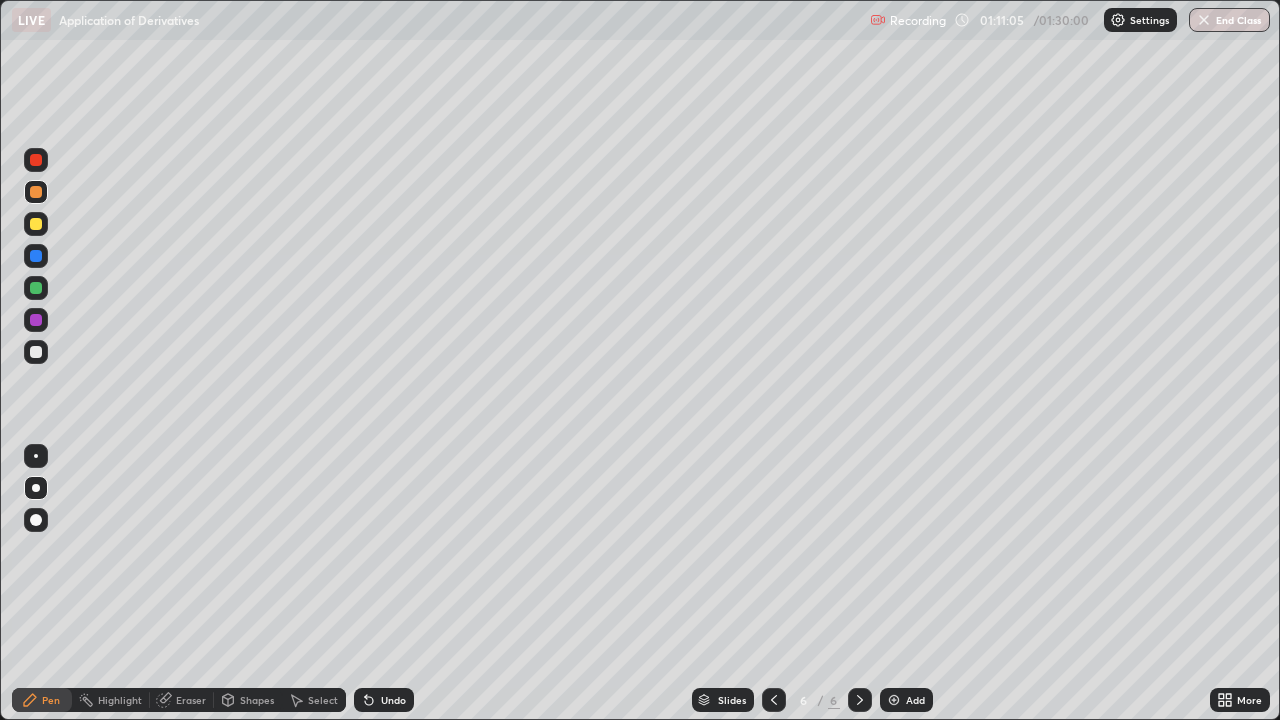 click on "Undo" at bounding box center (384, 700) 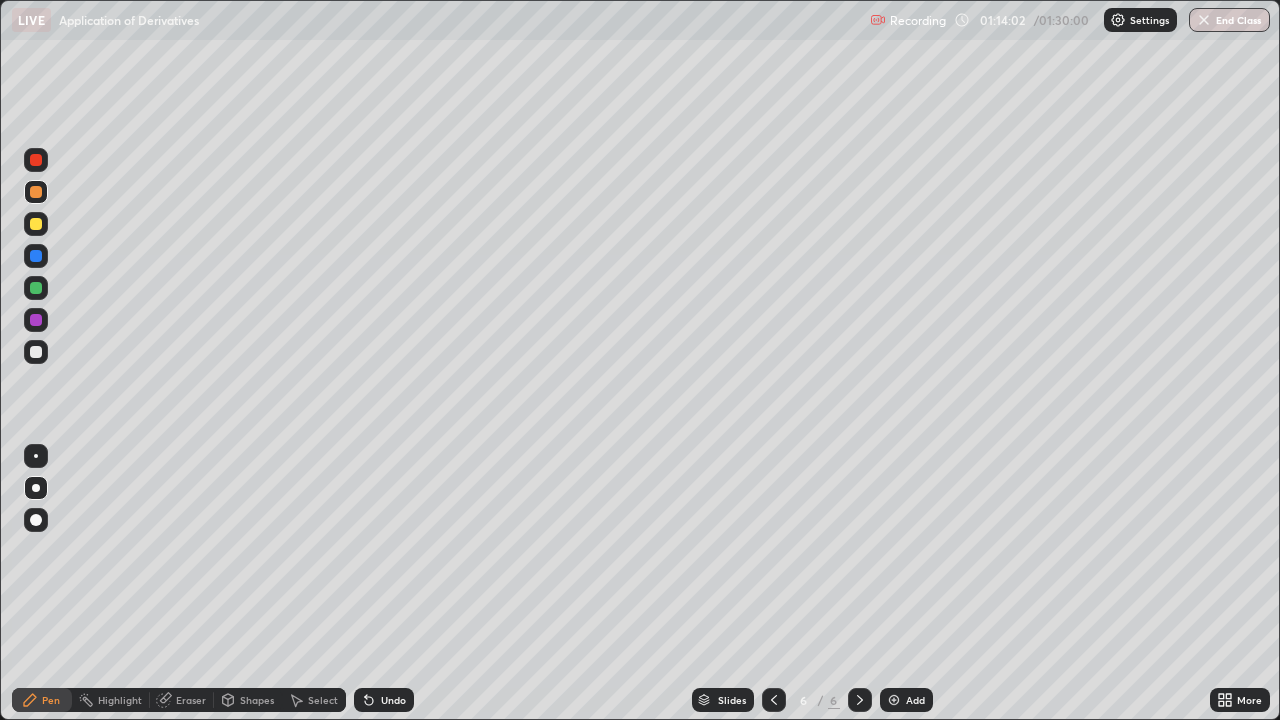 click at bounding box center [36, 160] 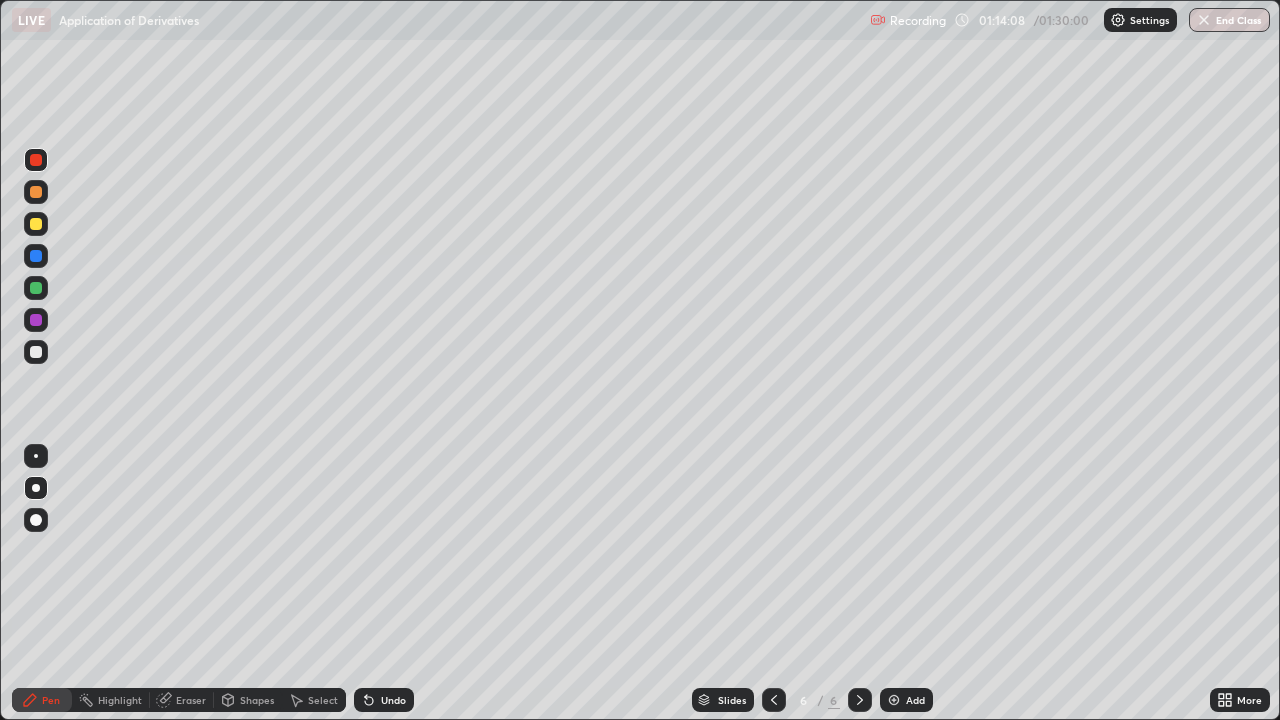 click 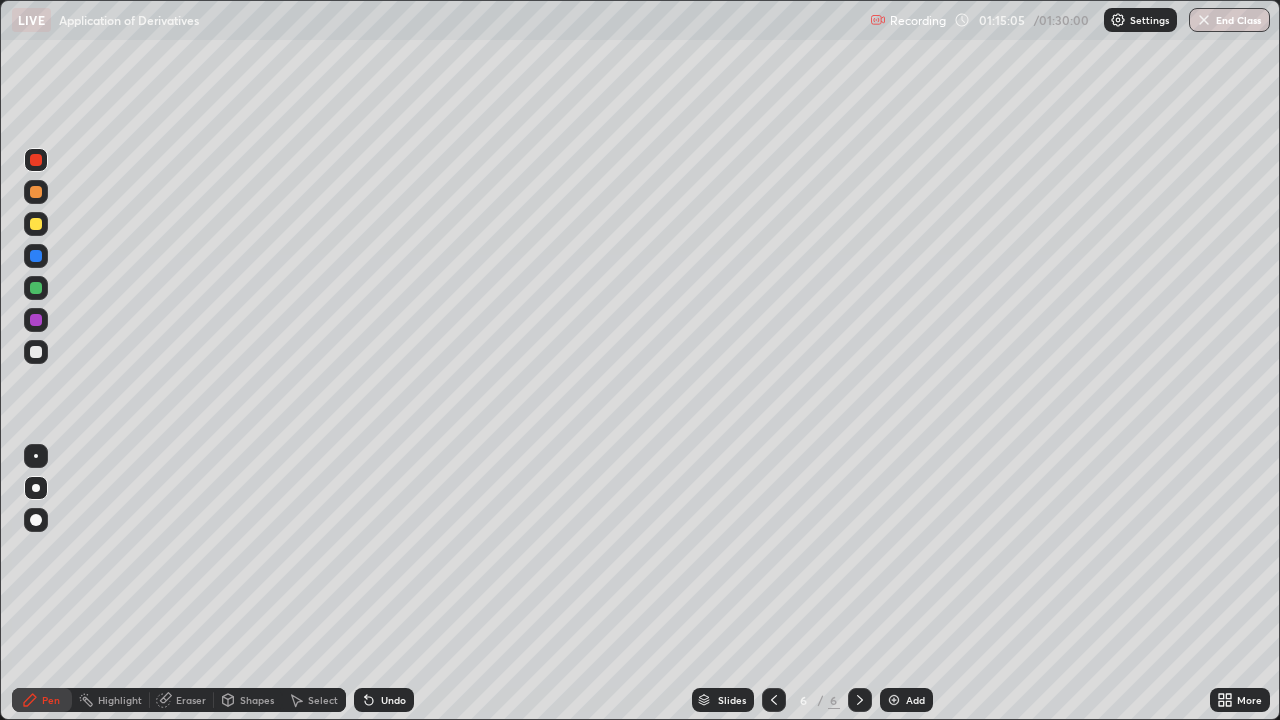 click at bounding box center [36, 320] 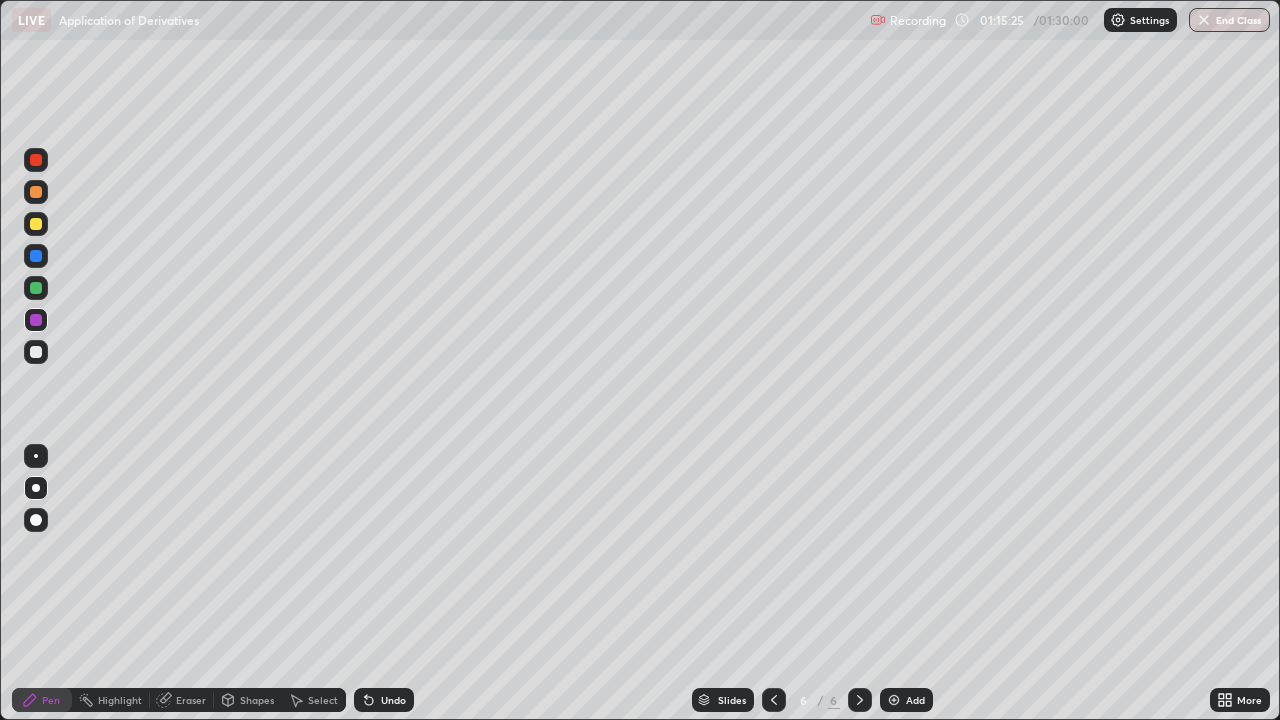 click at bounding box center [36, 352] 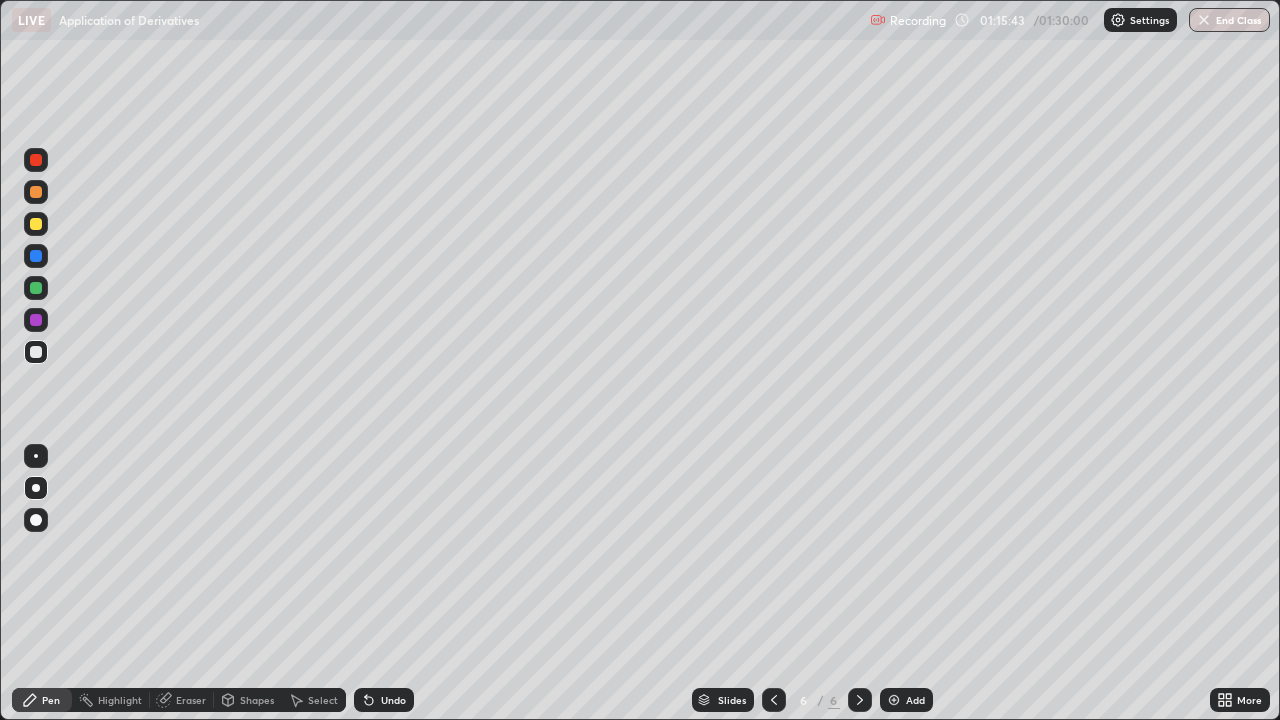 click at bounding box center (36, 288) 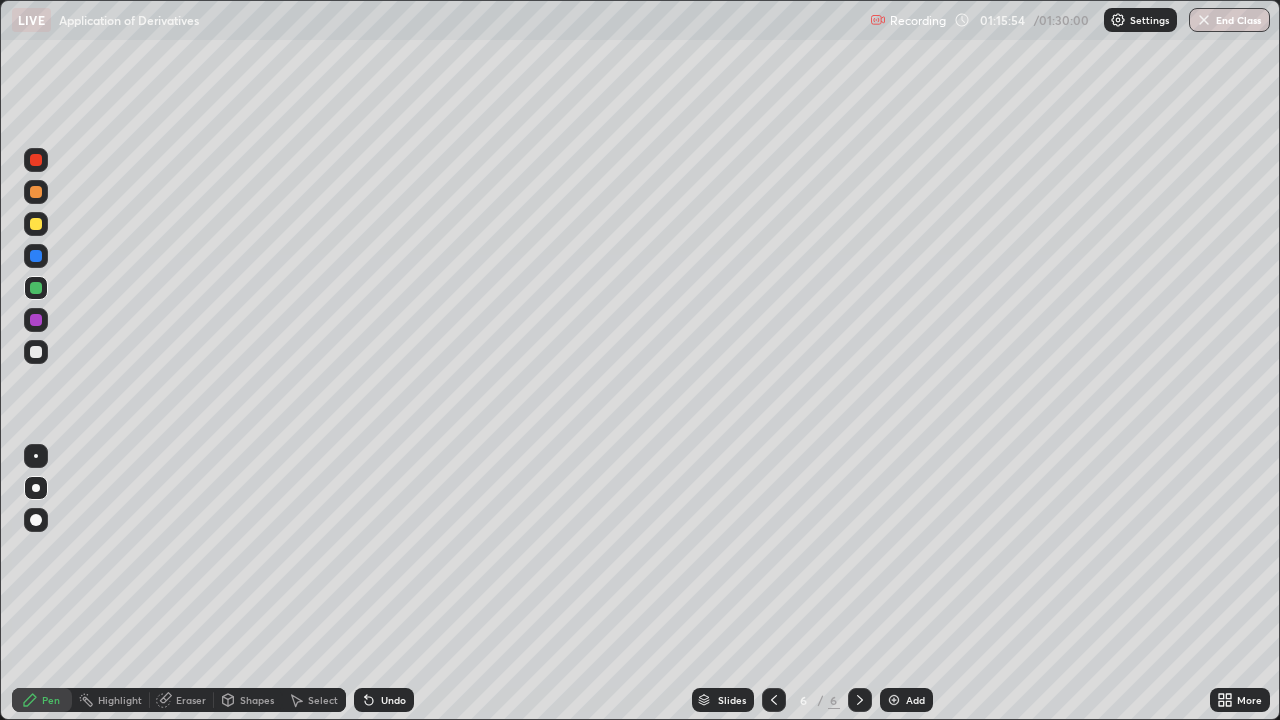 click on "Undo" at bounding box center (384, 700) 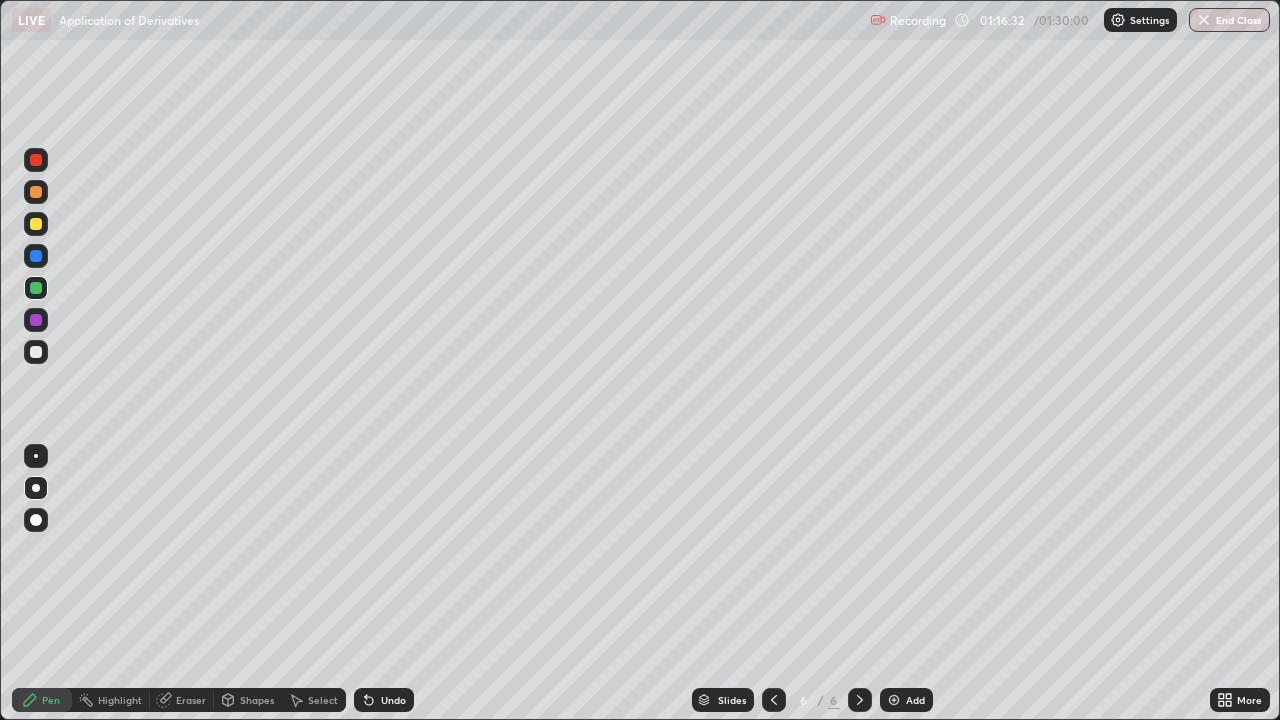 click at bounding box center [36, 456] 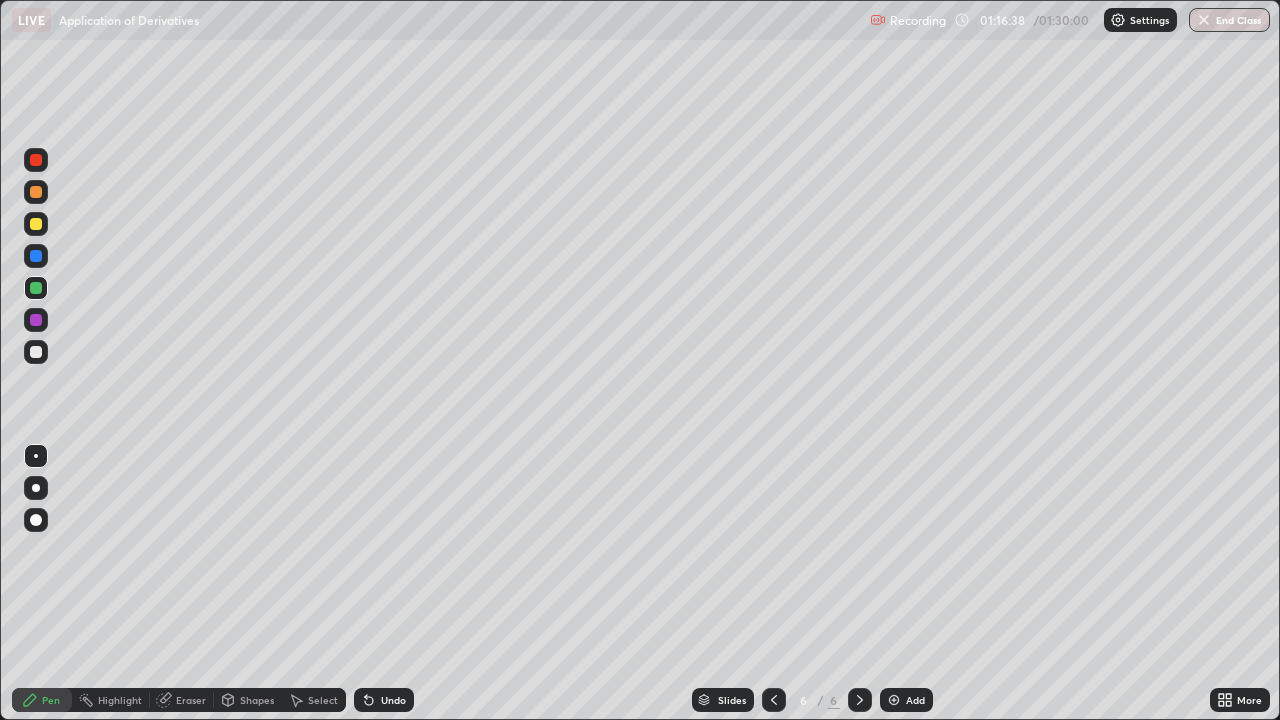 click at bounding box center (36, 320) 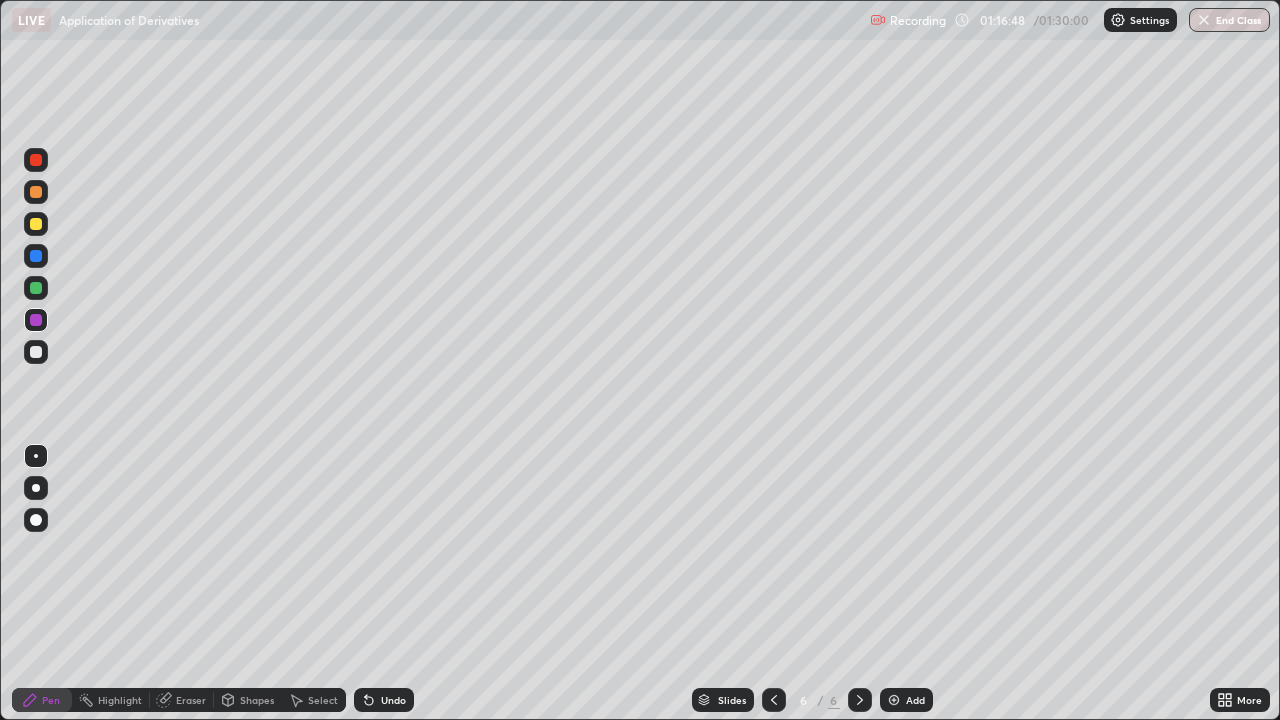 click 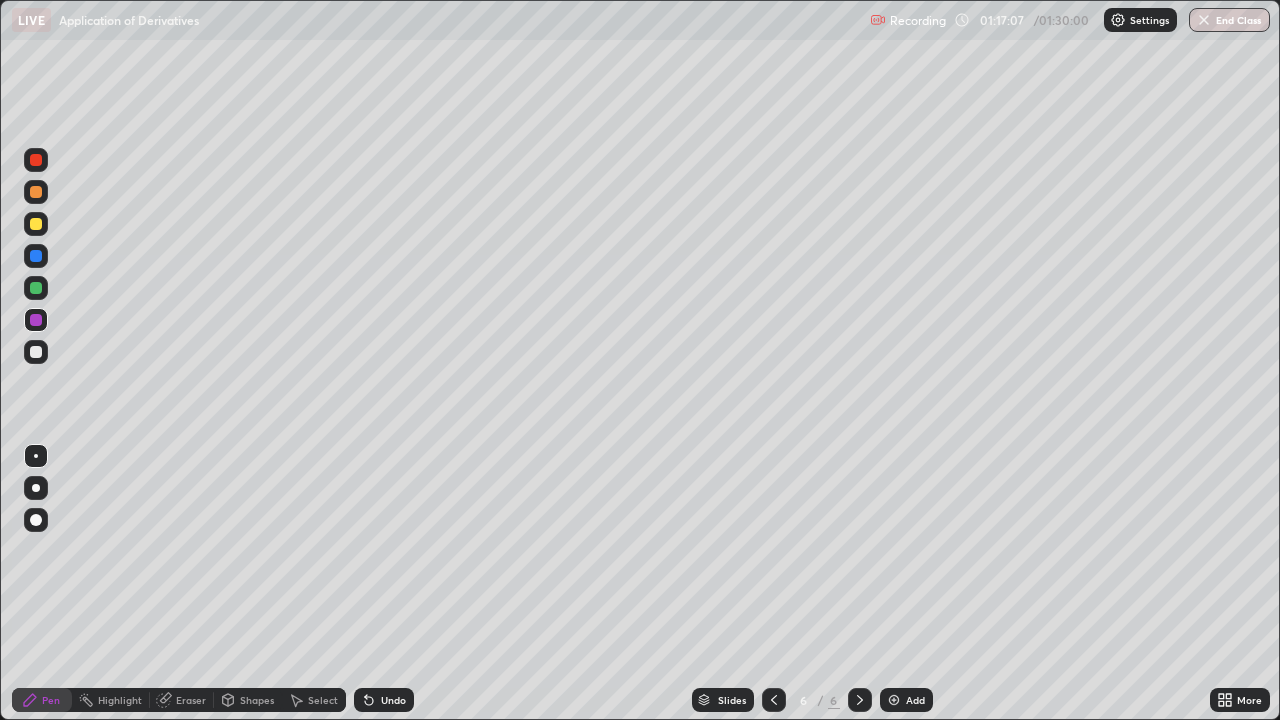 click on "Undo" at bounding box center (393, 700) 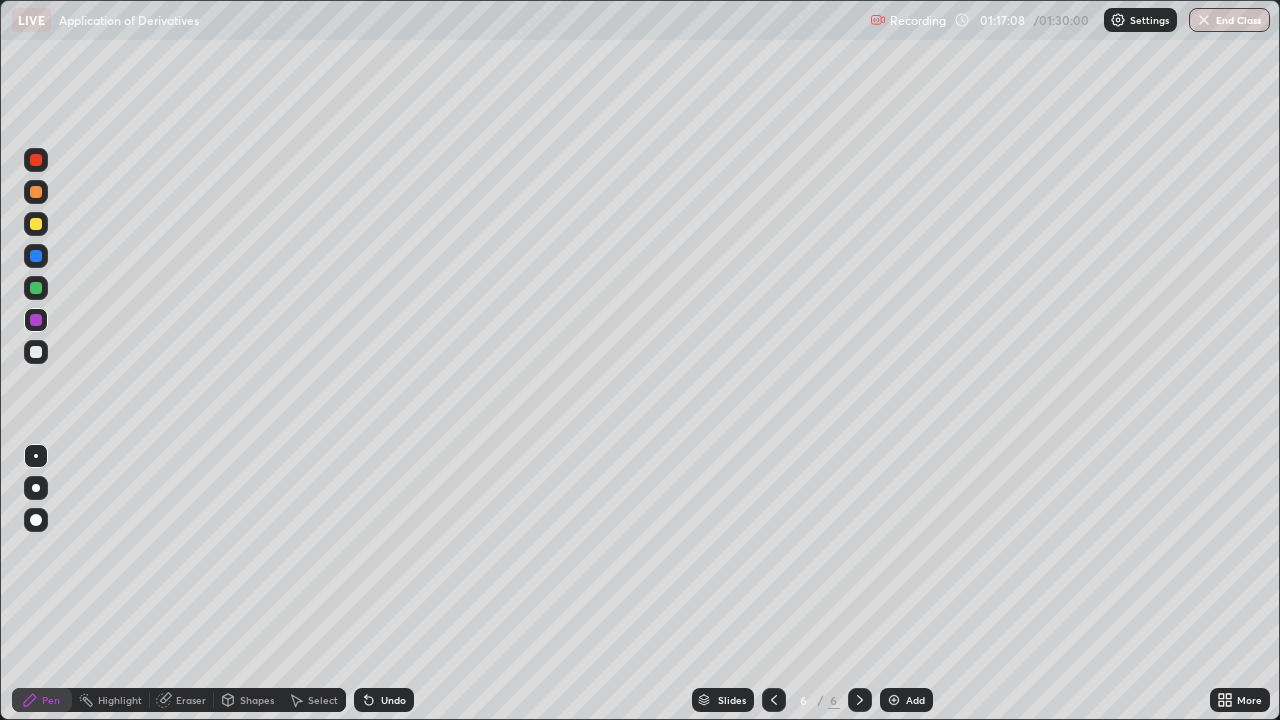 click on "Undo" at bounding box center (384, 700) 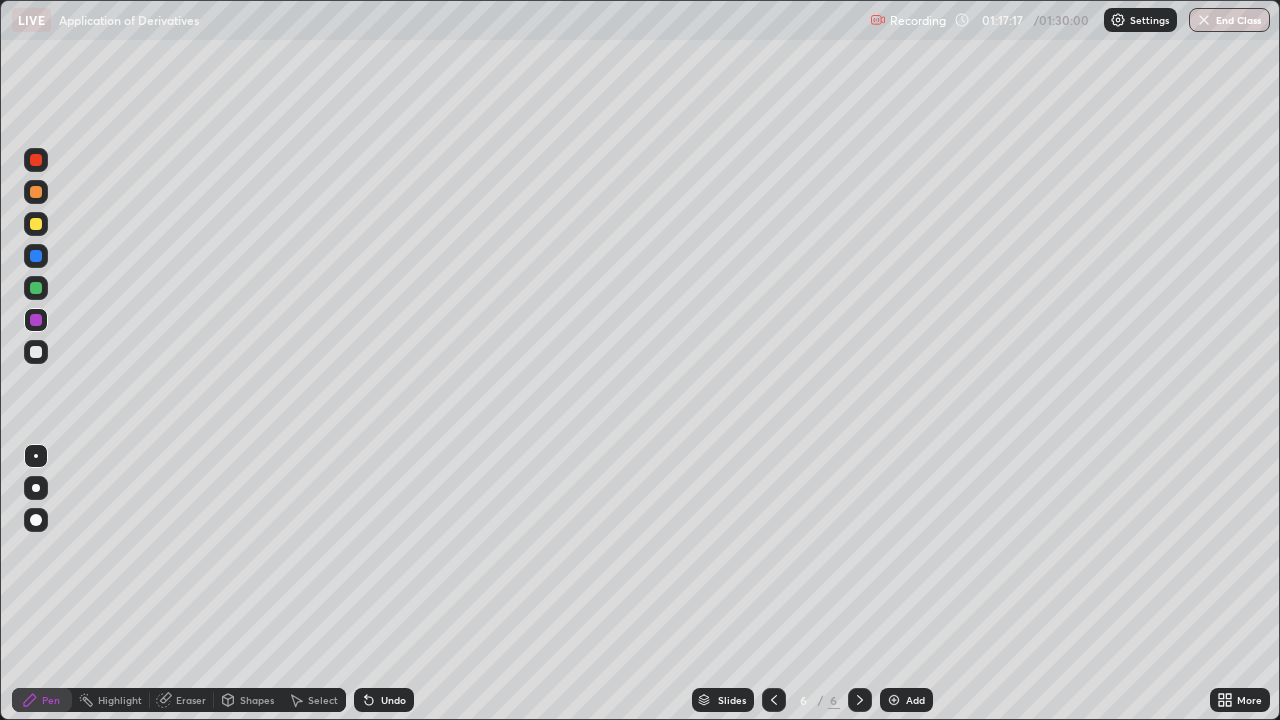 click at bounding box center (36, 224) 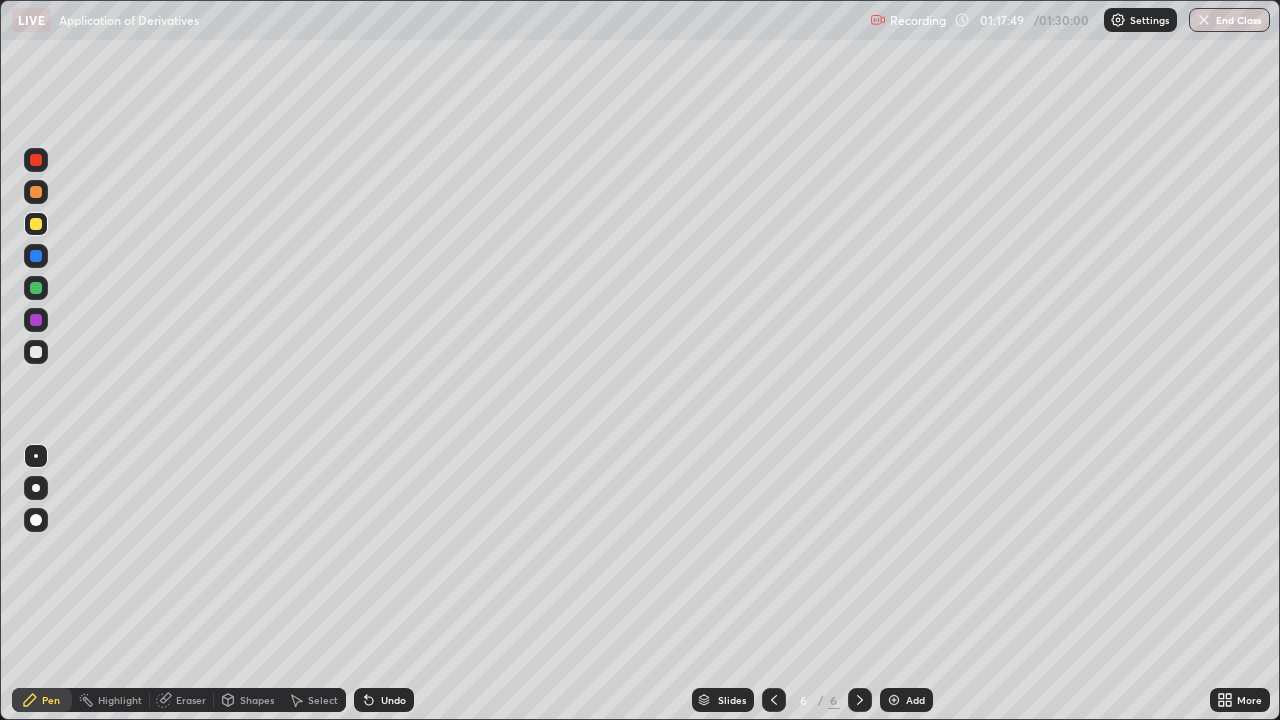 click at bounding box center [36, 288] 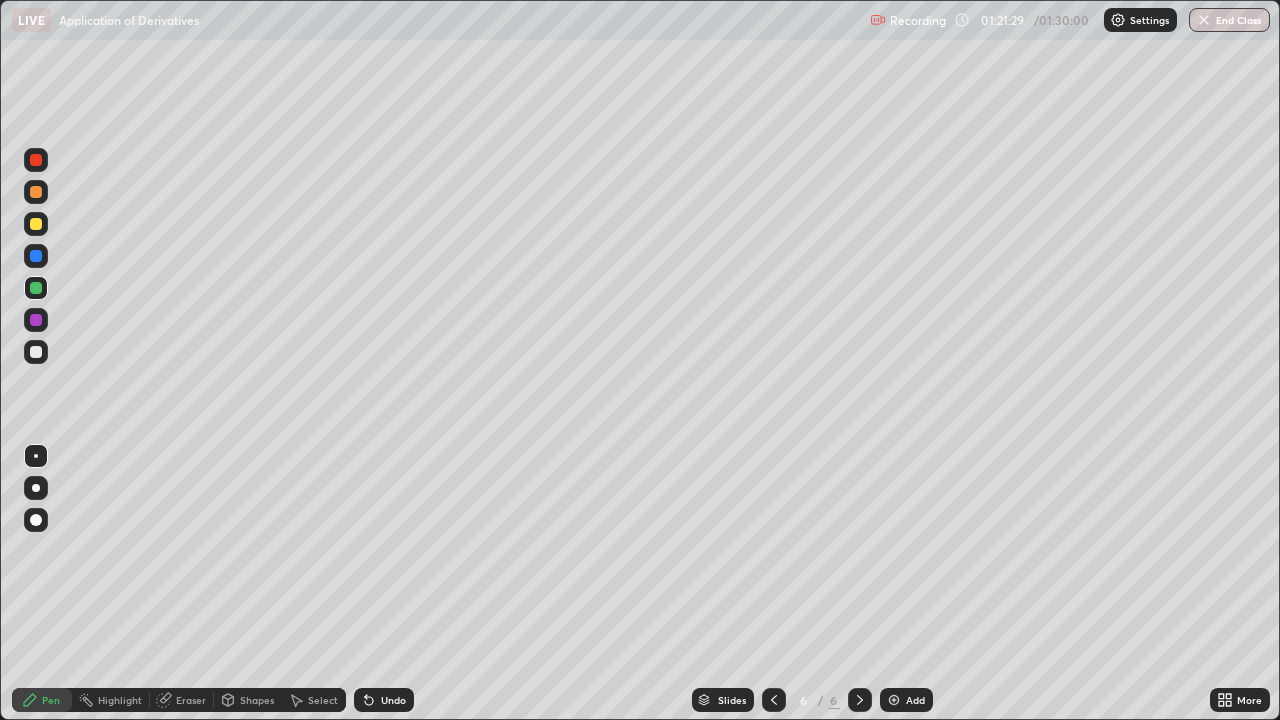 click at bounding box center [894, 700] 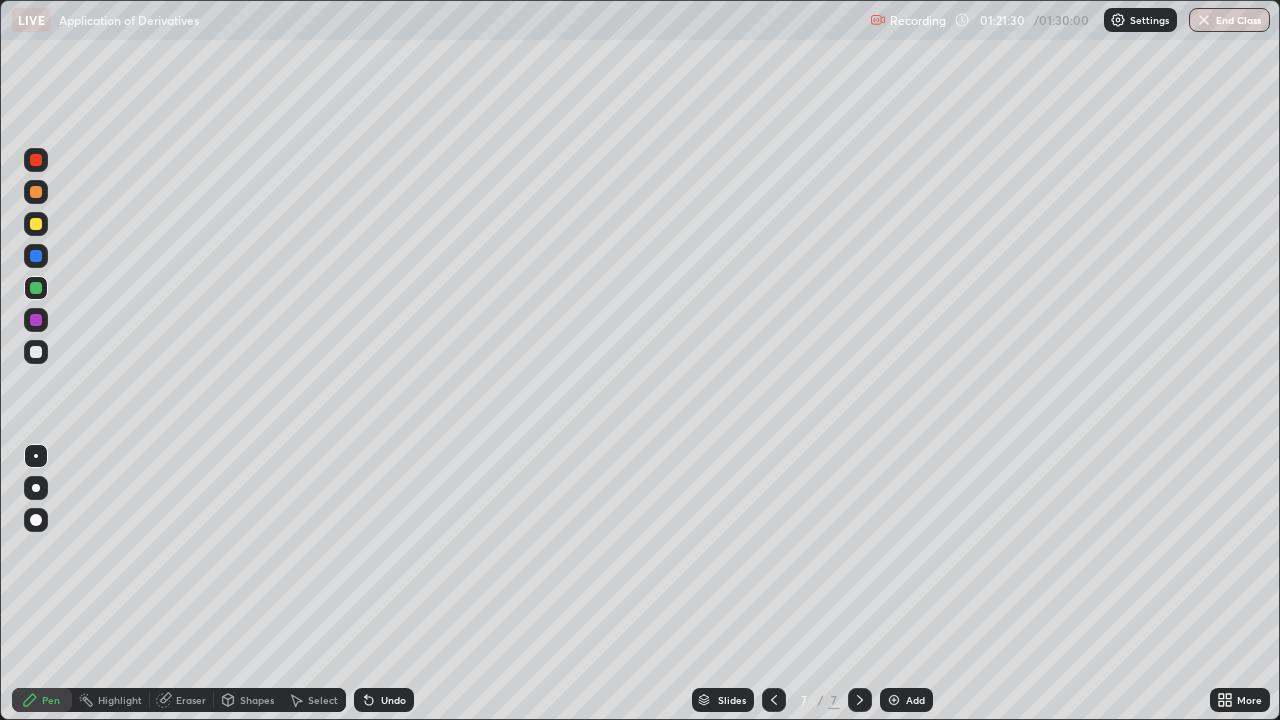click at bounding box center [36, 288] 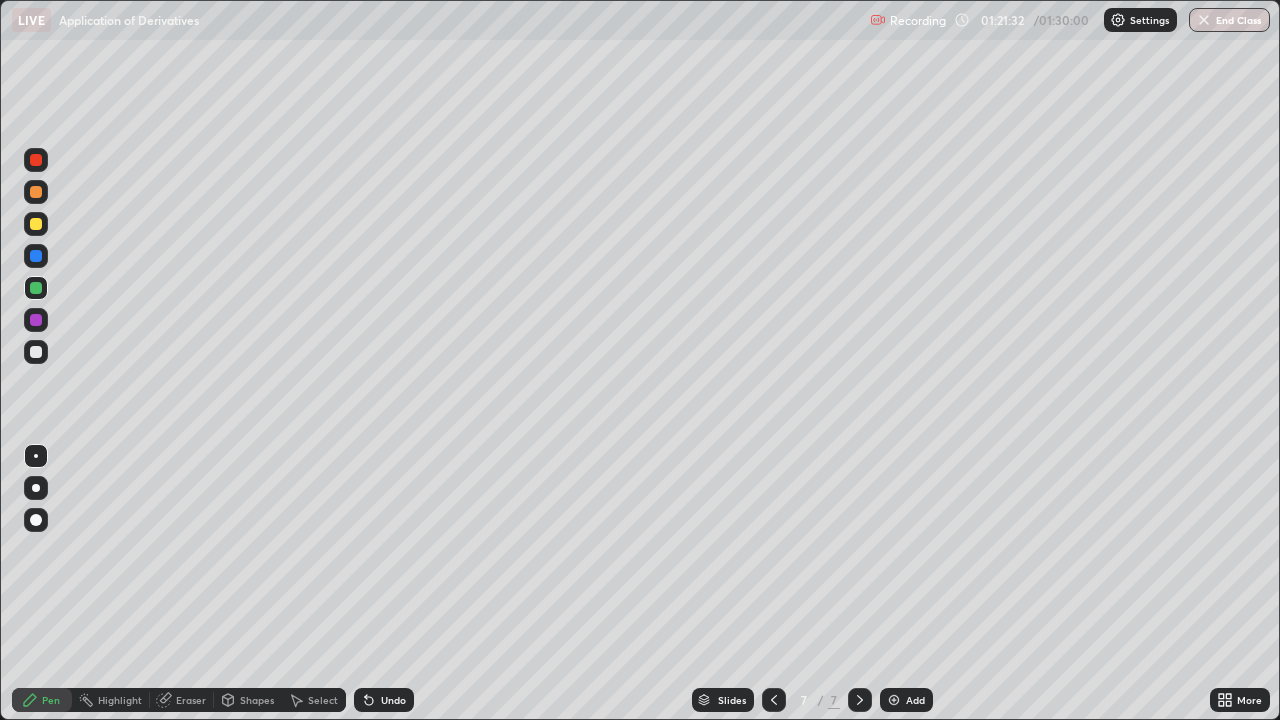click on "Undo" at bounding box center [384, 700] 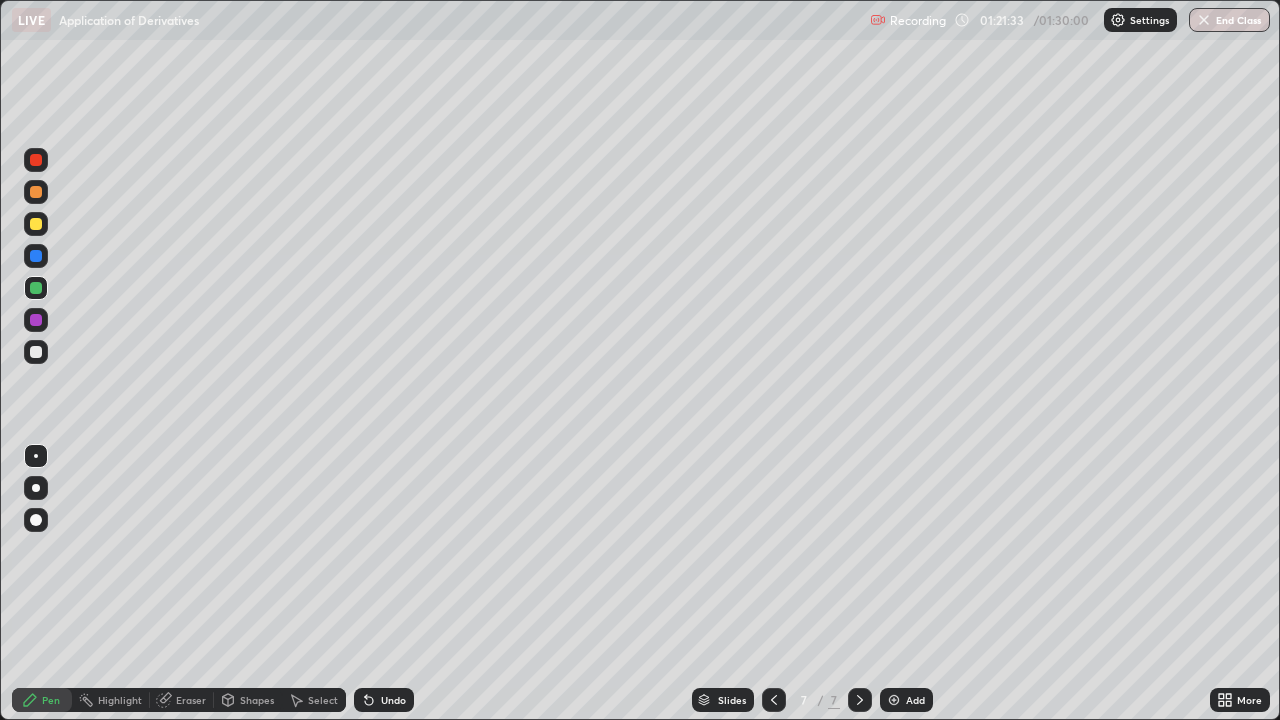 click at bounding box center [36, 352] 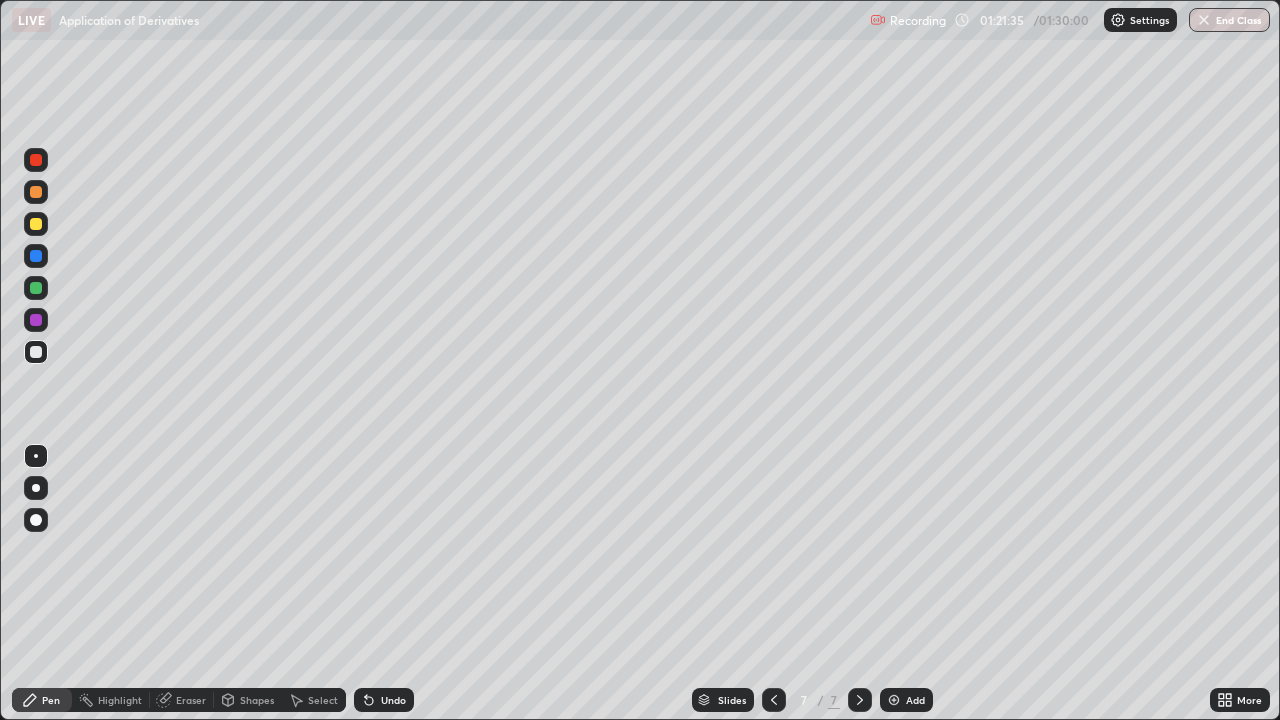 click at bounding box center [36, 352] 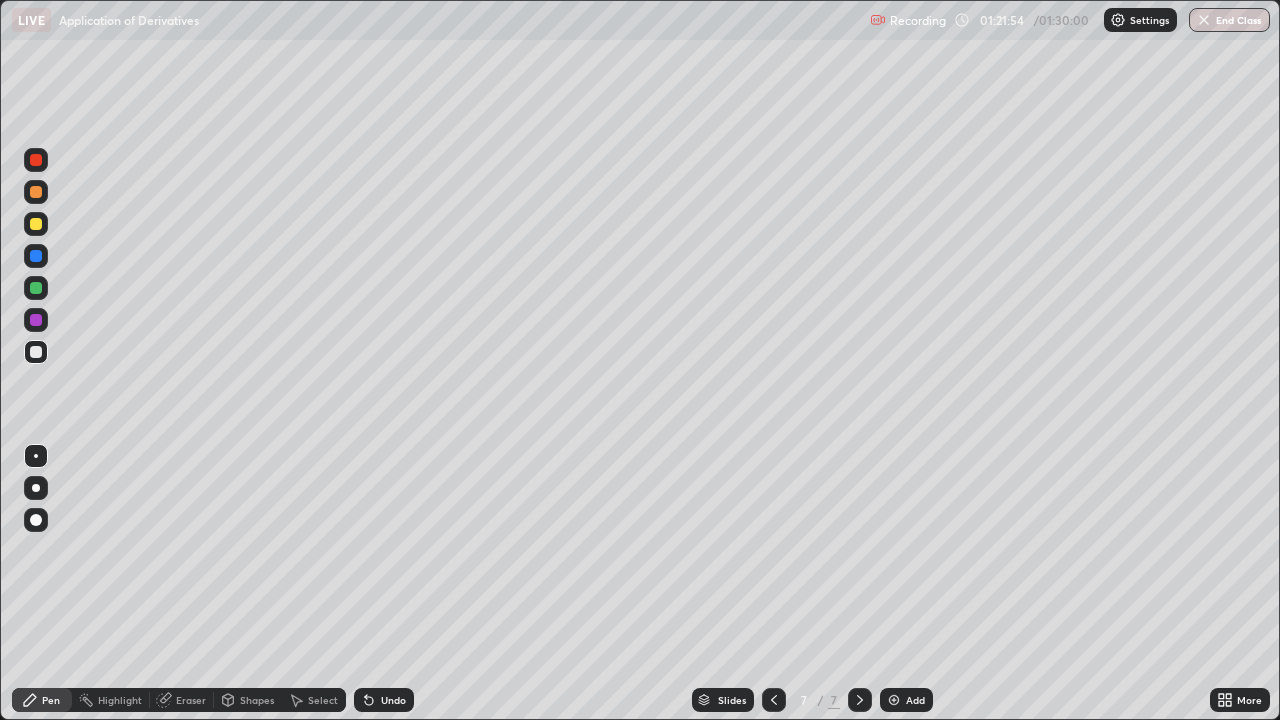 click at bounding box center (36, 352) 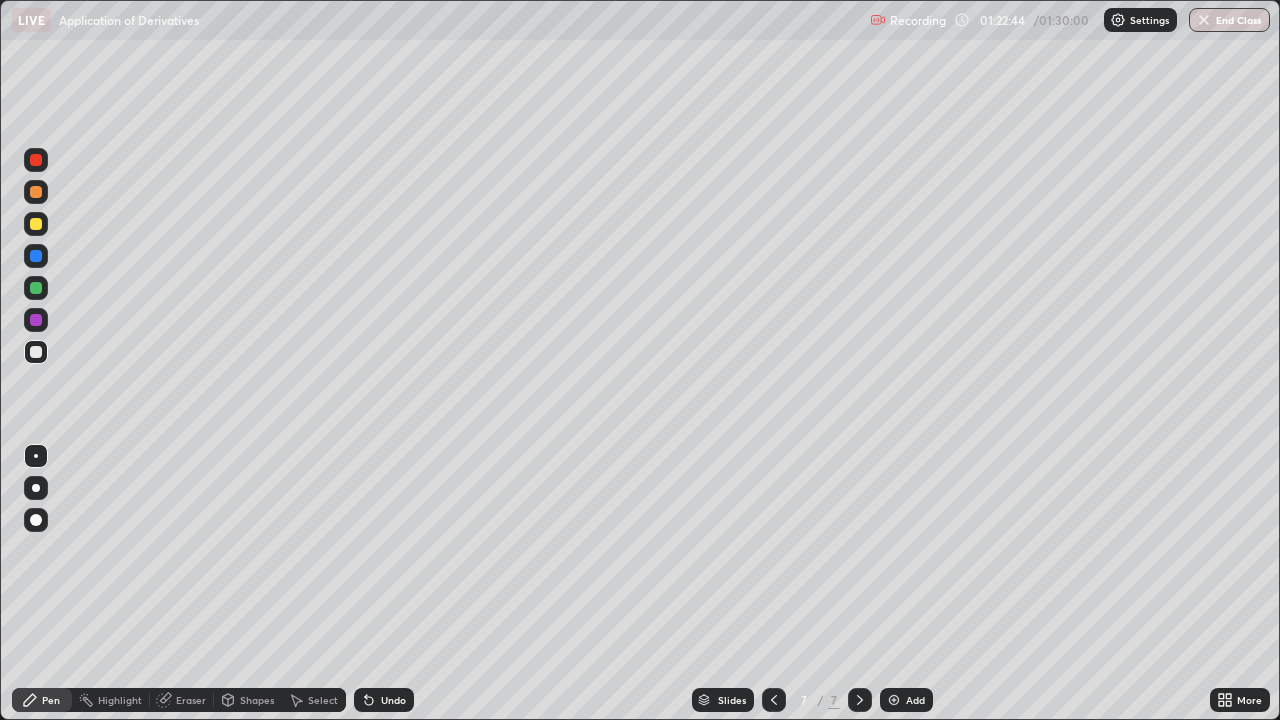 click at bounding box center (36, 288) 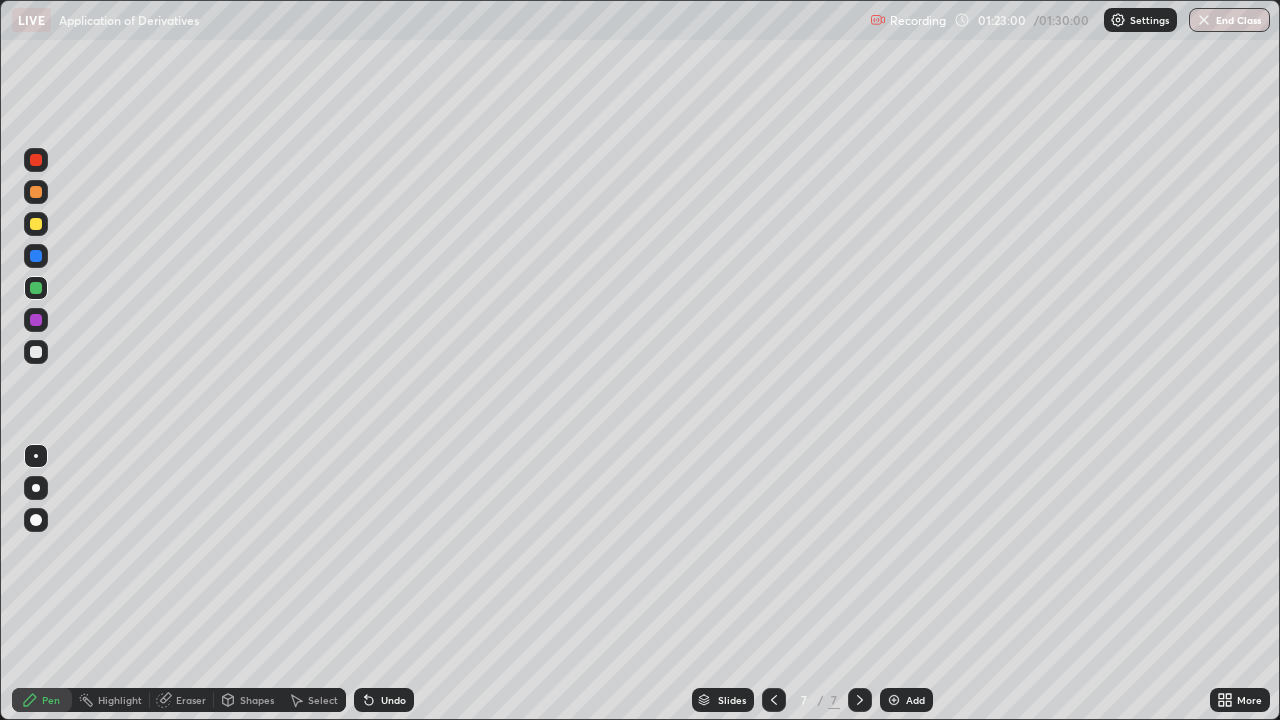 click 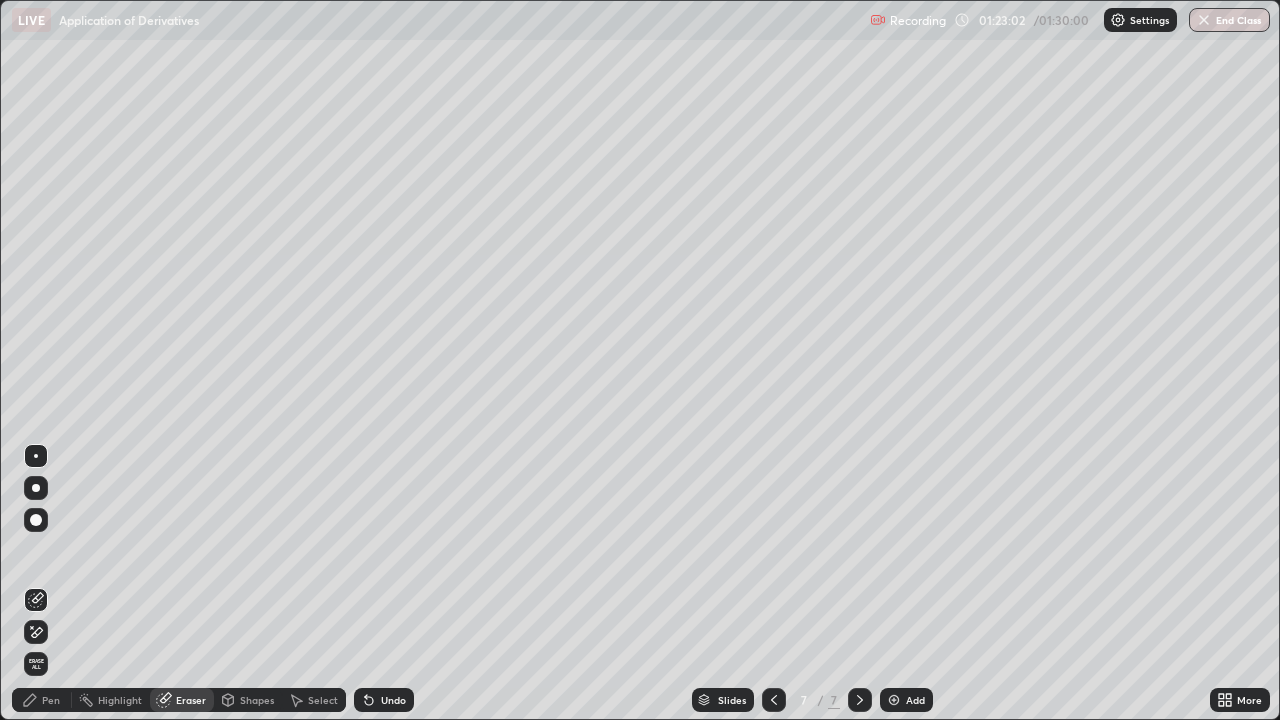 click 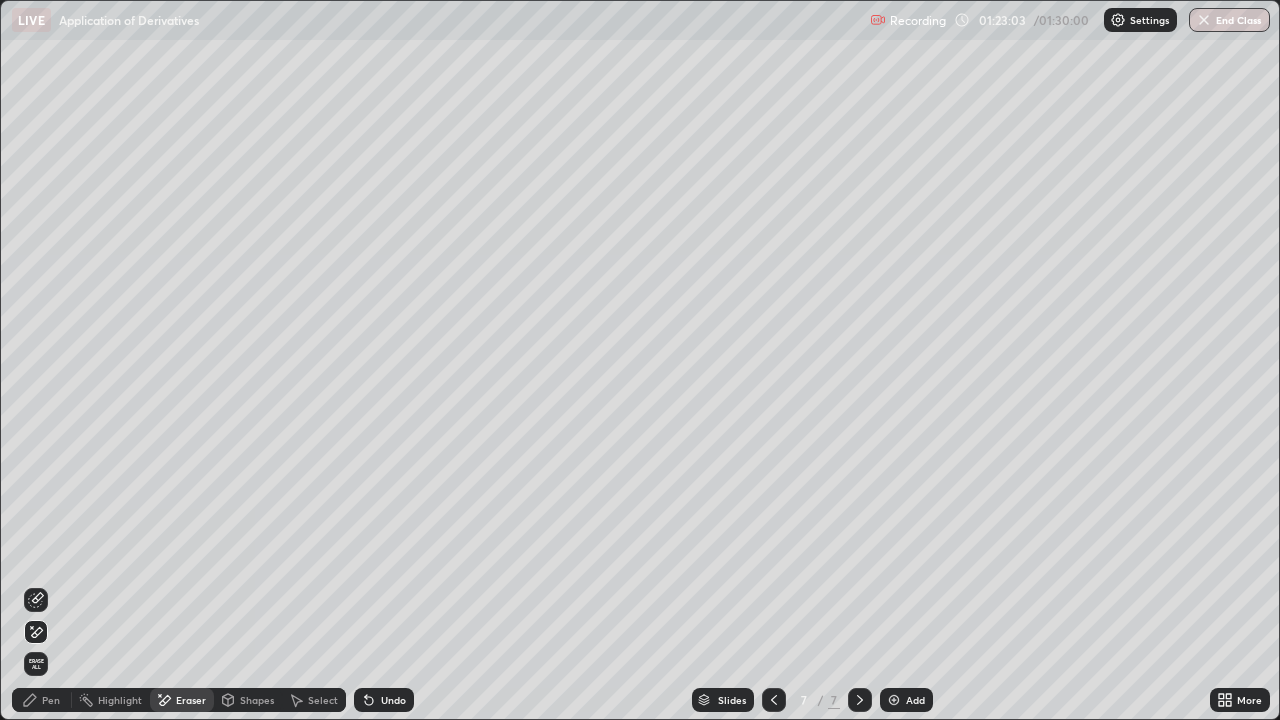 click 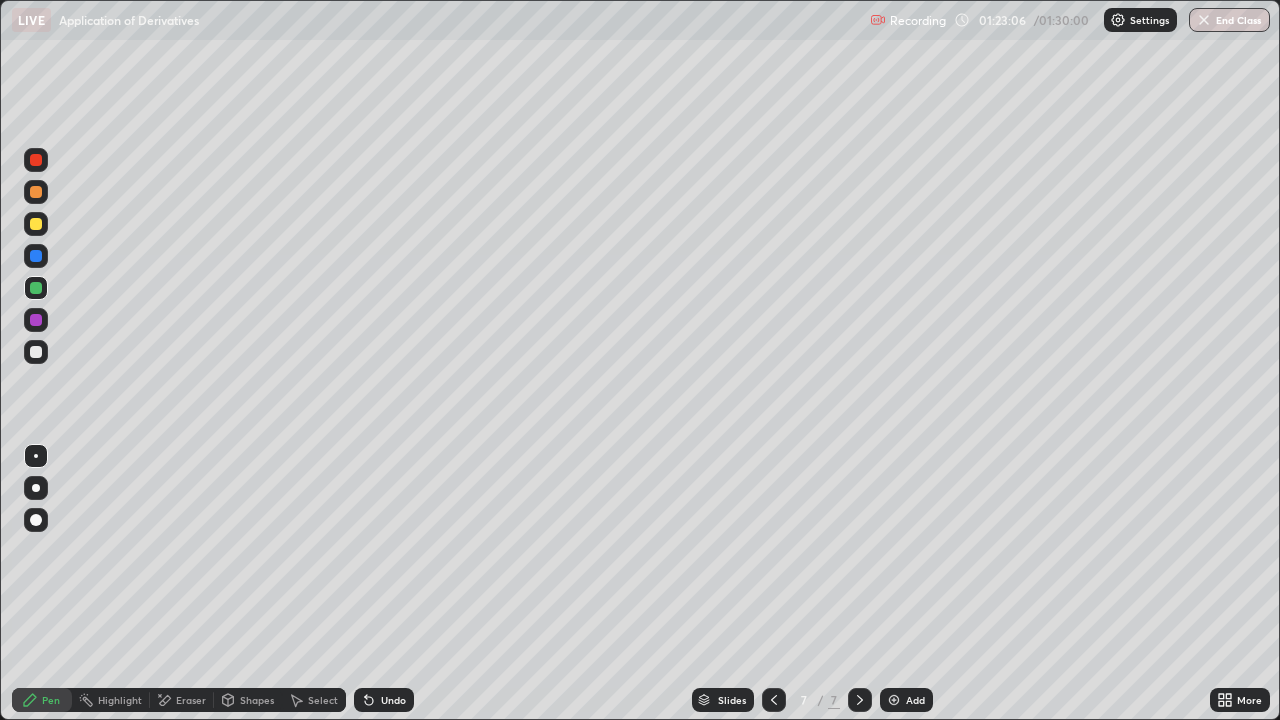 click at bounding box center (36, 224) 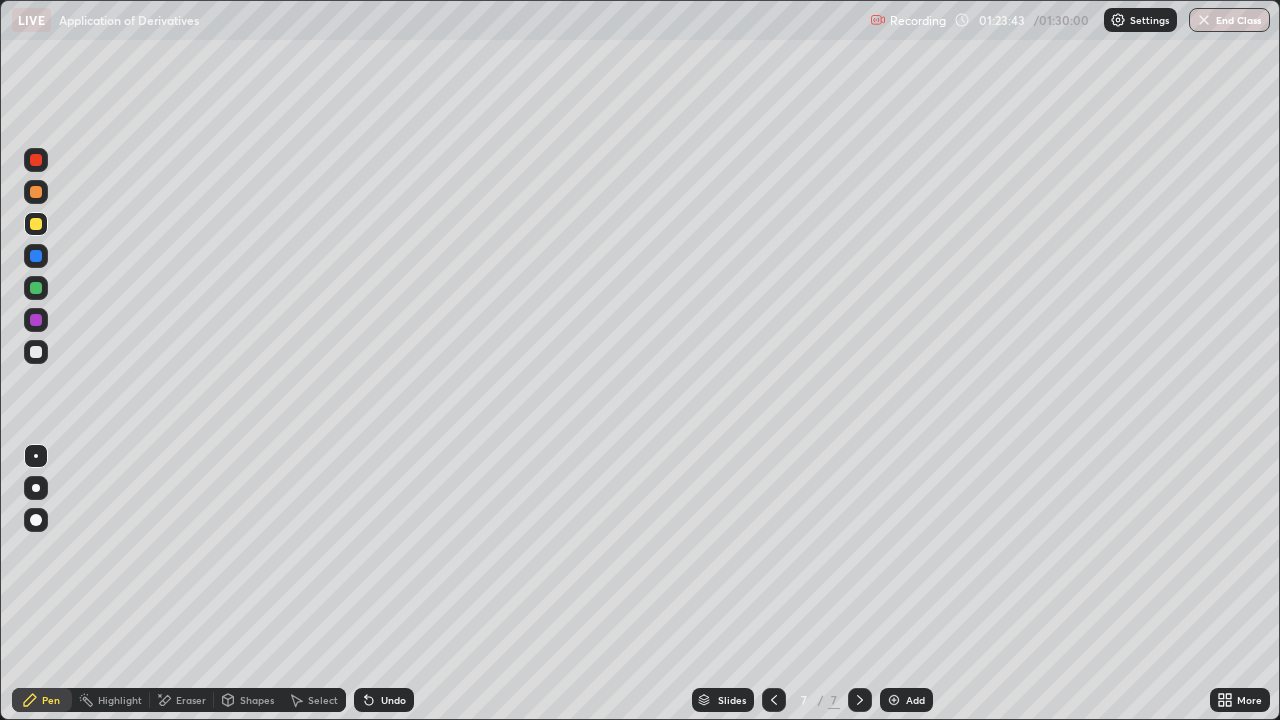 click at bounding box center (36, 288) 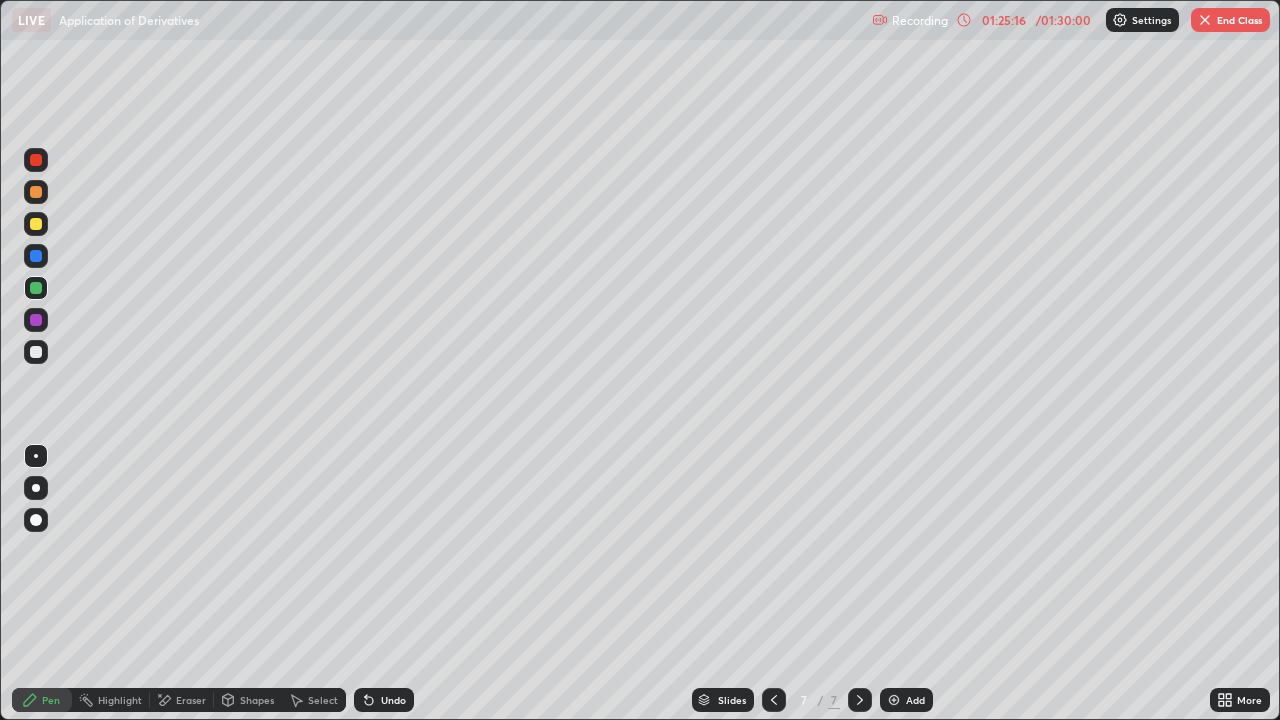 click at bounding box center [36, 256] 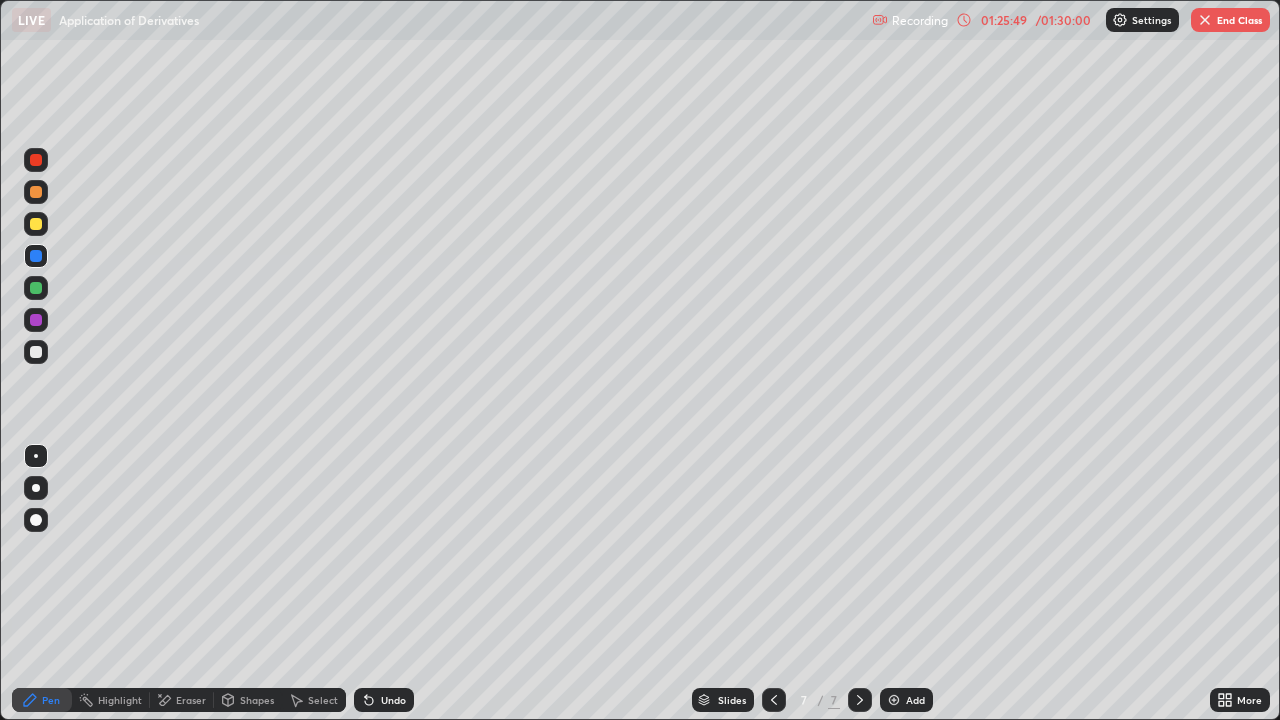 click at bounding box center (36, 320) 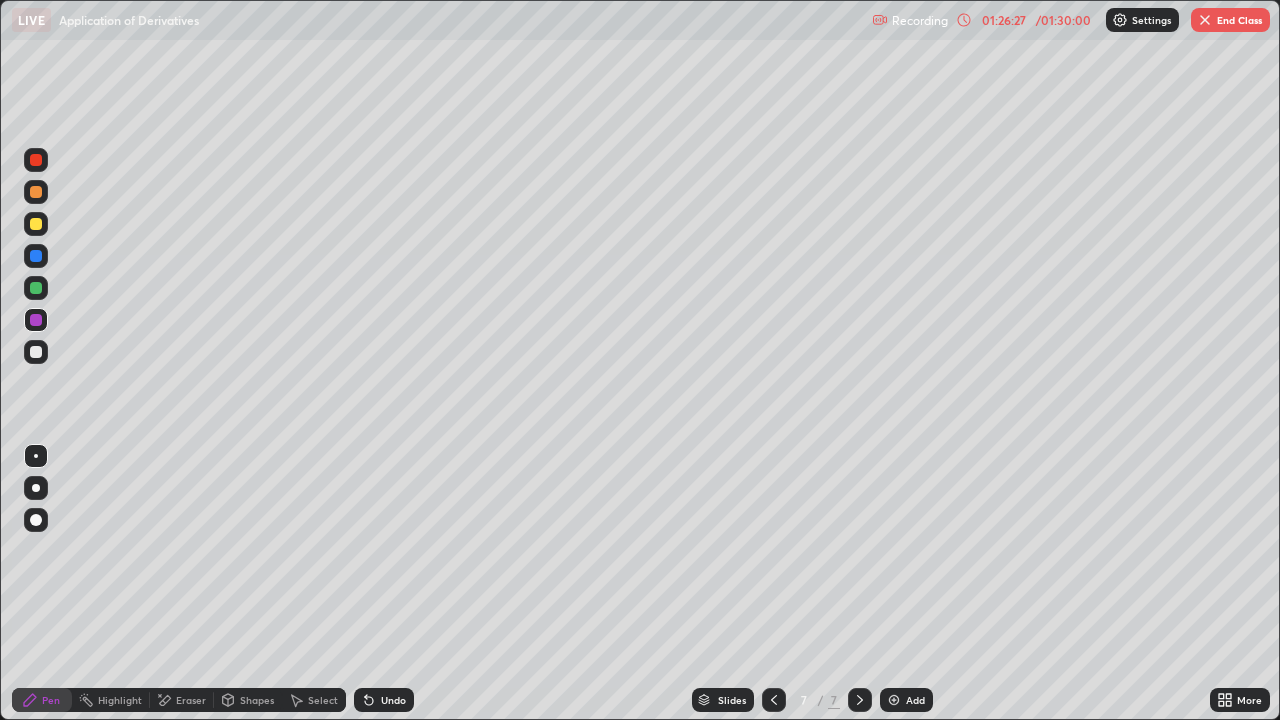 click at bounding box center [36, 256] 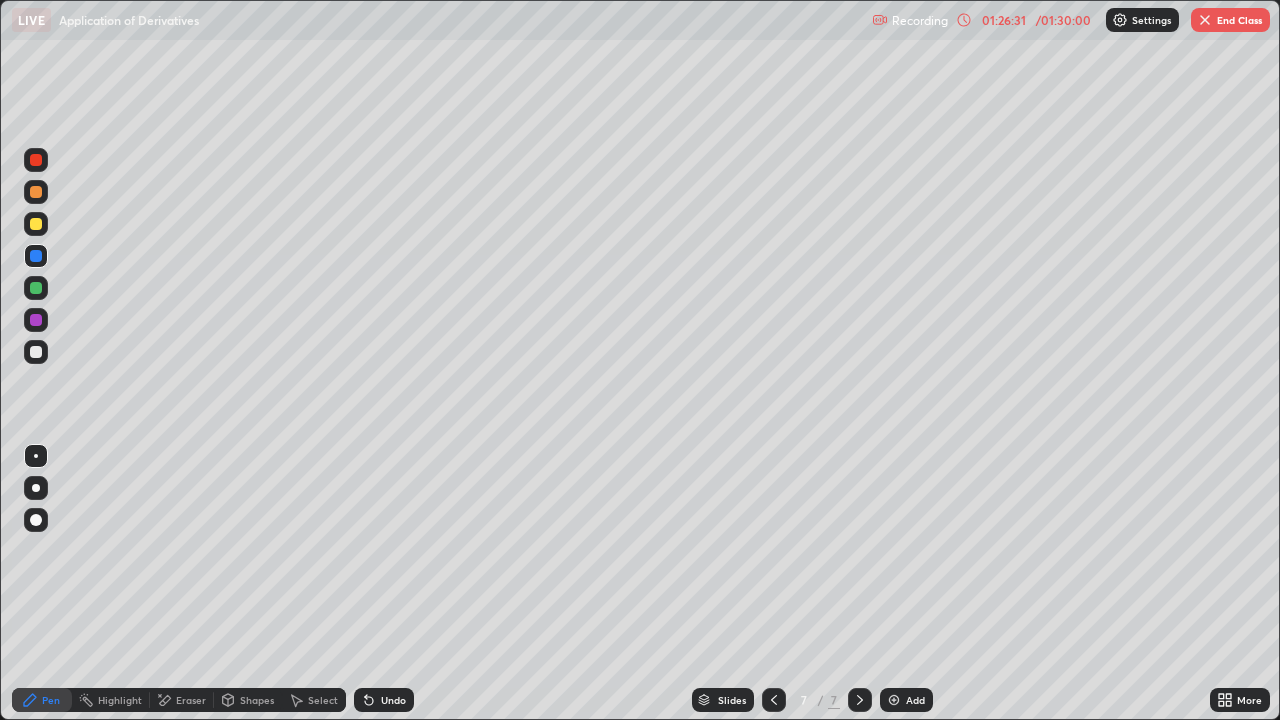 click 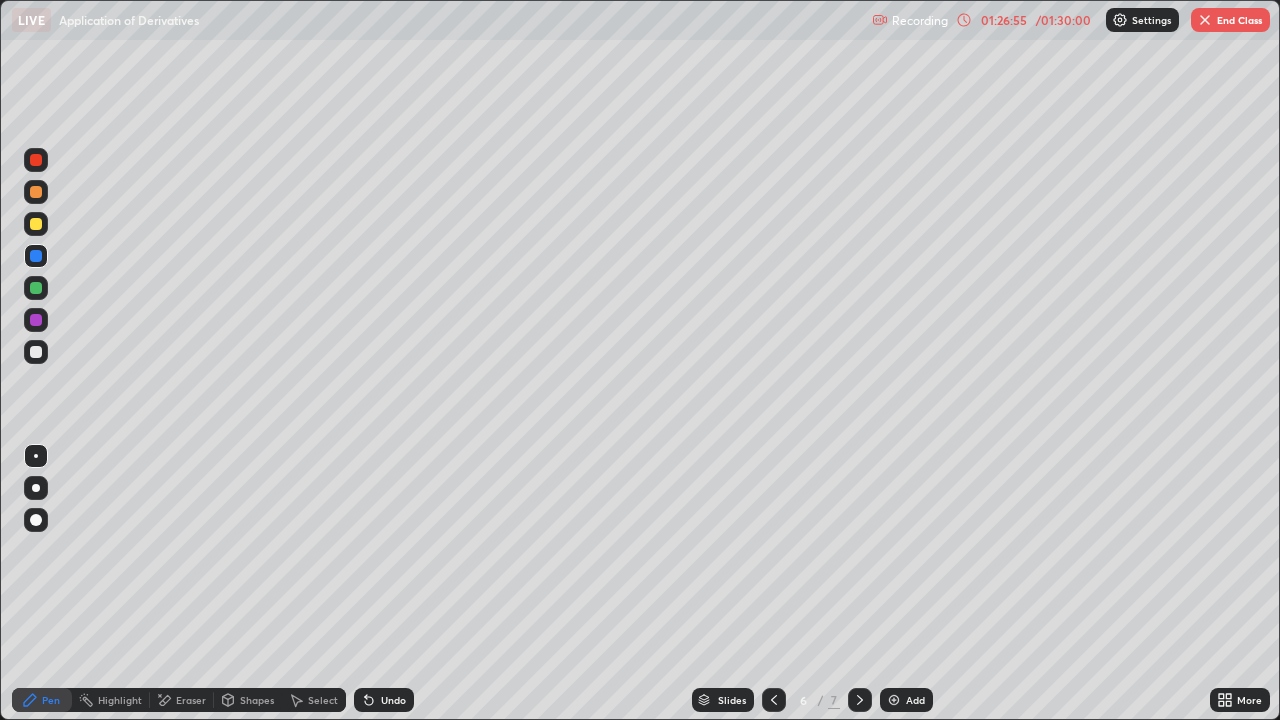 click on "End Class" at bounding box center [1230, 20] 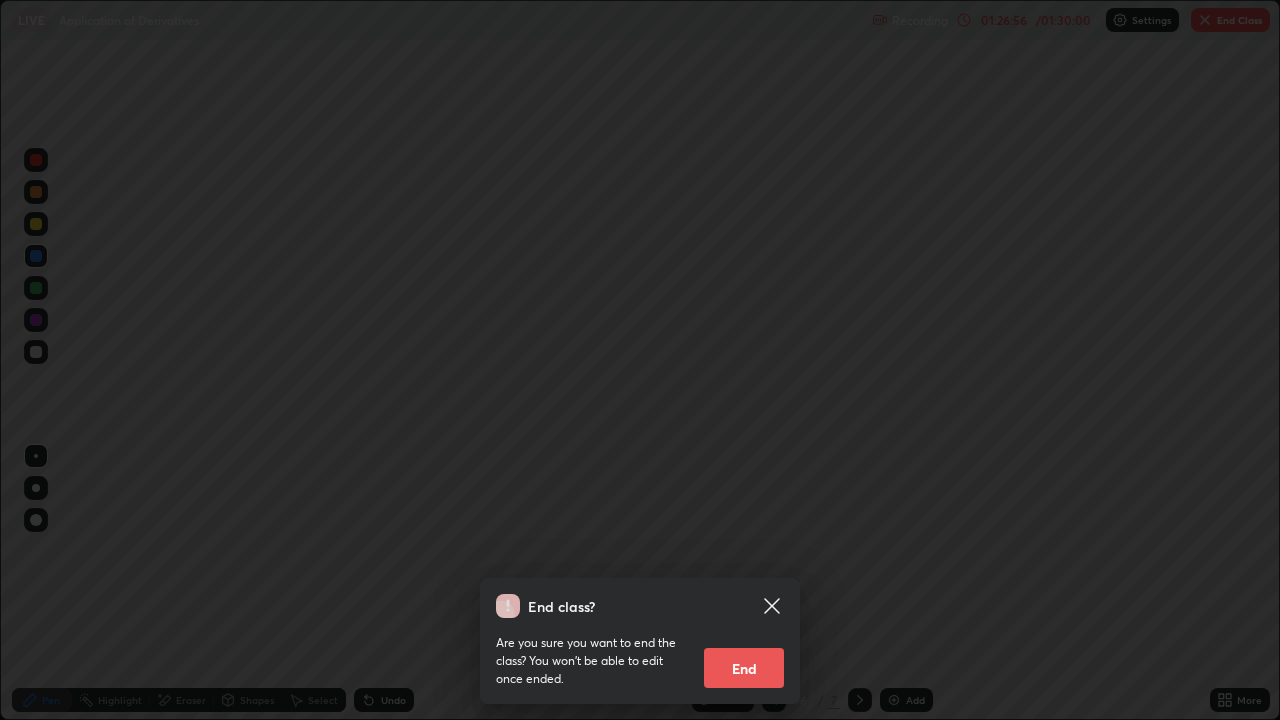 click on "End" at bounding box center (744, 668) 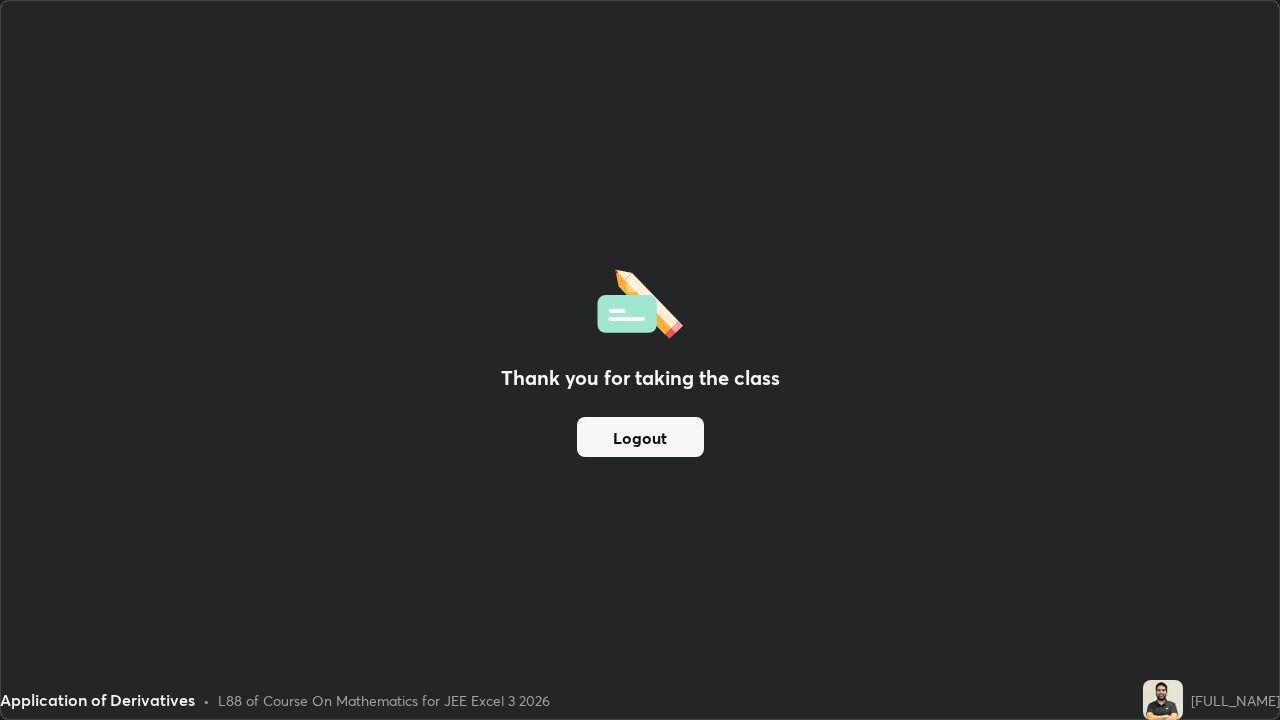 click on "Logout" at bounding box center (640, 437) 